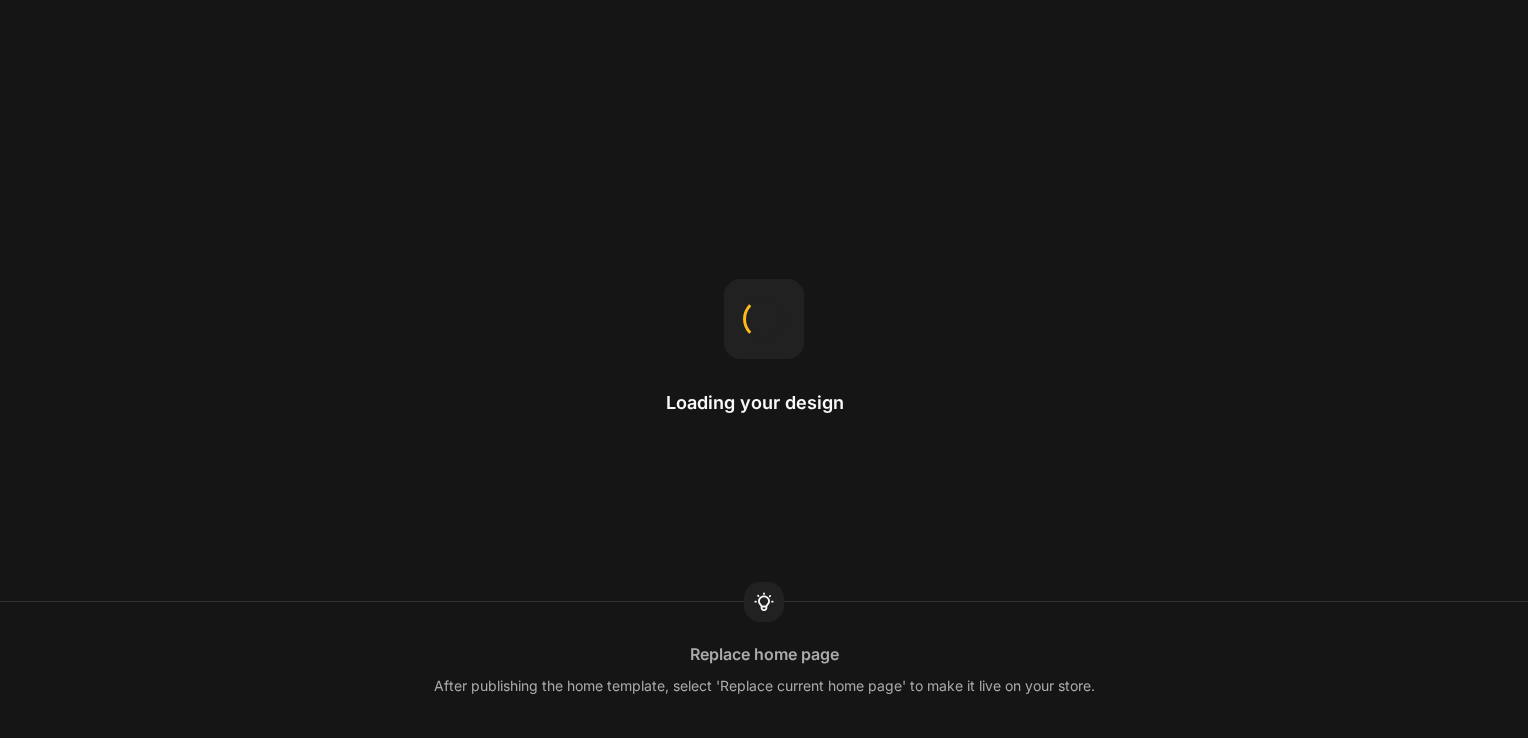 scroll, scrollTop: 0, scrollLeft: 0, axis: both 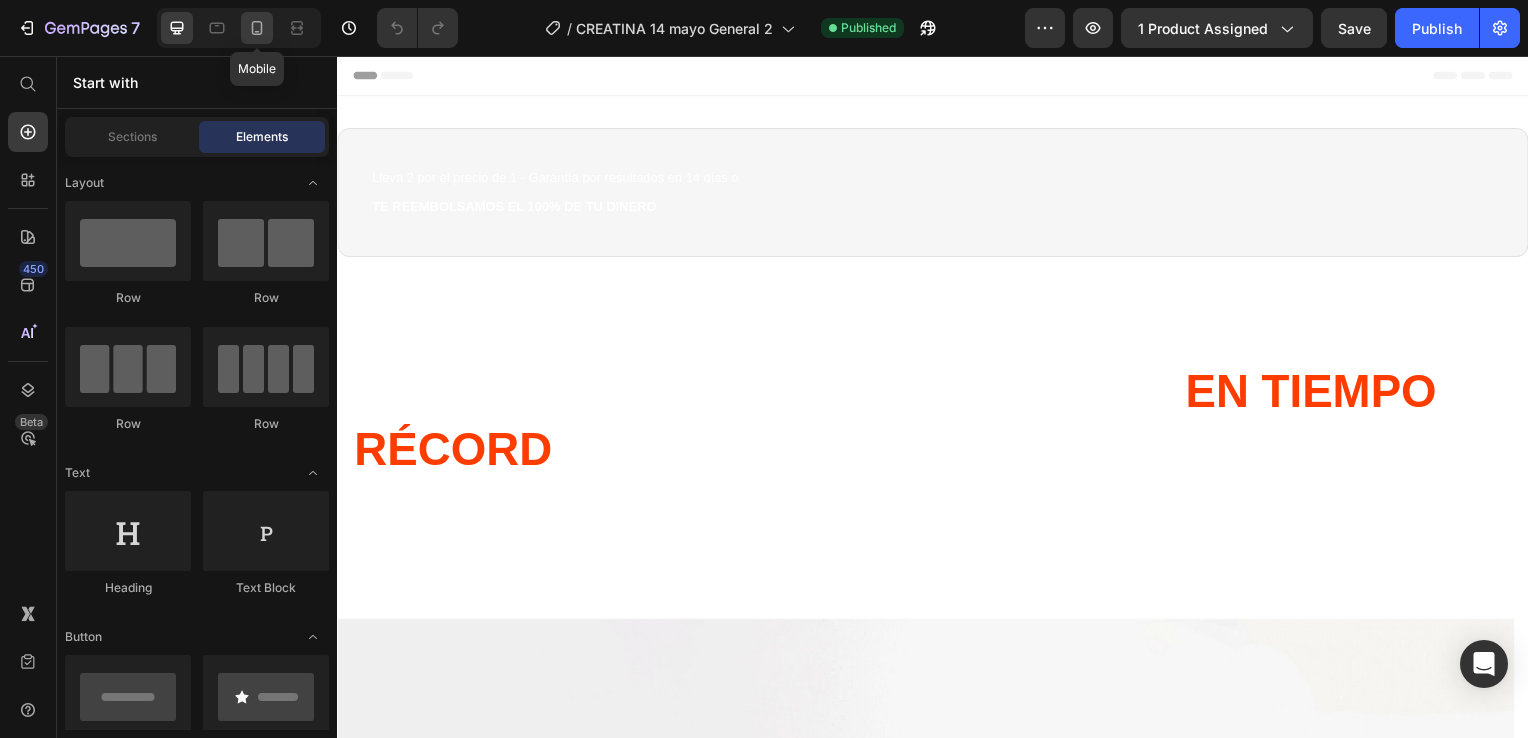click 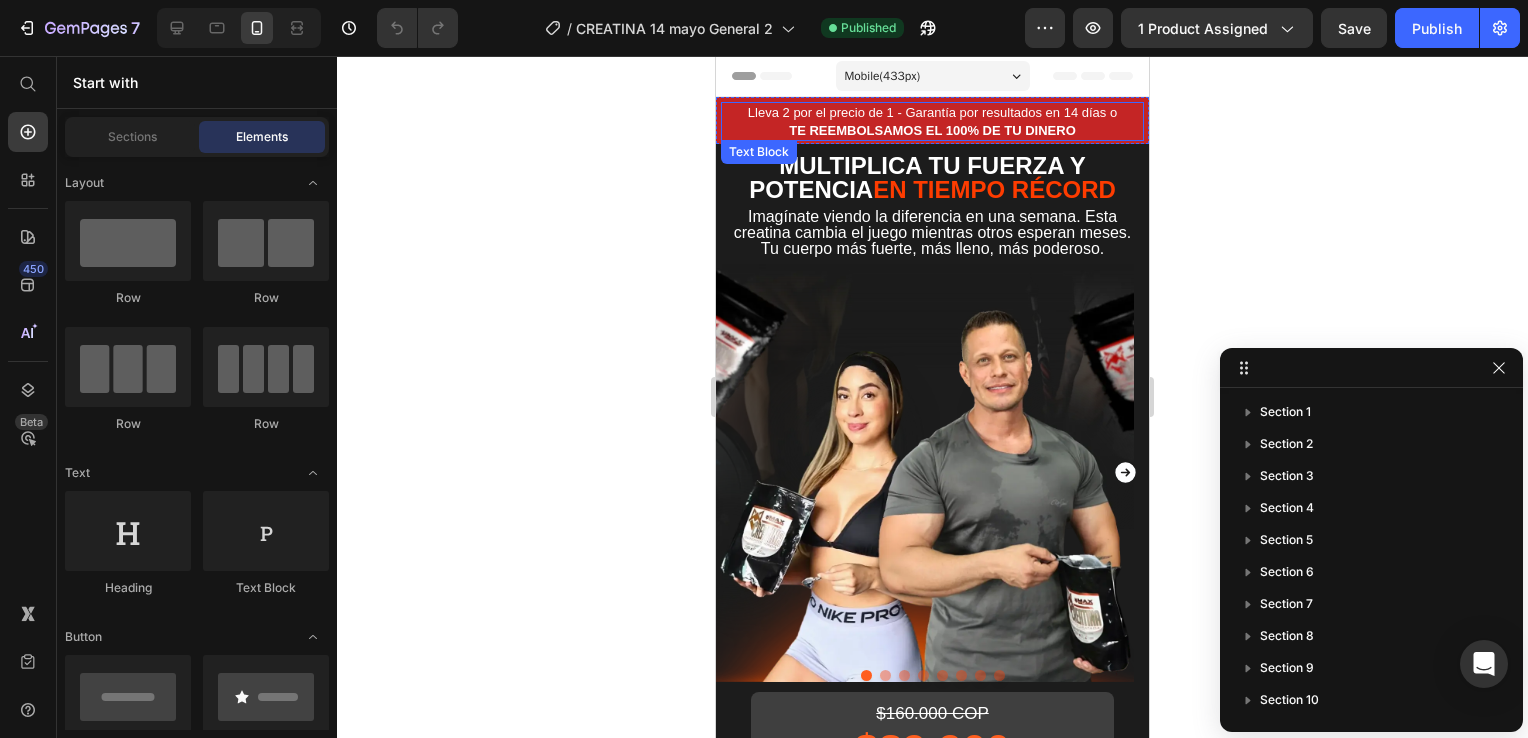 click on "Lleva 2 por el precio de 1 - Garantía por resultados en 14 días o TE REEMBOLSAMOS EL 100% DE TU DINERO" at bounding box center [932, 121] 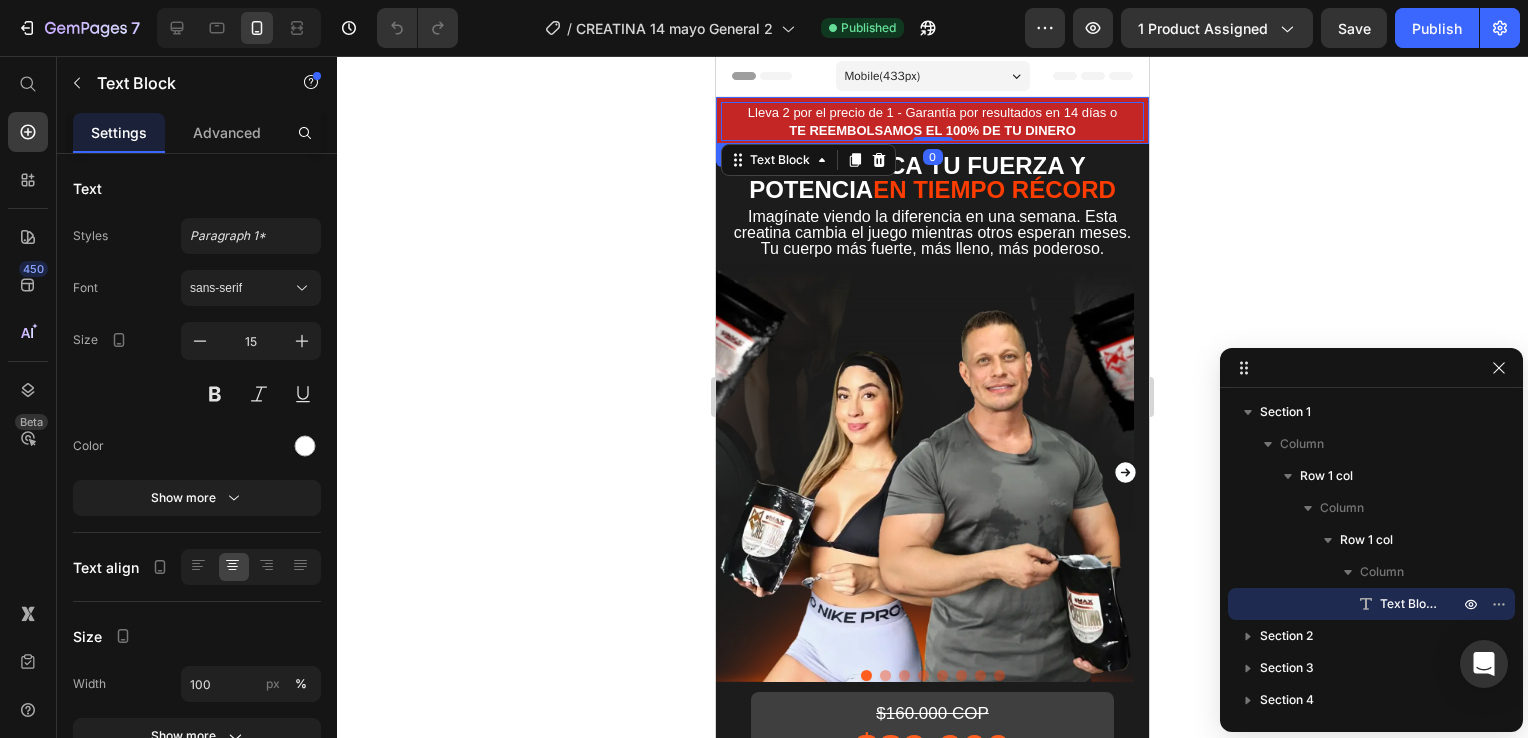 click on "Lleva 2 por el precio de 1 - Garantía por resultados en 14 días o TE REEMBOLSAMOS EL 100% DE TU DINERO Text Block   0" at bounding box center (932, 121) 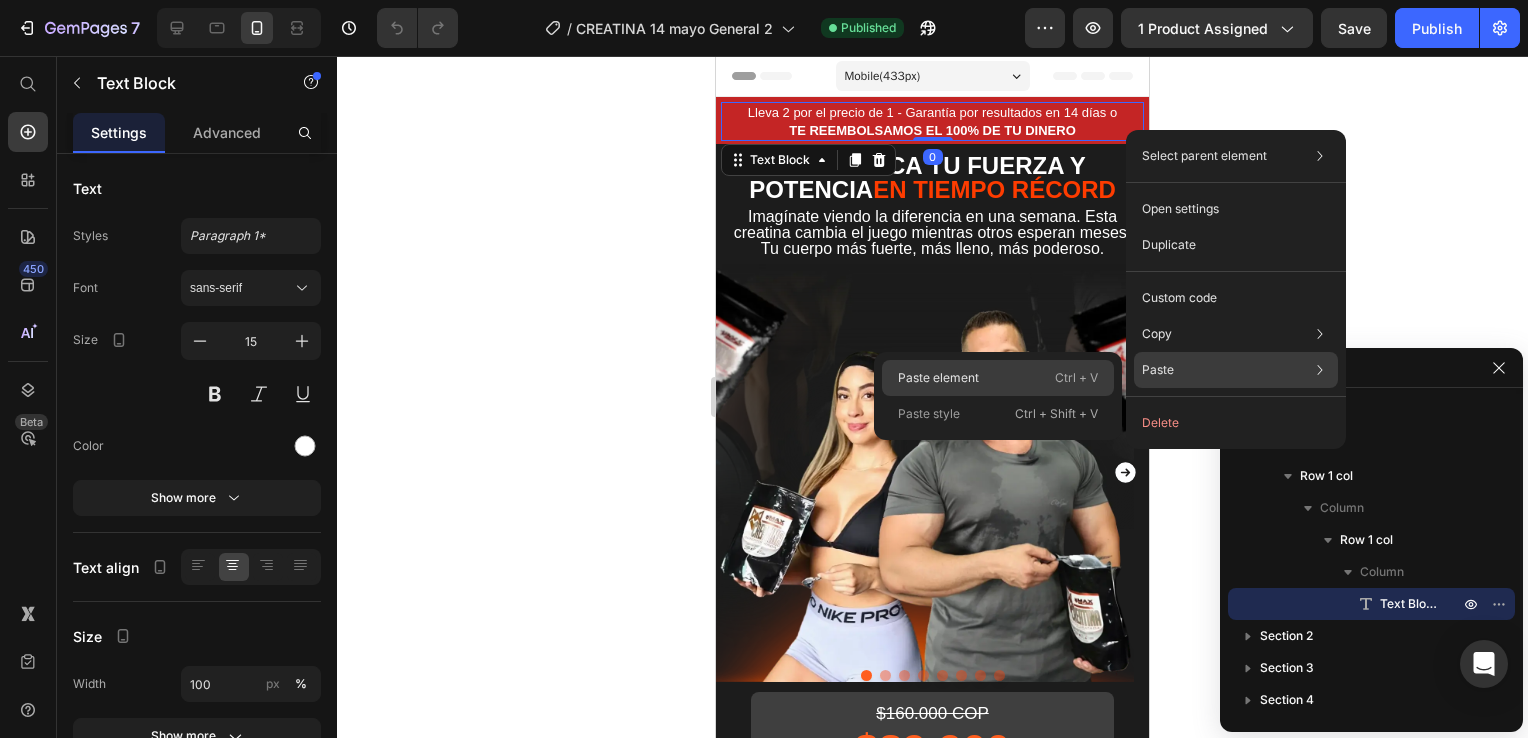 click on "Paste element  Ctrl + V" 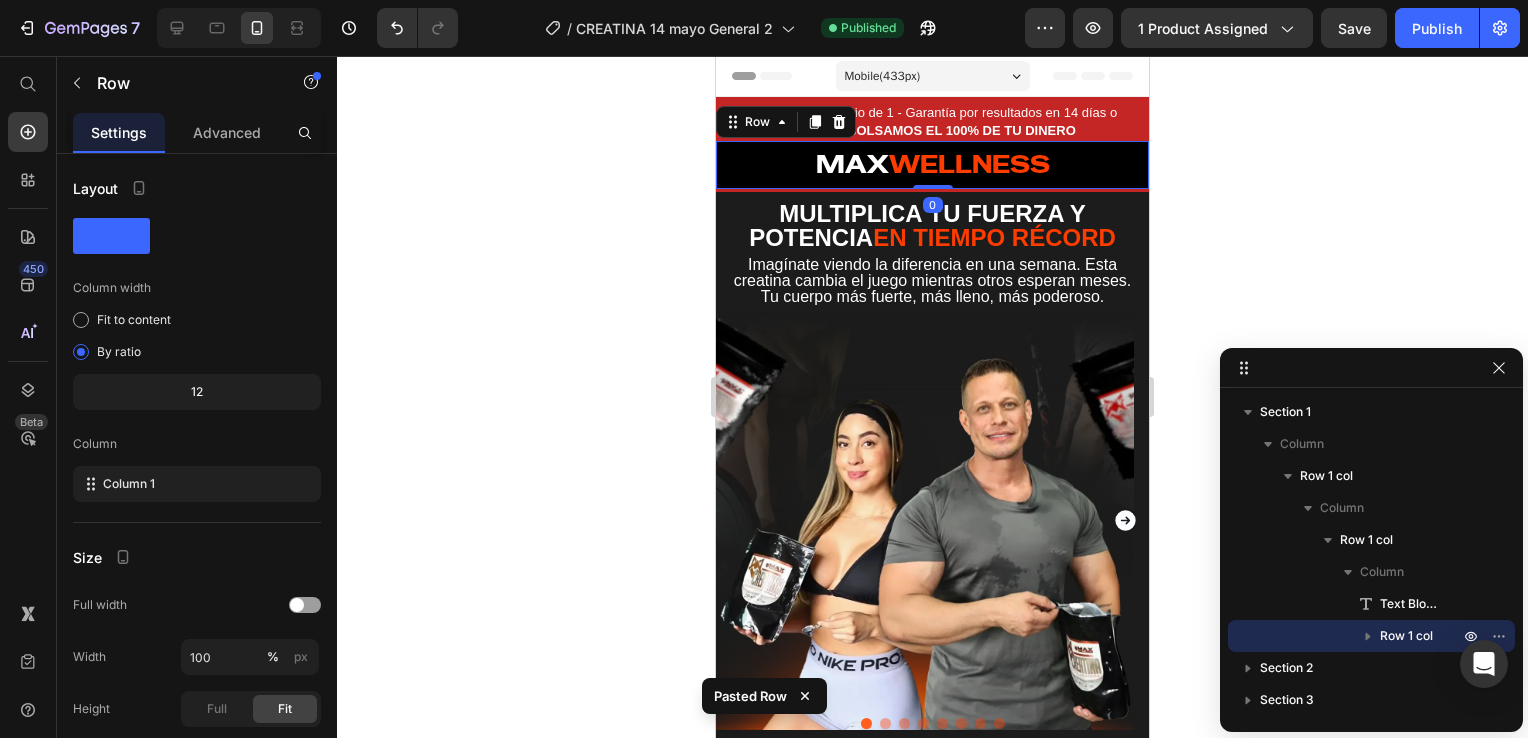 click 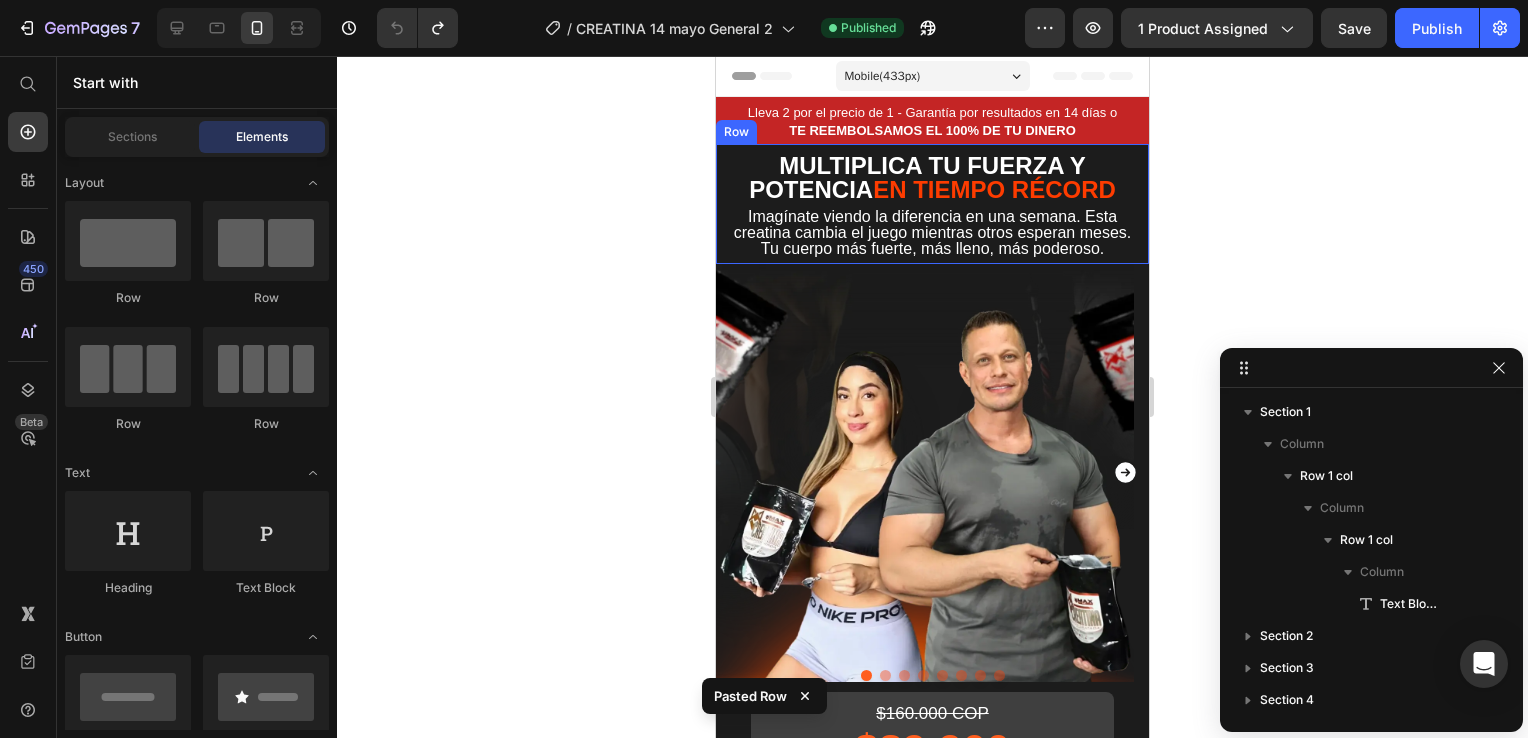 click on "MULTIPLICA TU FUERZA Y POTENCIA  EN TIEMPO RÉCORD Heading Imagínate viendo la diferencia en una semana. Esta creatina cambia el juego mientras otros esperan meses. Tu cuerpo más fuerte, más lleno, más poderoso. Text Block" at bounding box center [932, 204] 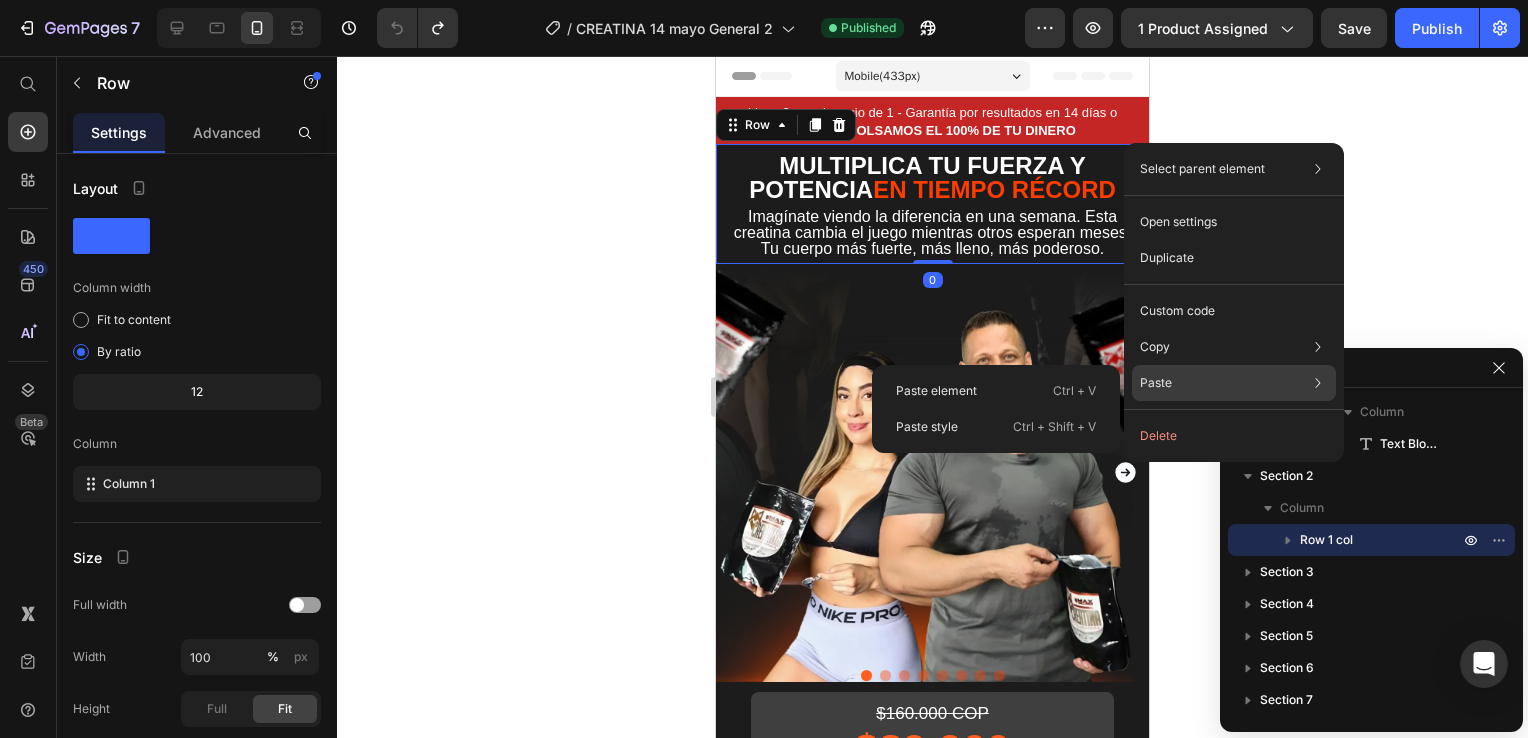 click on "Paste Paste element  Ctrl + V Paste style  Ctrl + Shift + V" 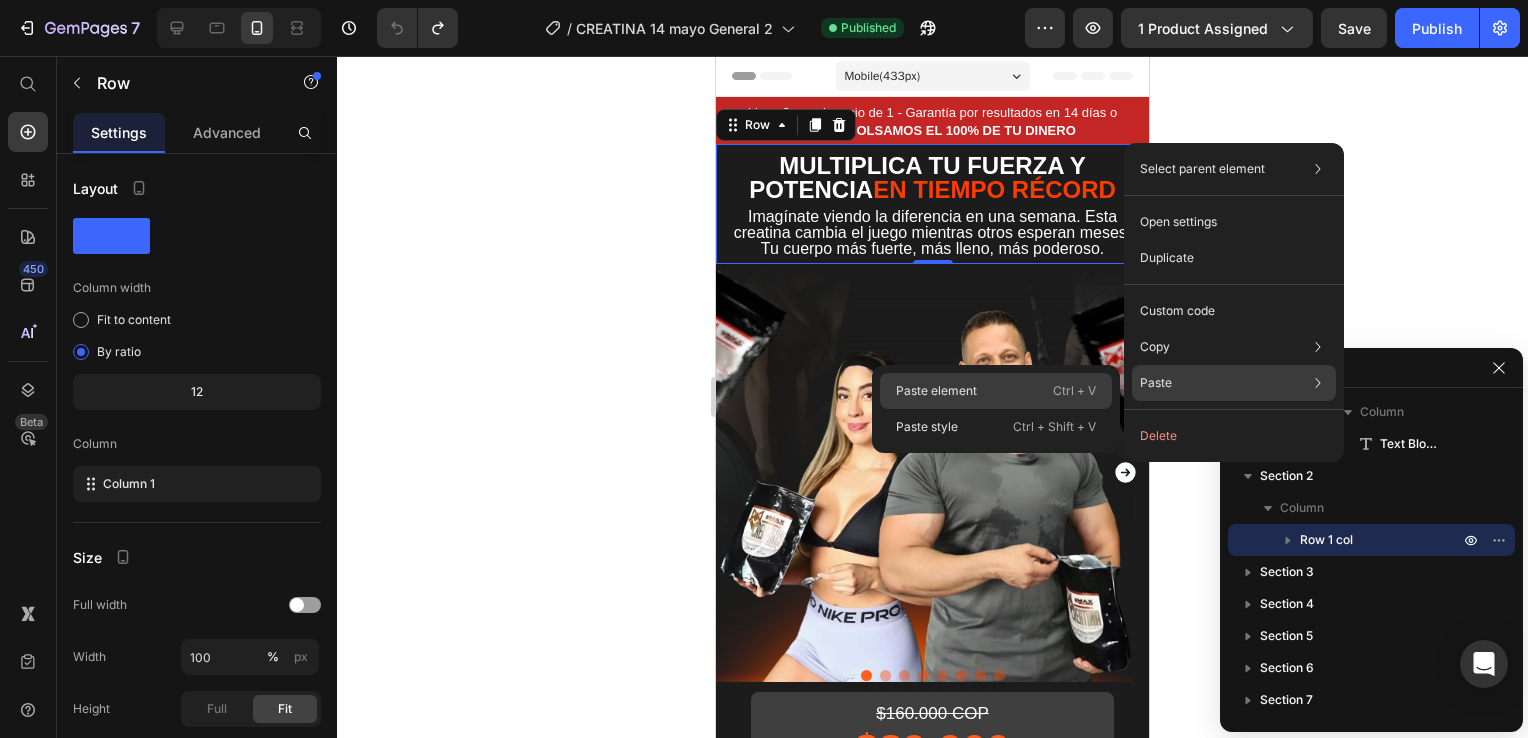 click on "Paste element  Ctrl + V" 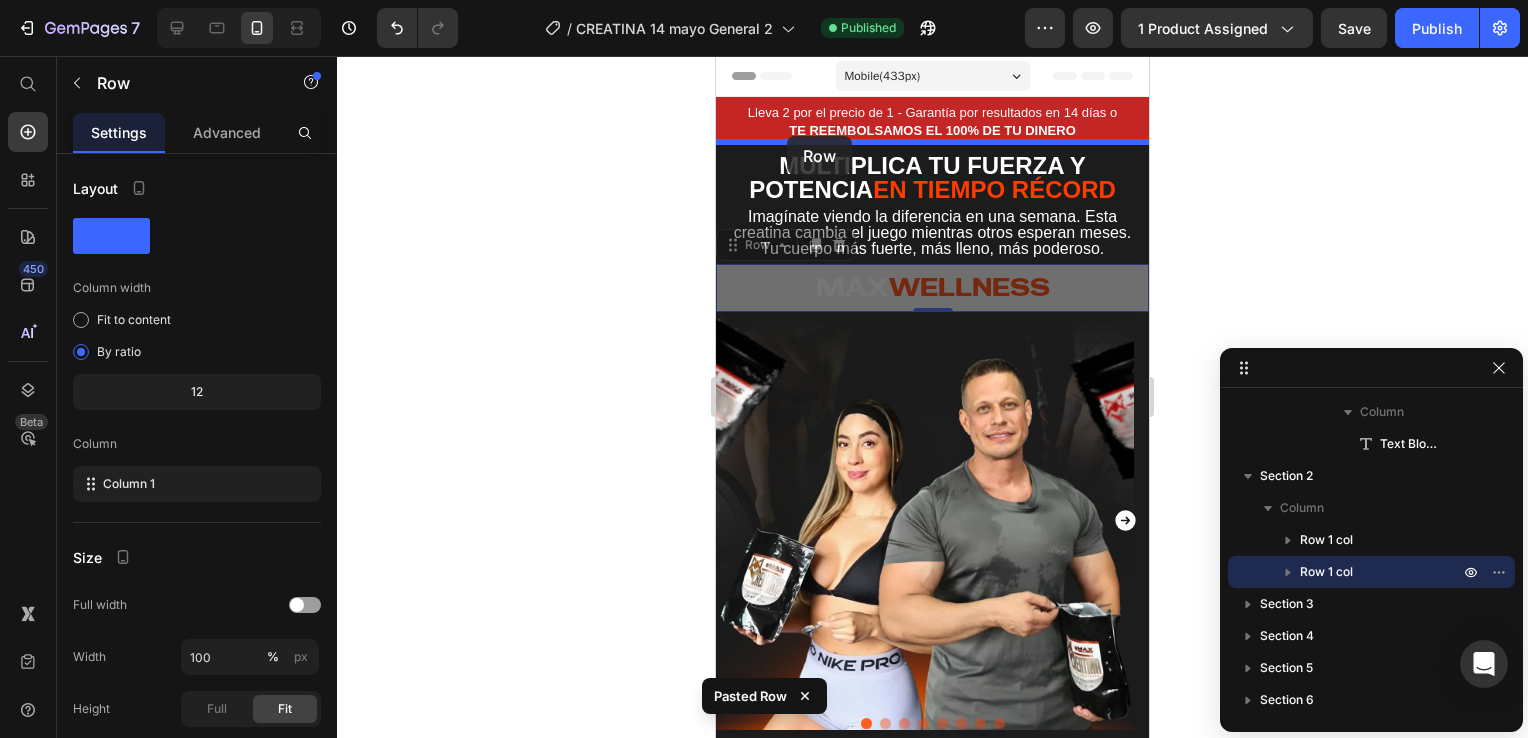 drag, startPoint x: 760, startPoint y: 267, endPoint x: 787, endPoint y: 137, distance: 132.77425 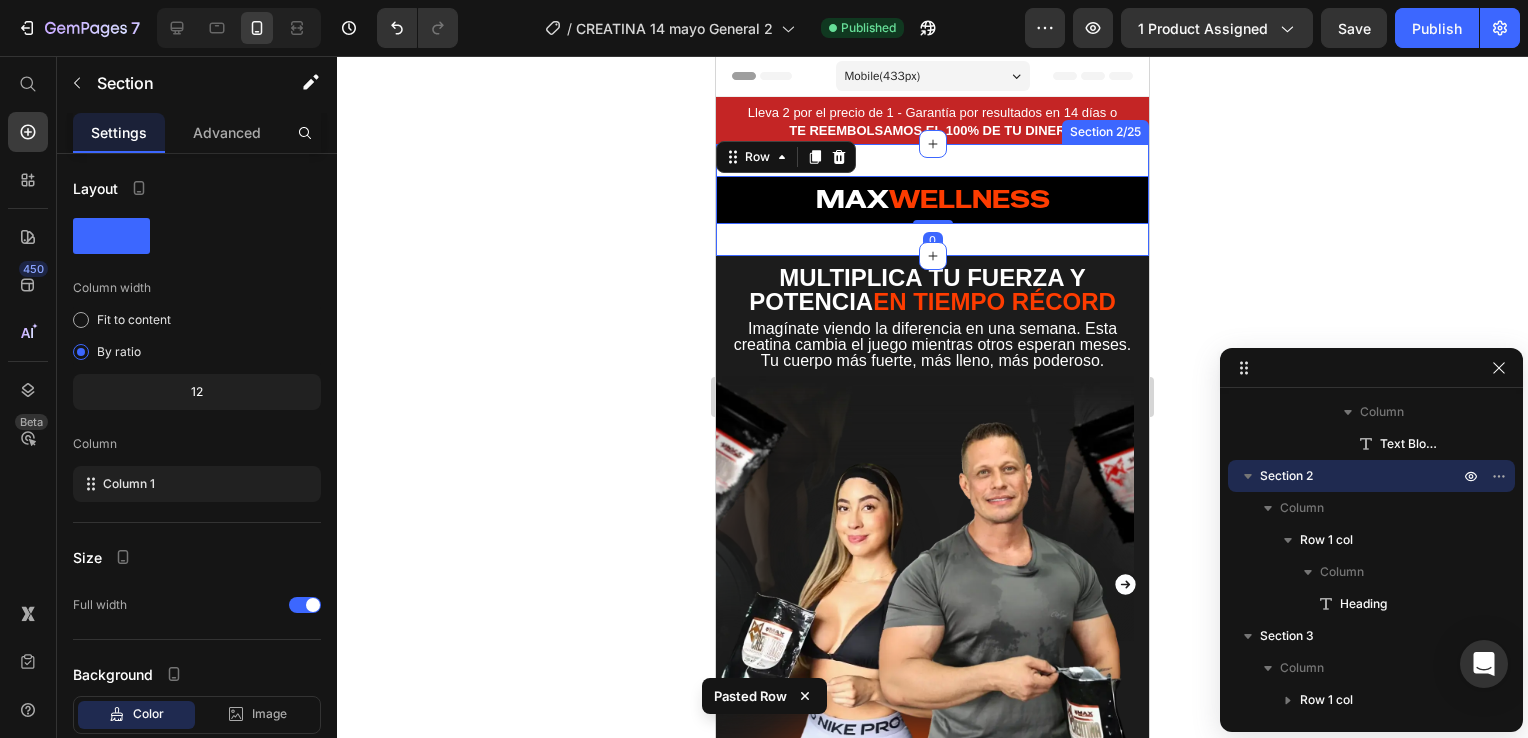 click on "MAX  WELLNESS Heading Row   0 Section 2/25" at bounding box center [932, 200] 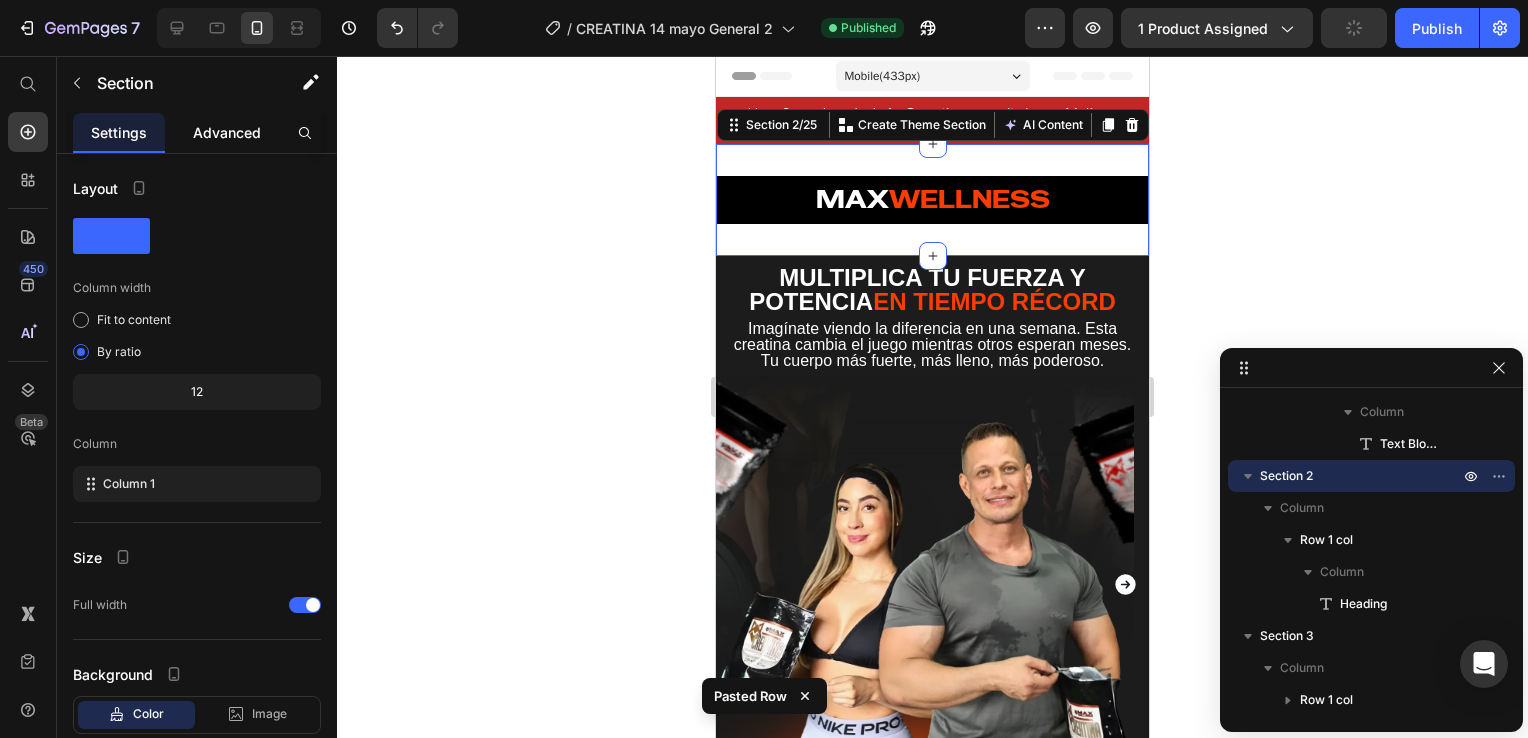 click on "Advanced" at bounding box center [227, 132] 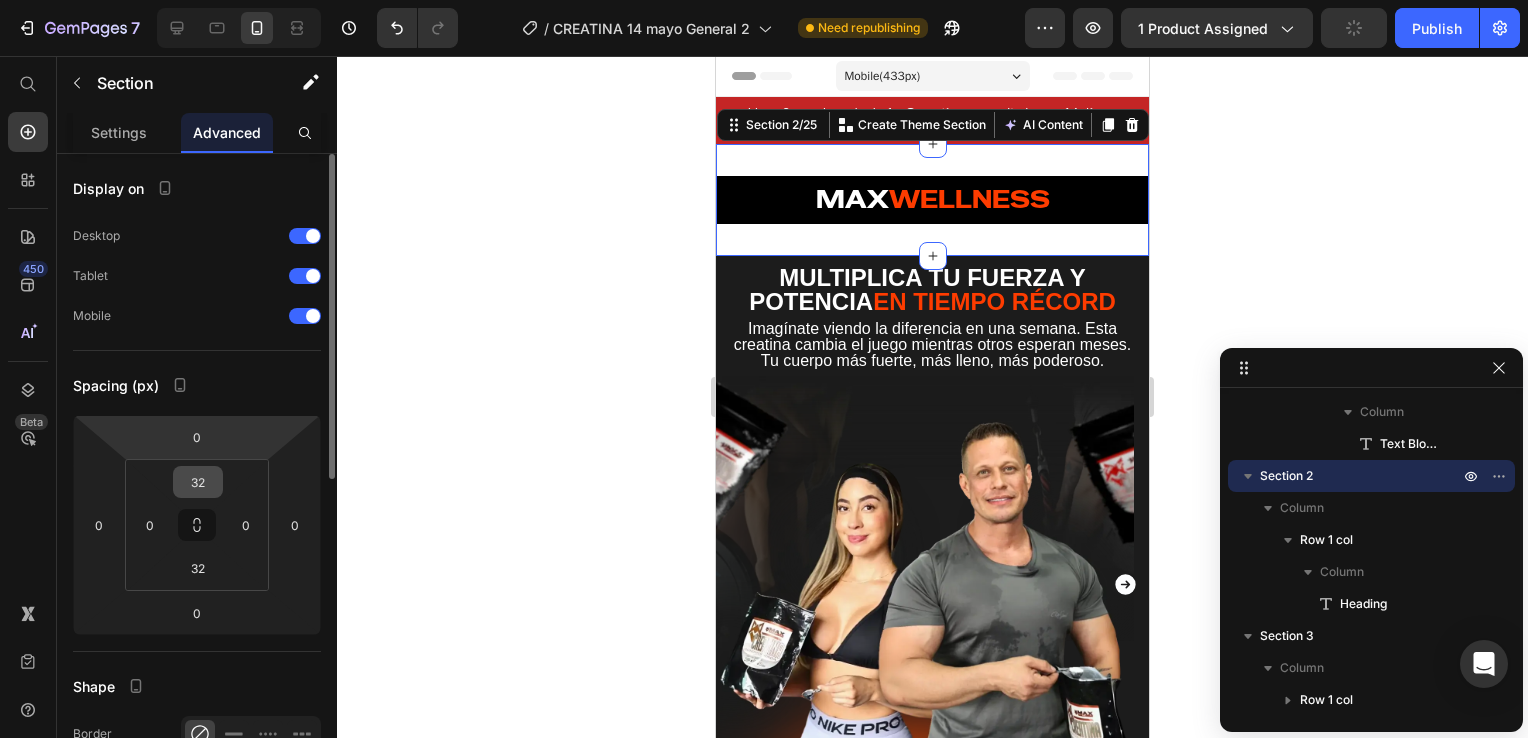 click on "32" at bounding box center [198, 482] 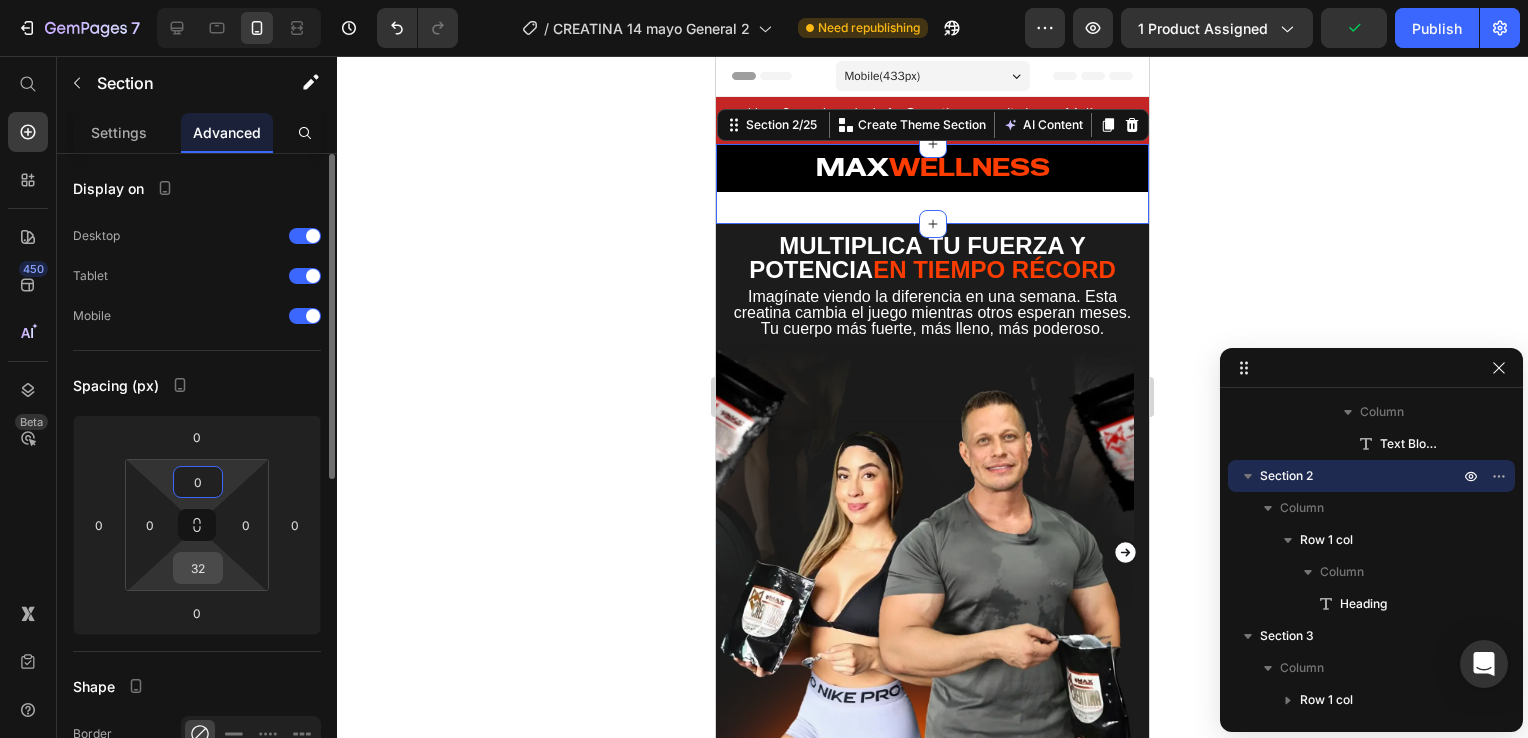 type on "0" 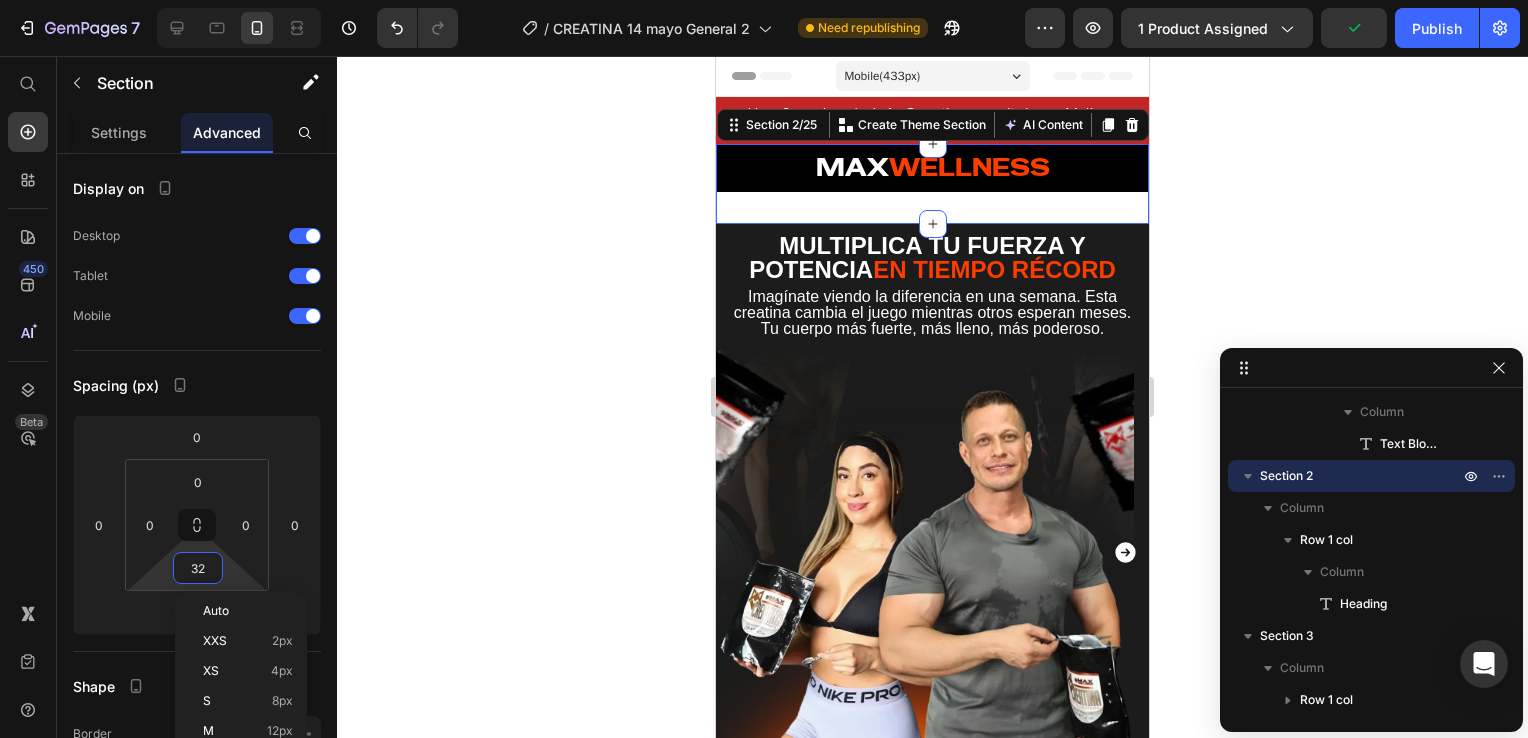 type on "0" 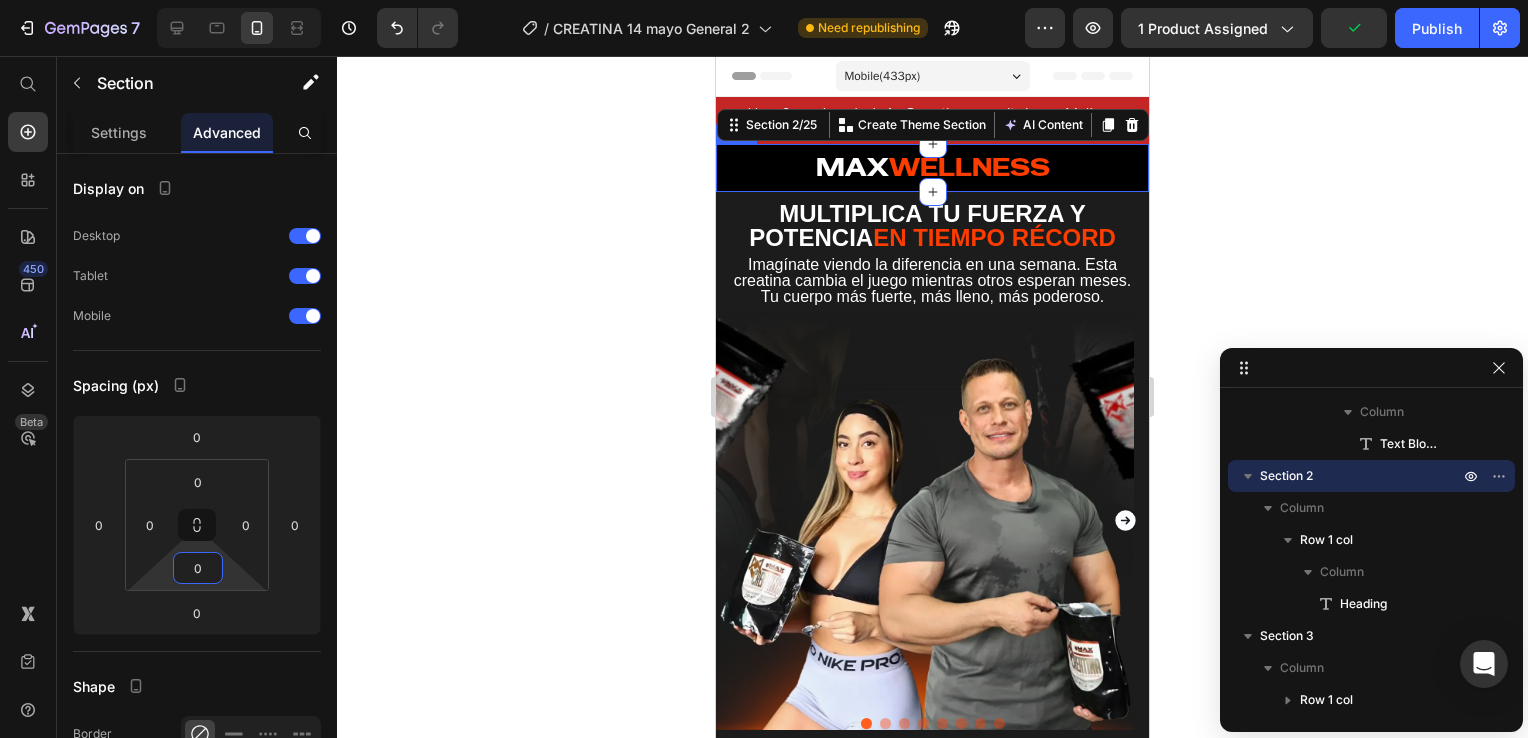 click 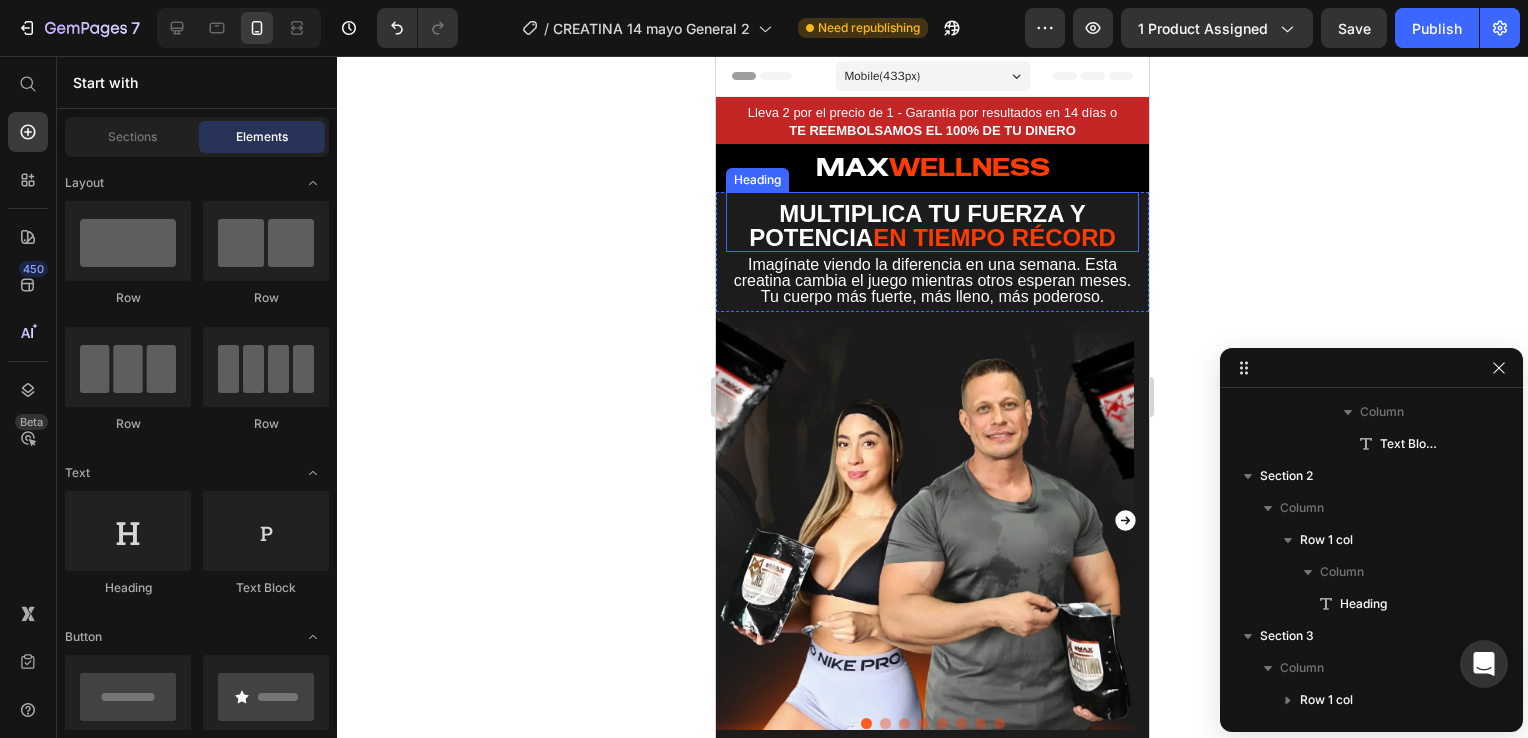 click on "MULTIPLICA TU FUERZA Y POTENCIA  EN TIEMPO RÉCORD" at bounding box center [932, 222] 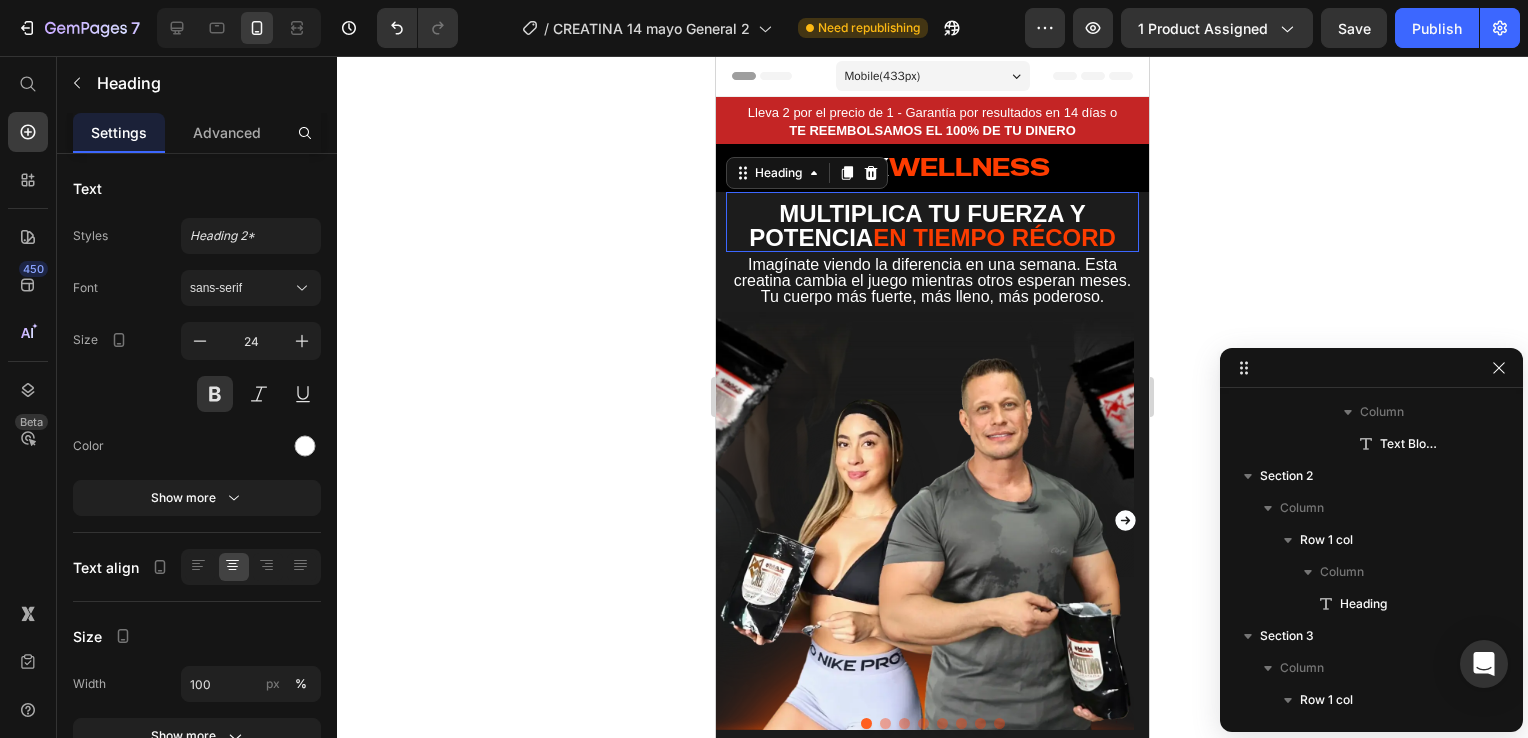 scroll, scrollTop: 384, scrollLeft: 0, axis: vertical 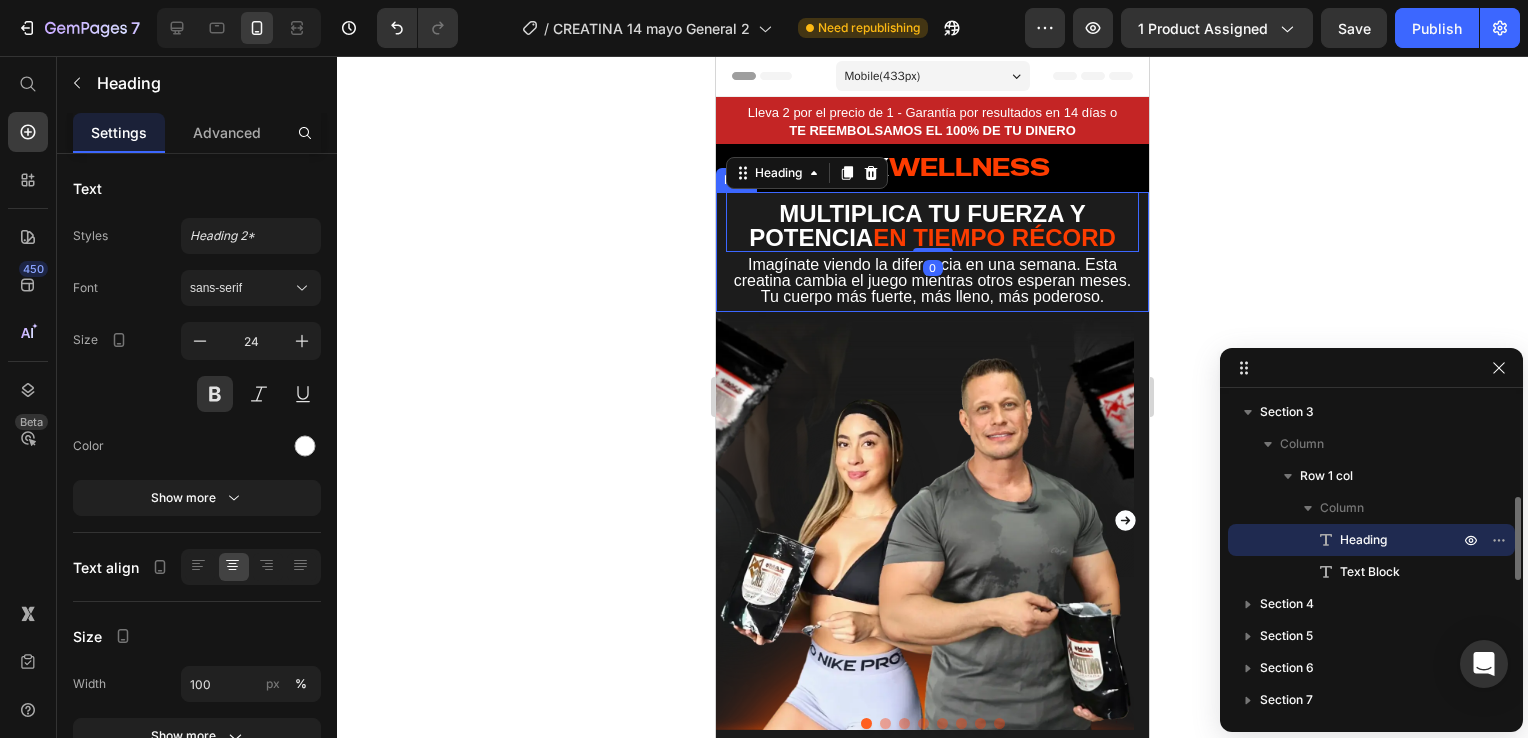 click on "MULTIPLICA TU FUERZA Y POTENCIA  EN TIEMPO RÉCORD Heading   0 Imagínate viendo la diferencia en una semana. Esta creatina cambia el juego mientras otros esperan meses. Tu cuerpo más fuerte, más lleno, más poderoso. Text Block" at bounding box center (932, 252) 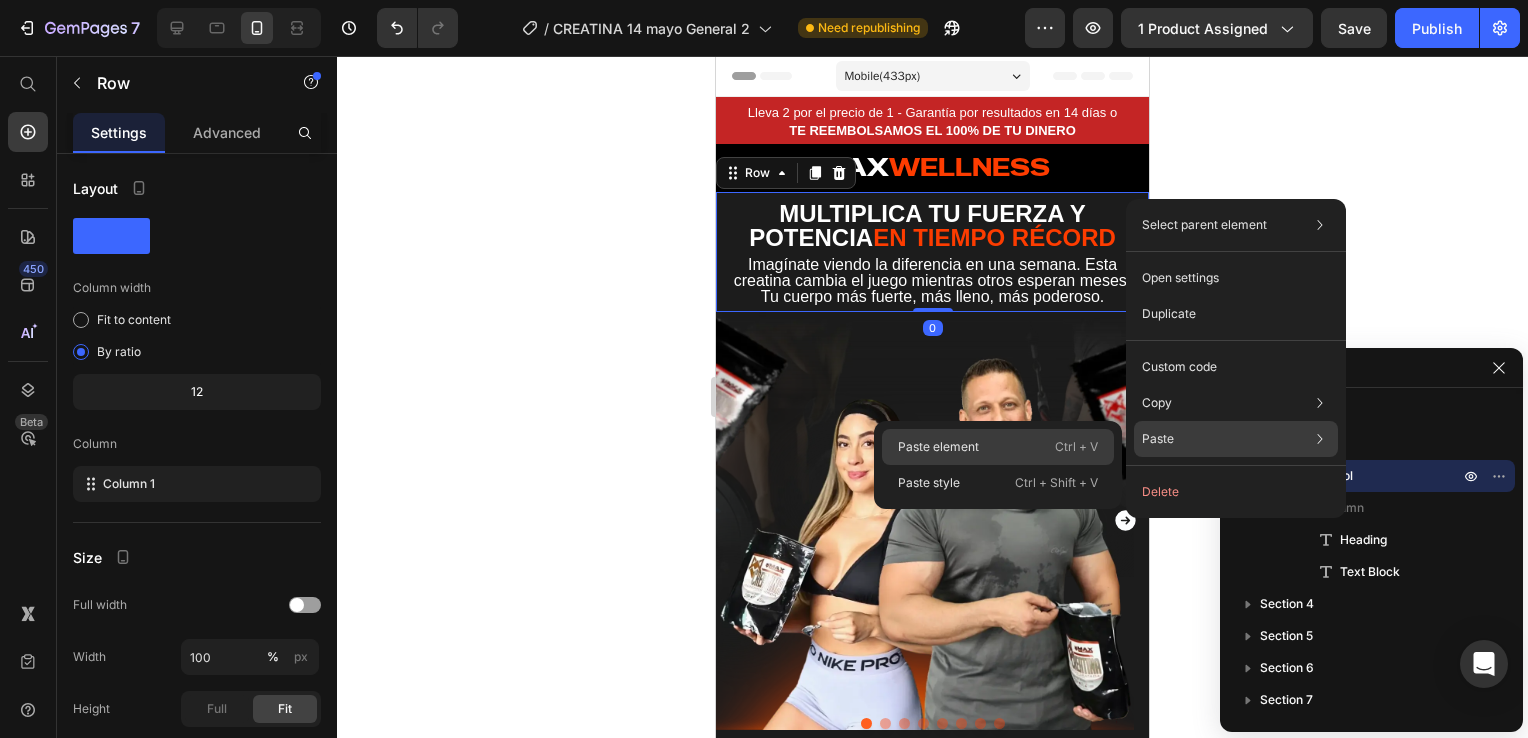 click on "Paste element  Ctrl + V" 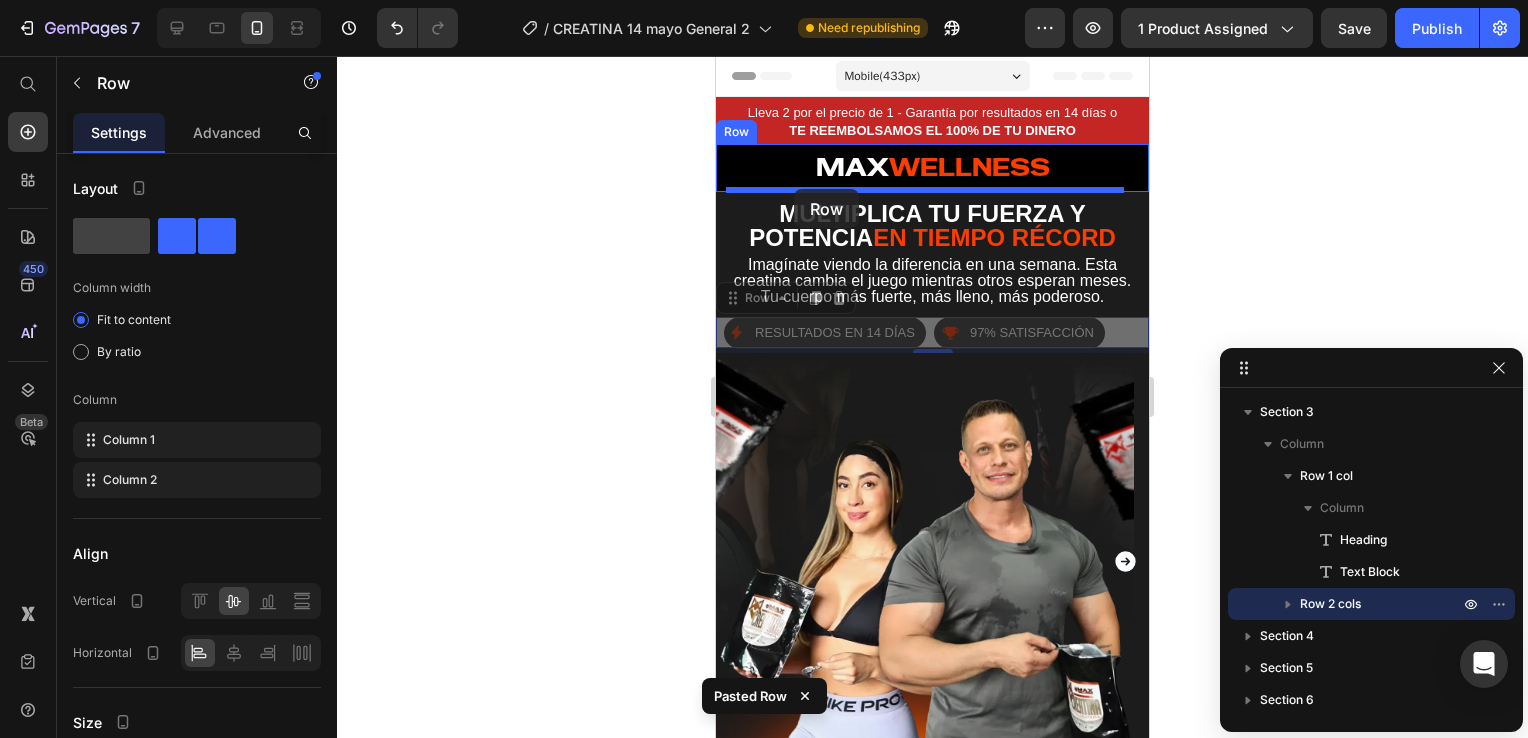 drag, startPoint x: 777, startPoint y: 311, endPoint x: 794, endPoint y: 189, distance: 123.178734 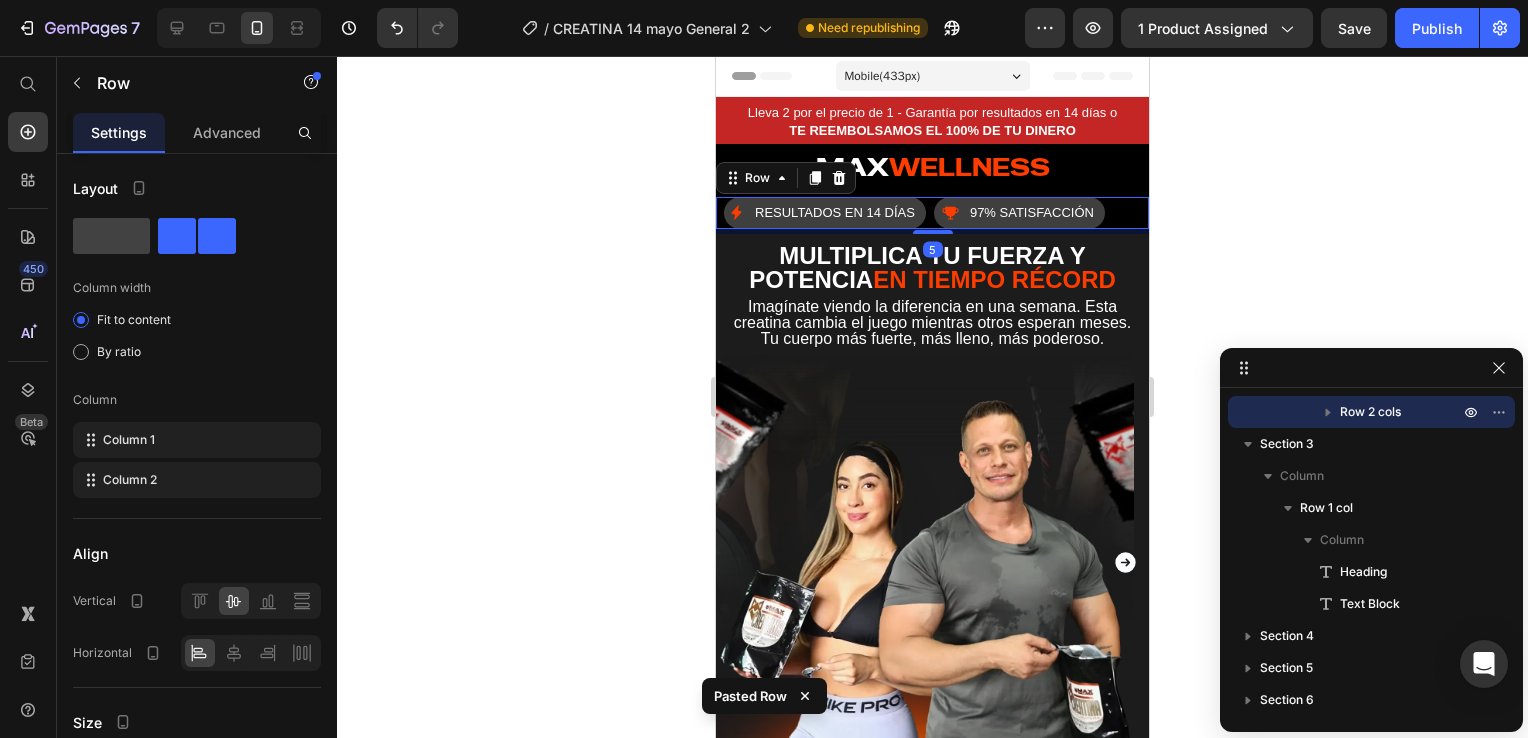 click 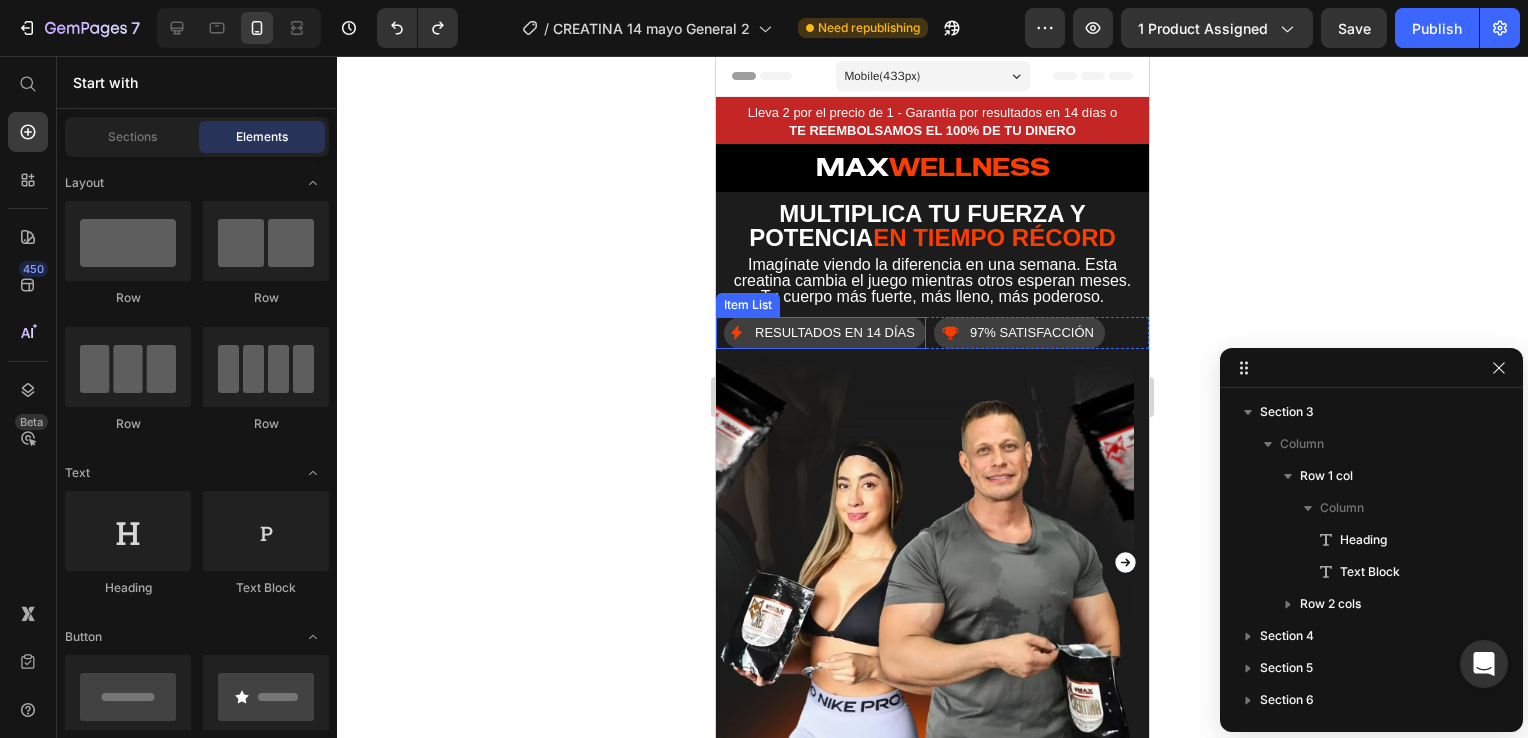 click on "RESULTADOS EN 14 DÍAS Item List" at bounding box center (821, 333) 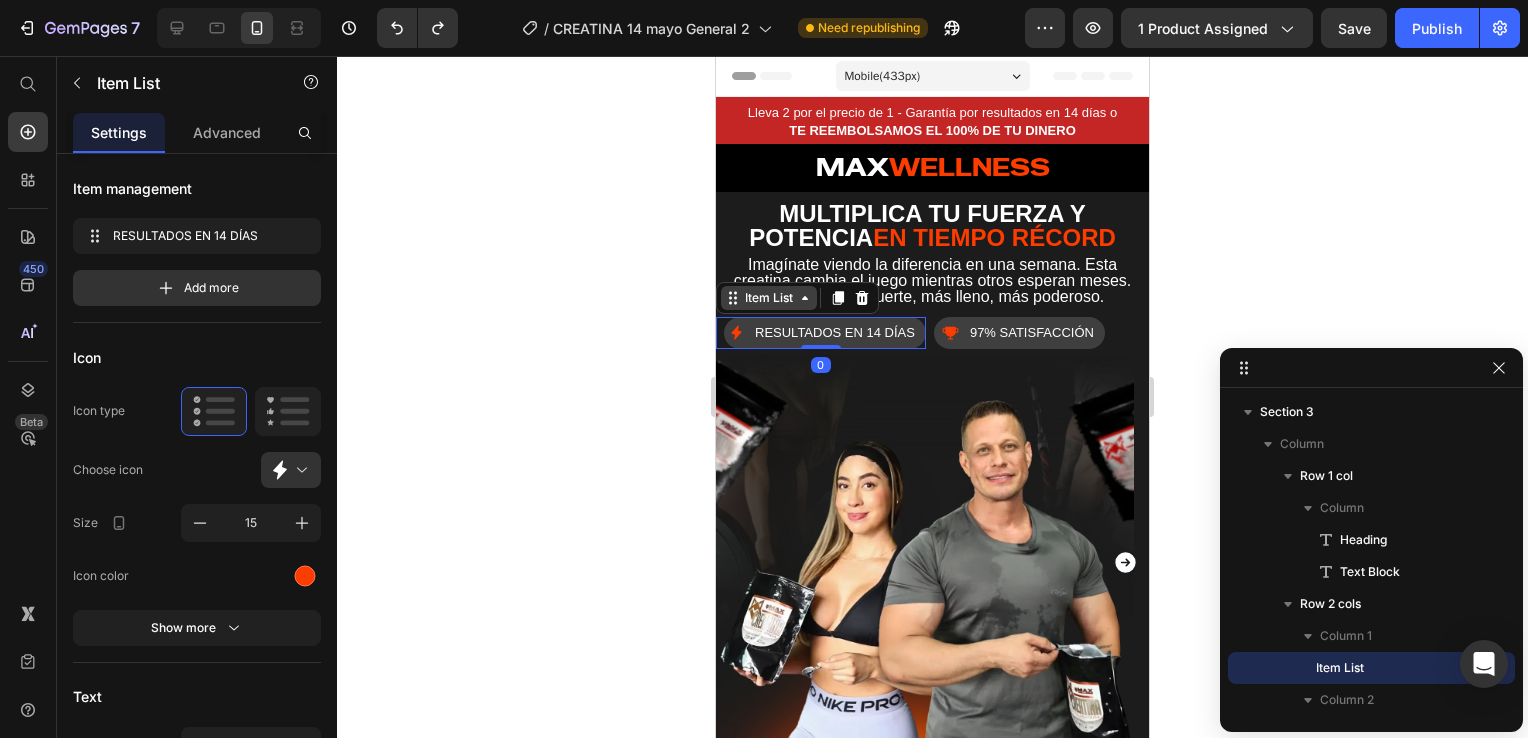 click on "Item List" at bounding box center (769, 298) 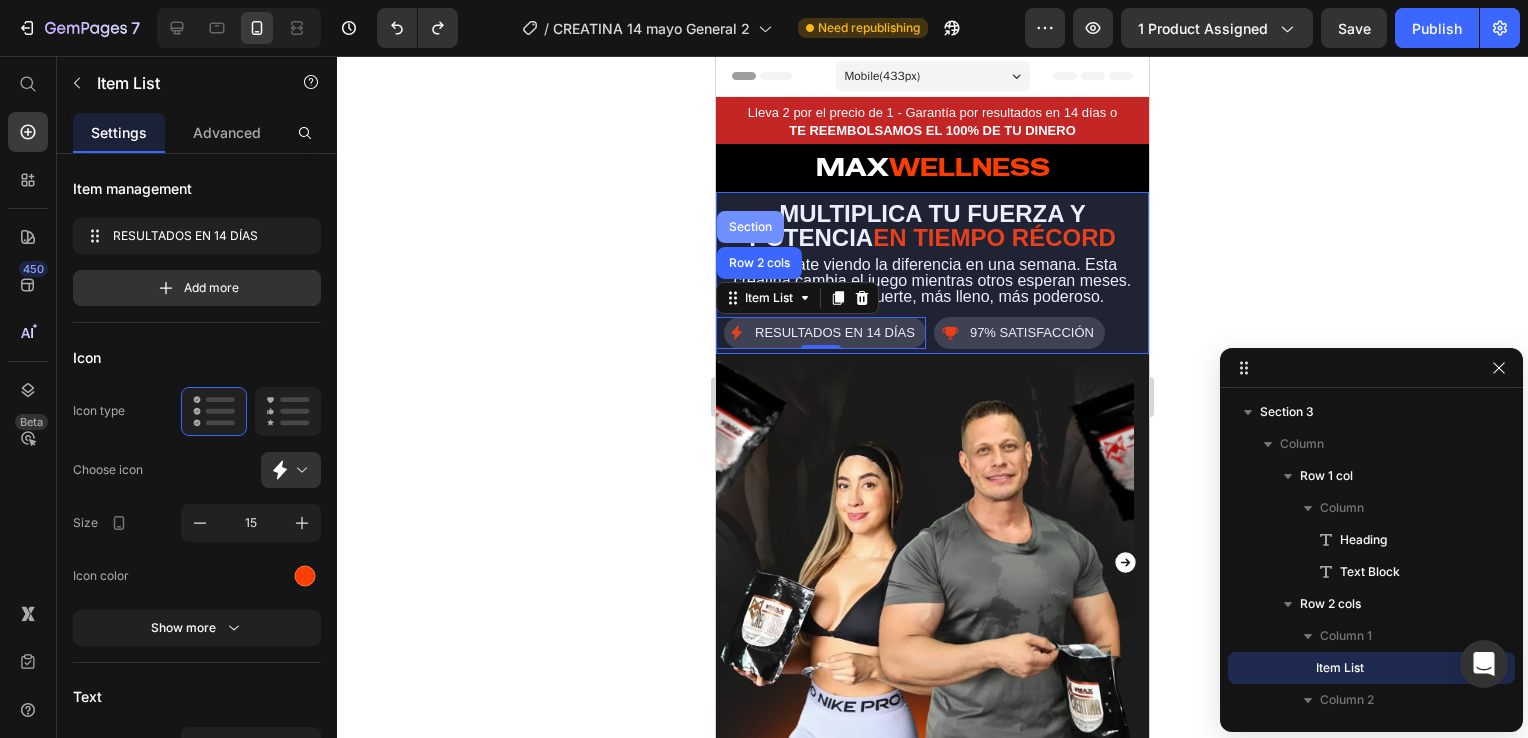 click on "Section" at bounding box center (750, 227) 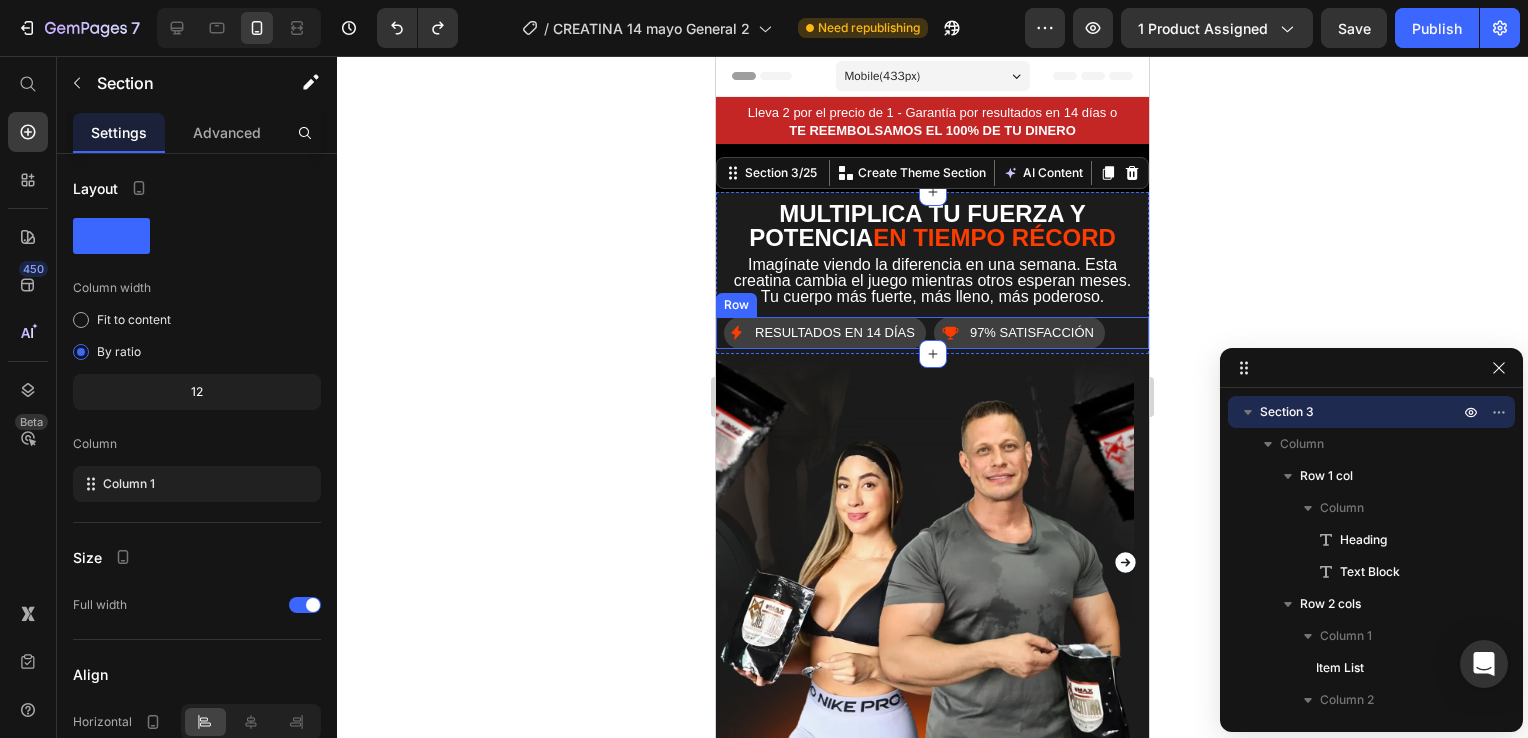 click on "RESULTADOS EN 14 DÍAS Item List
97% SATISFACCIÓN Item List Row" at bounding box center [932, 333] 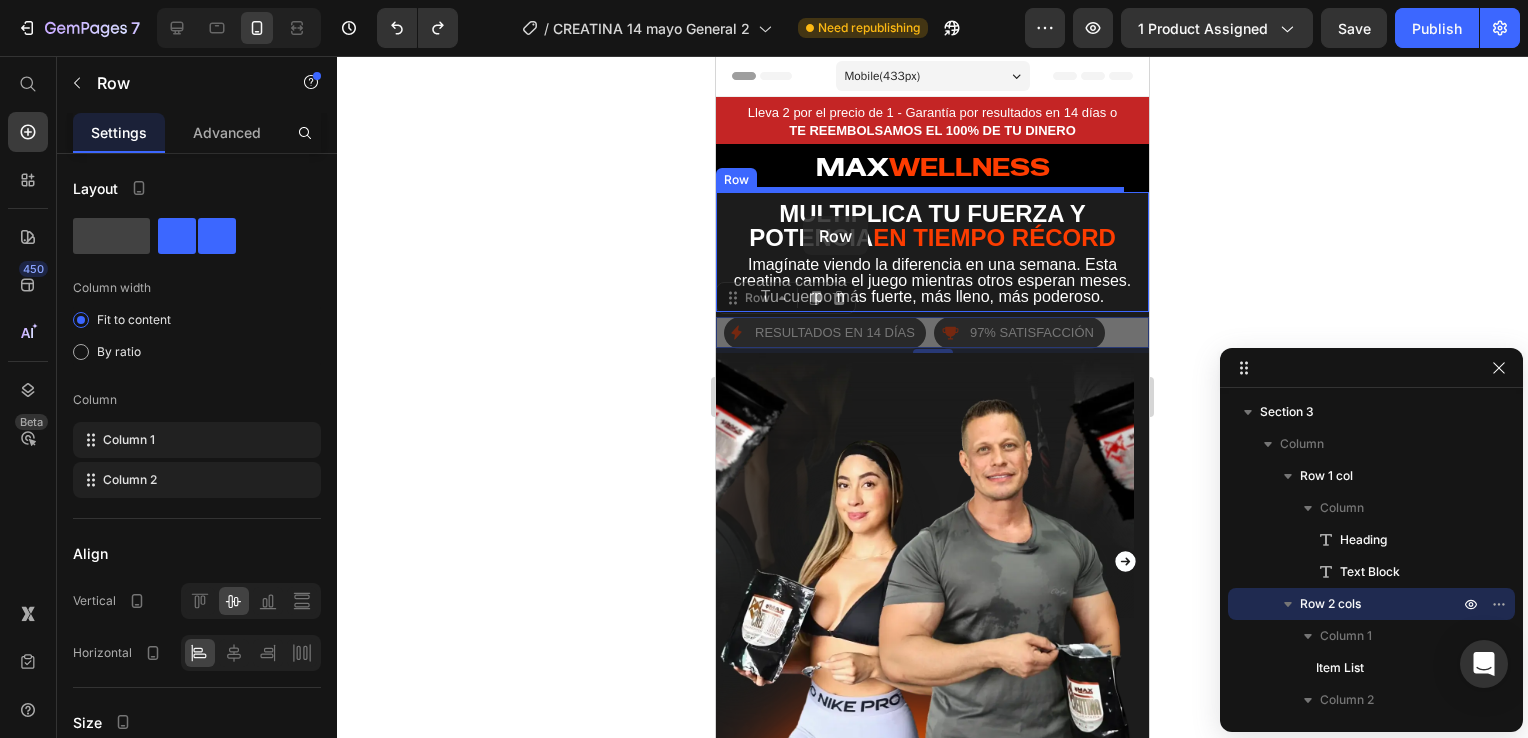 drag, startPoint x: 832, startPoint y: 239, endPoint x: 803, endPoint y: 216, distance: 37.01351 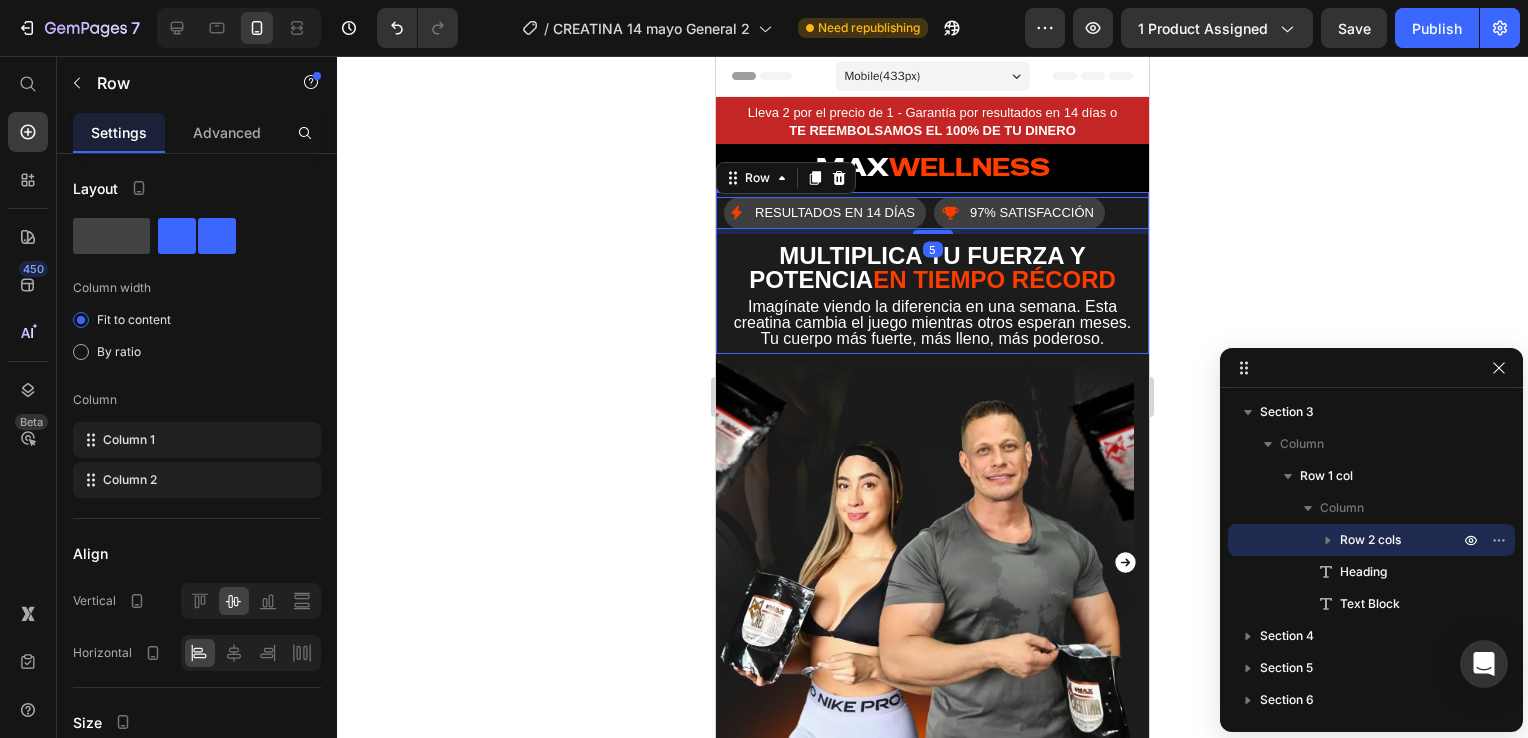 click 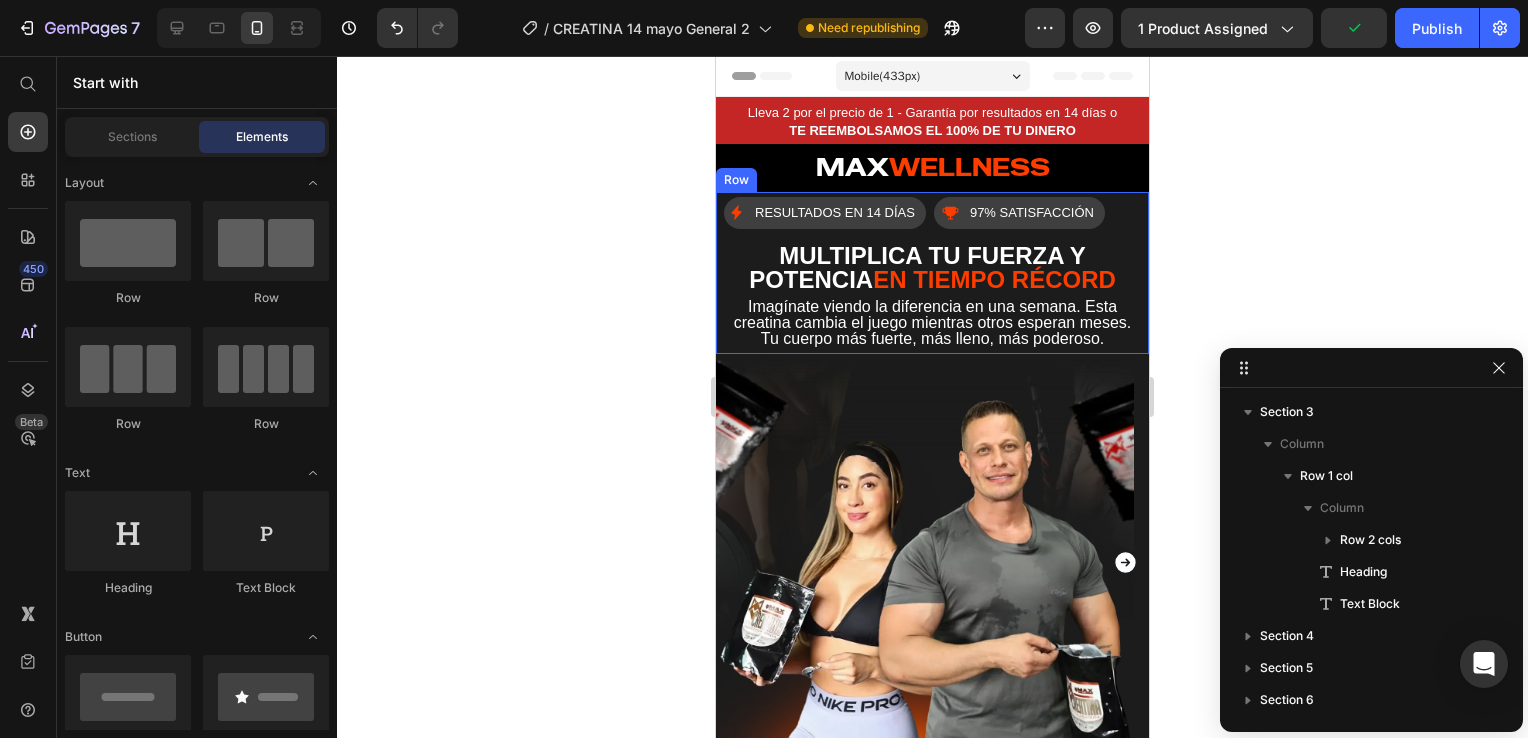 click on "RESULTADOS EN 14 DÍAS Item List
97% SATISFACCIÓN Item List Row MULTIPLICA TU FUERZA Y POTENCIA  EN TIEMPO RÉCORD Heading Imagínate viendo la diferencia en una semana. Esta creatina cambia el juego mientras otros esperan meses. Tu cuerpo más fuerte, más lleno, más poderoso. Text Block" at bounding box center [932, 273] 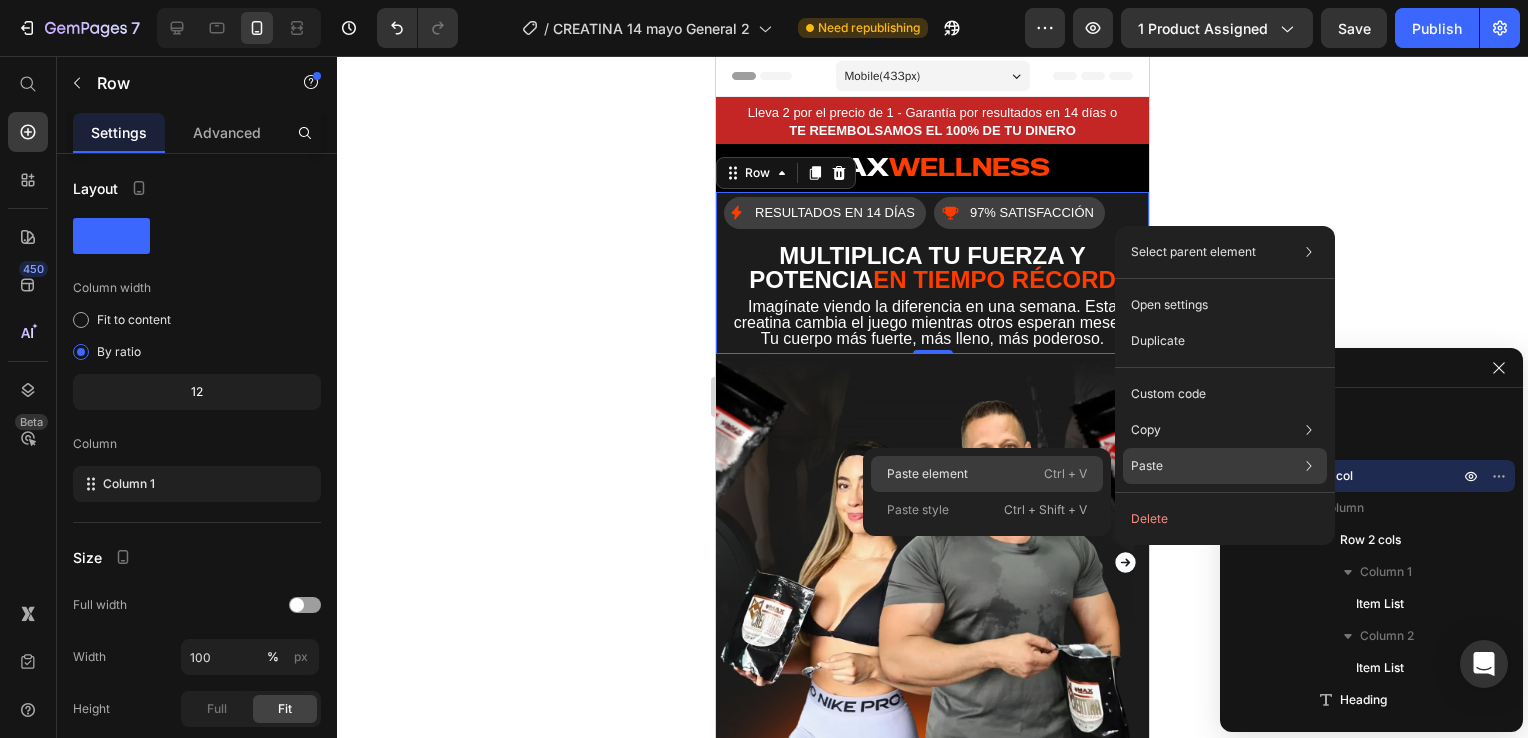 click on "Paste element" at bounding box center [927, 474] 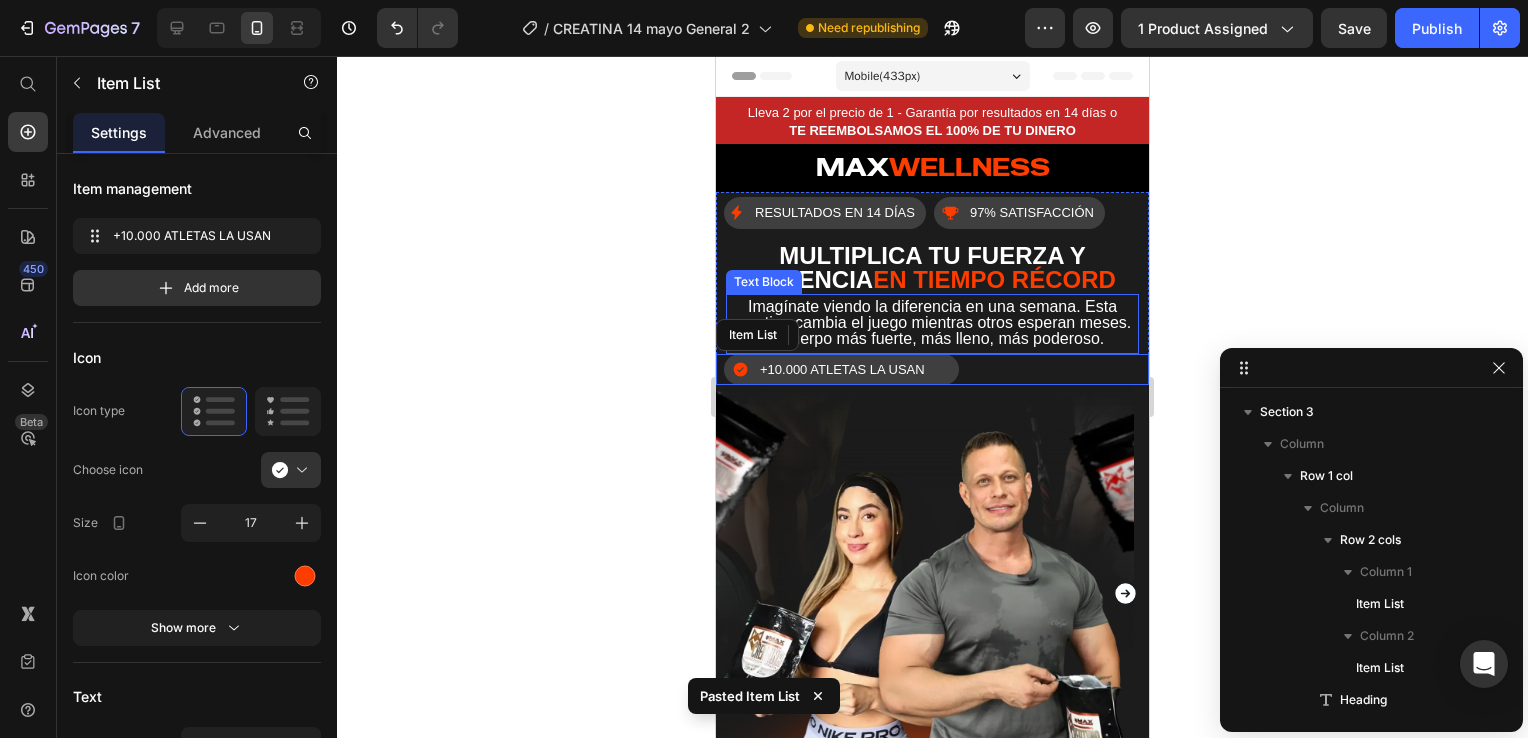 scroll, scrollTop: 608, scrollLeft: 0, axis: vertical 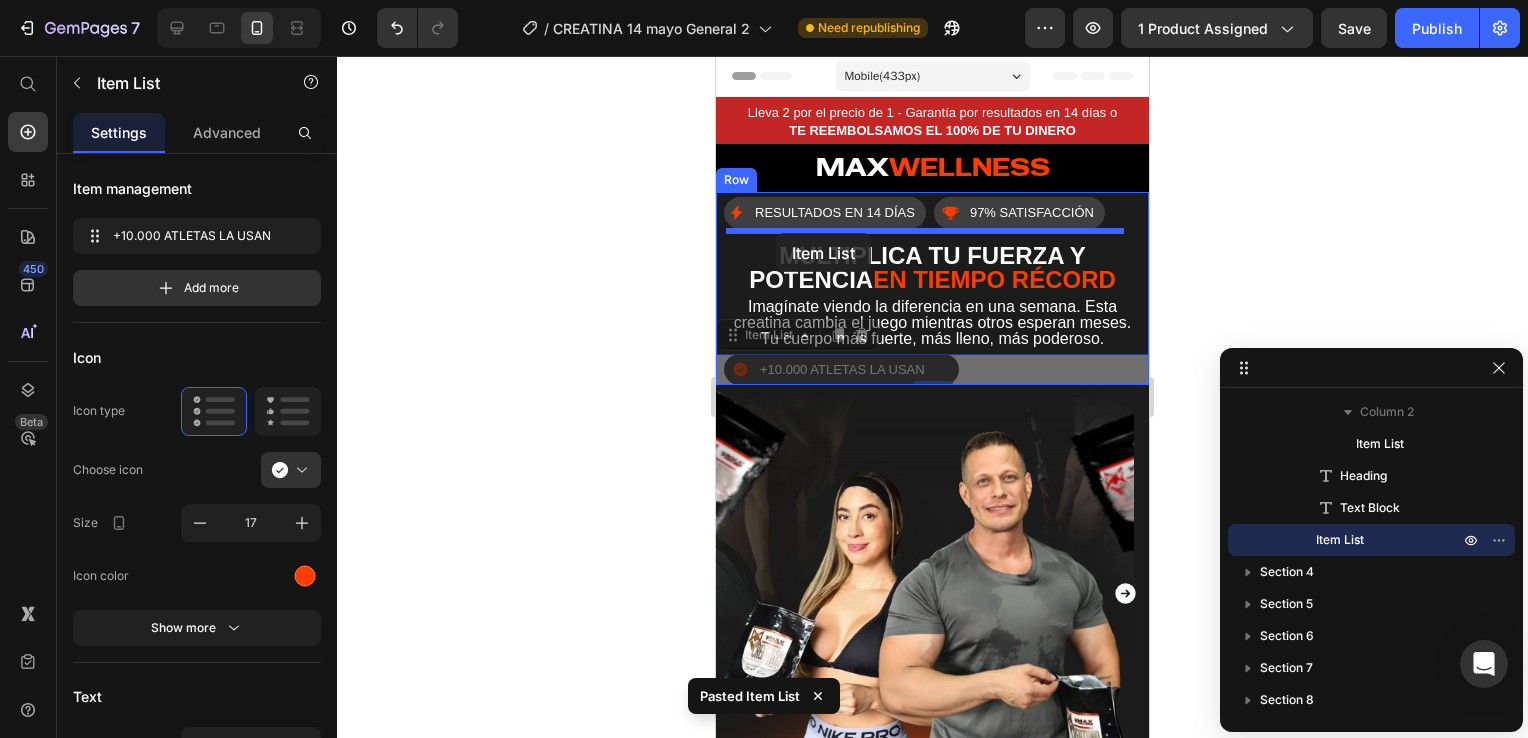 drag, startPoint x: 771, startPoint y: 358, endPoint x: 779, endPoint y: 233, distance: 125.25574 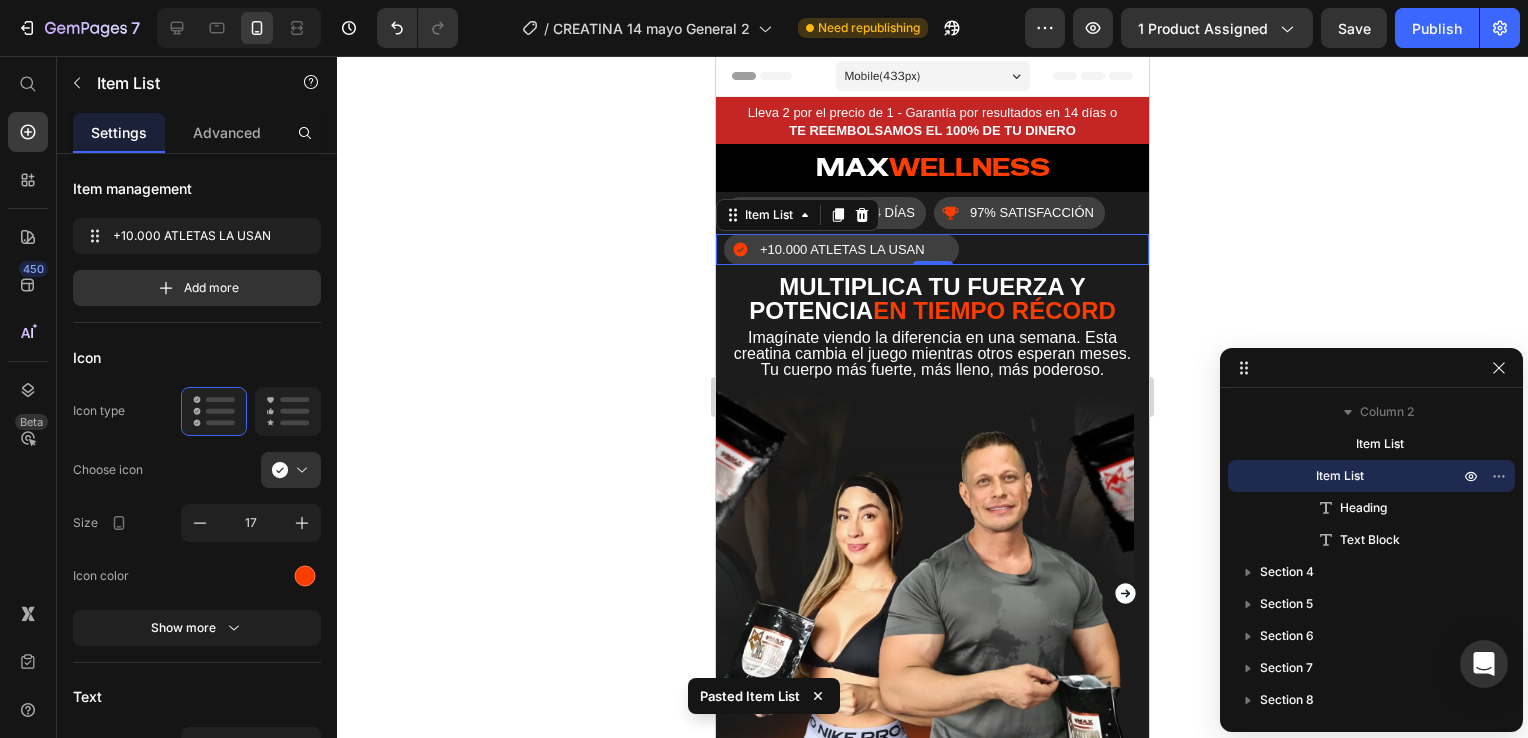 click 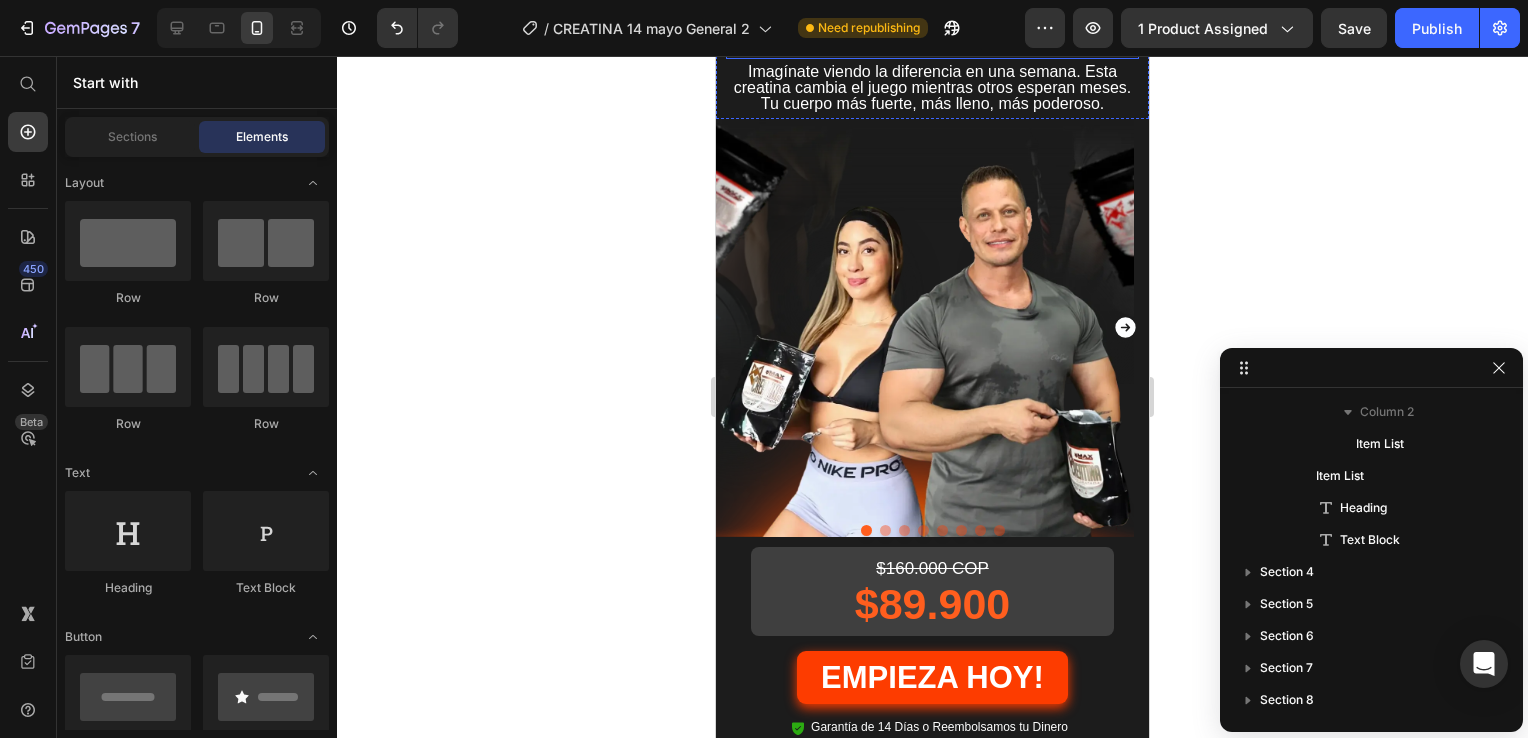 scroll, scrollTop: 400, scrollLeft: 0, axis: vertical 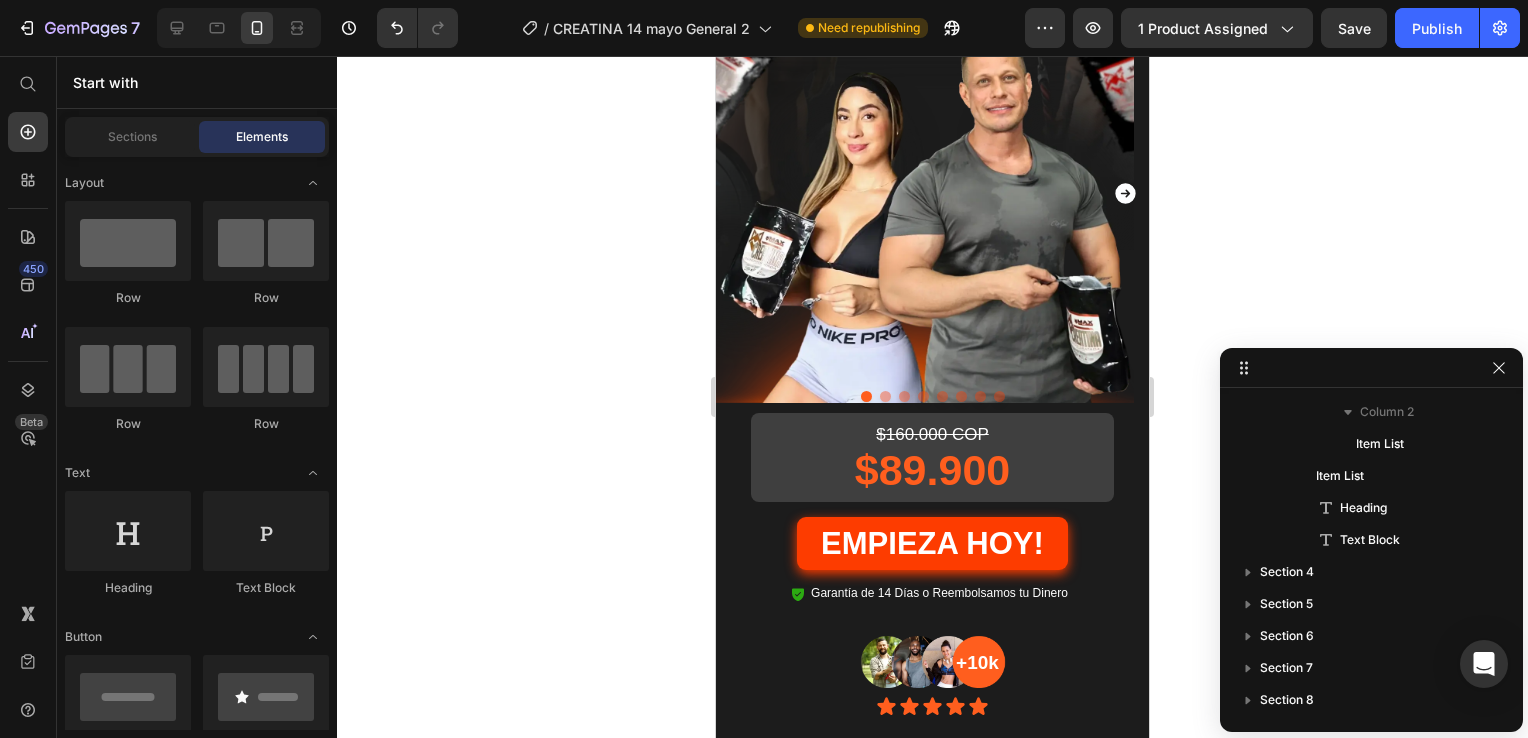 click 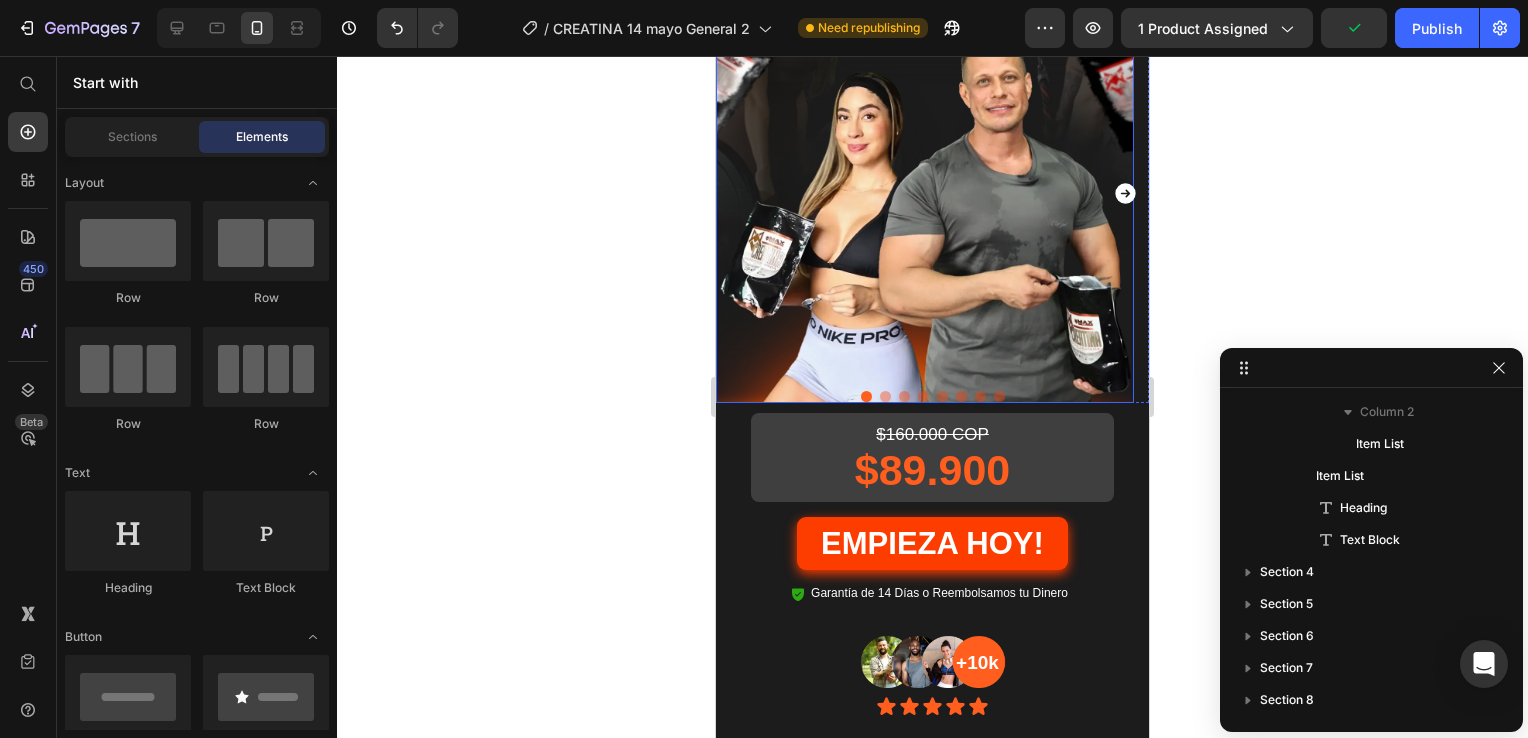 scroll, scrollTop: 0, scrollLeft: 0, axis: both 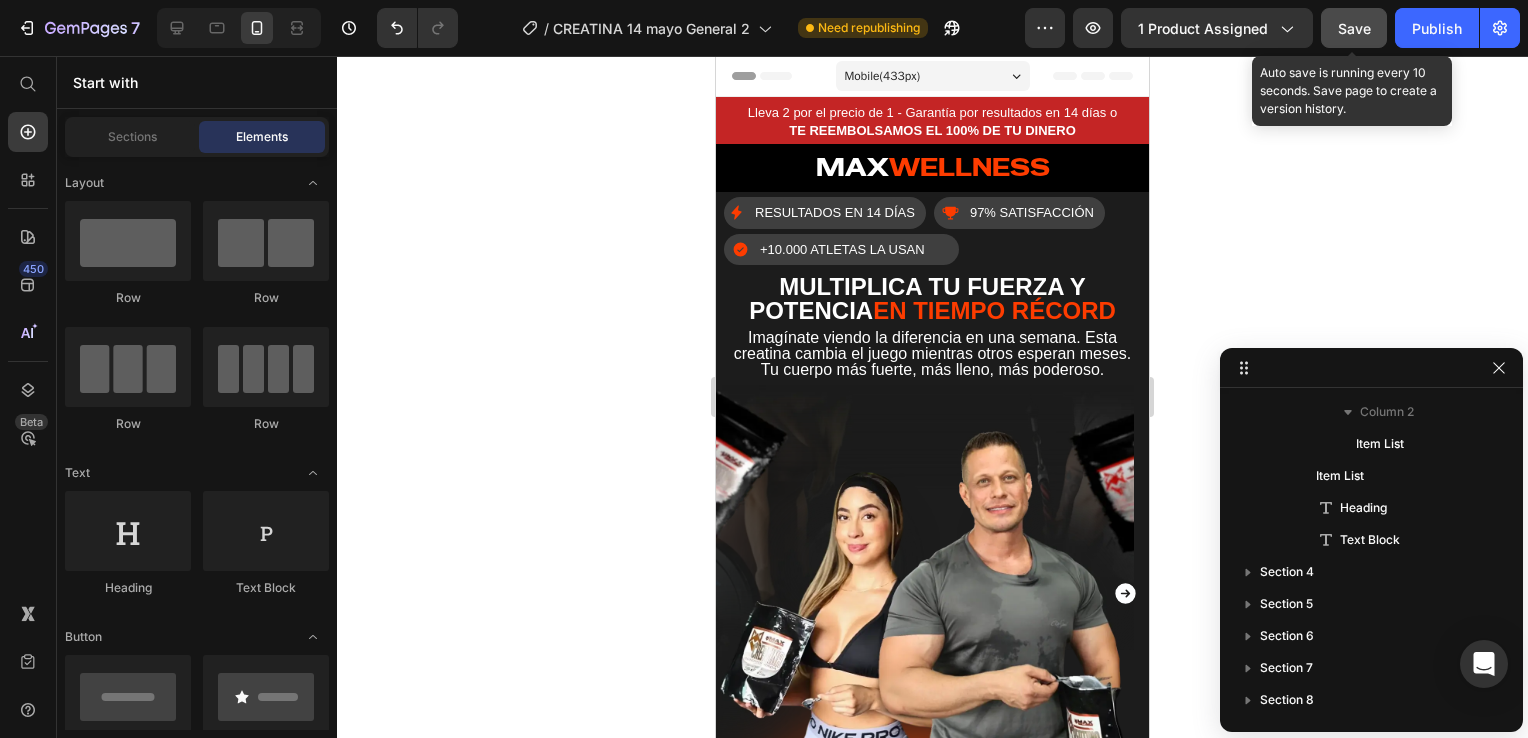 click on "Save" at bounding box center [1354, 28] 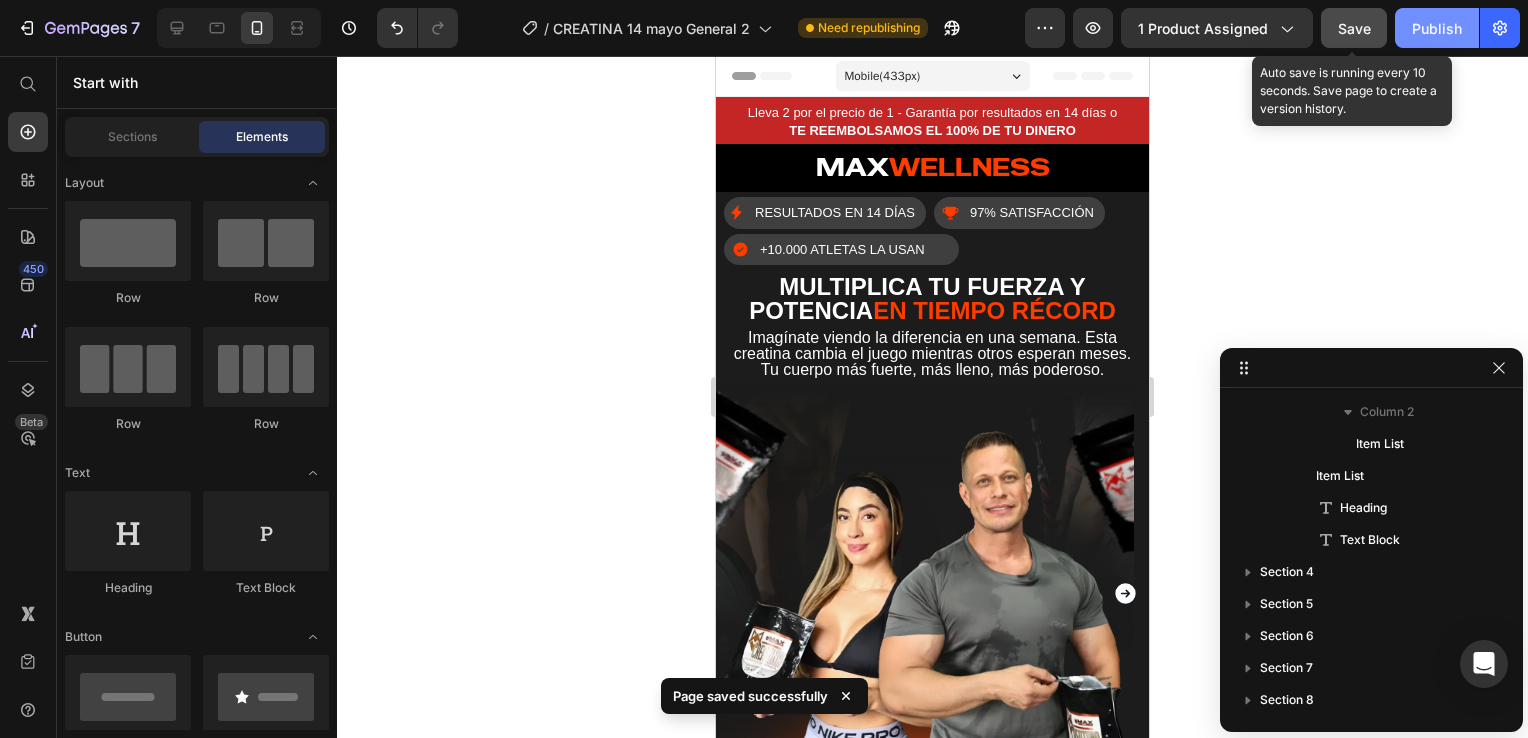 click on "Publish" at bounding box center [1437, 28] 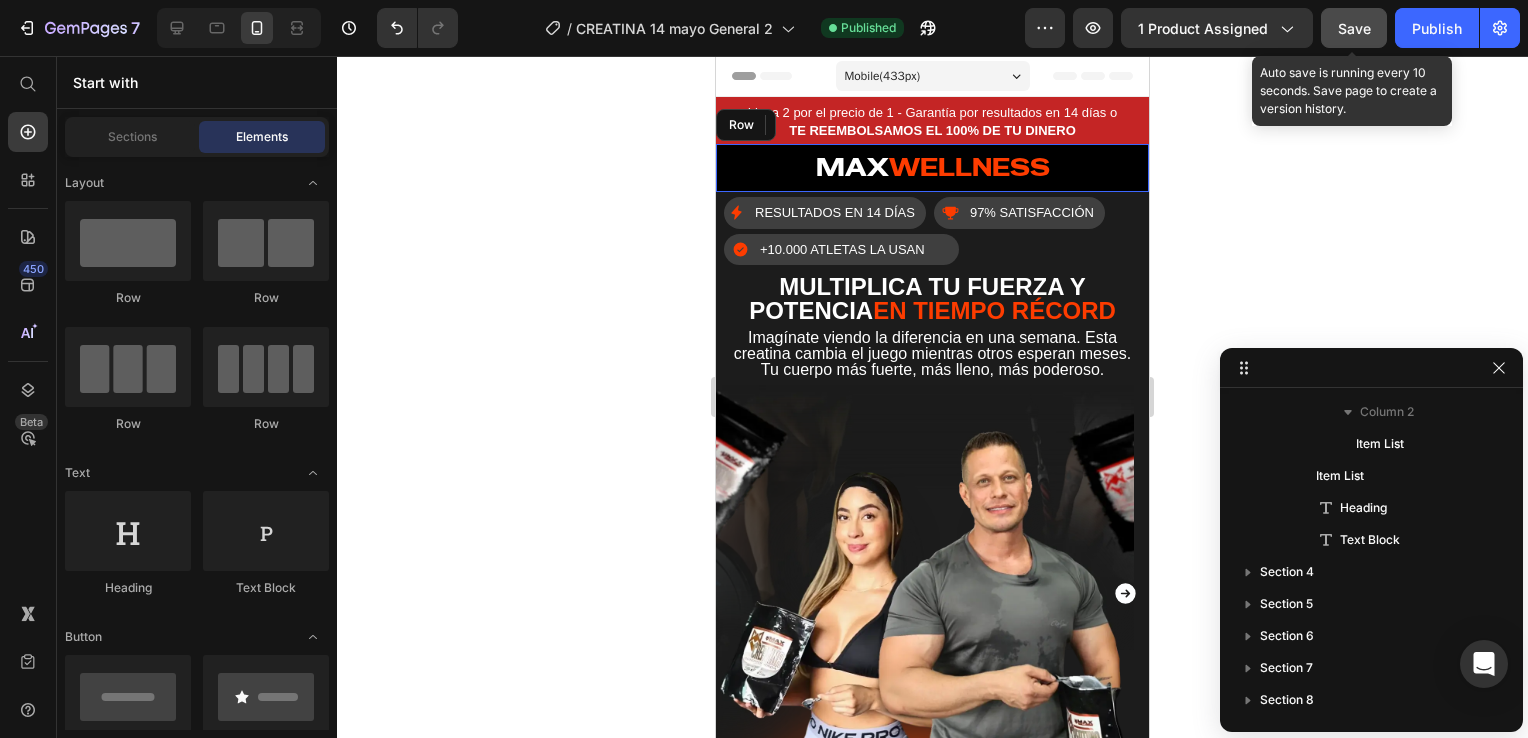click on "MAX  WELLNESS Heading" at bounding box center [932, 168] 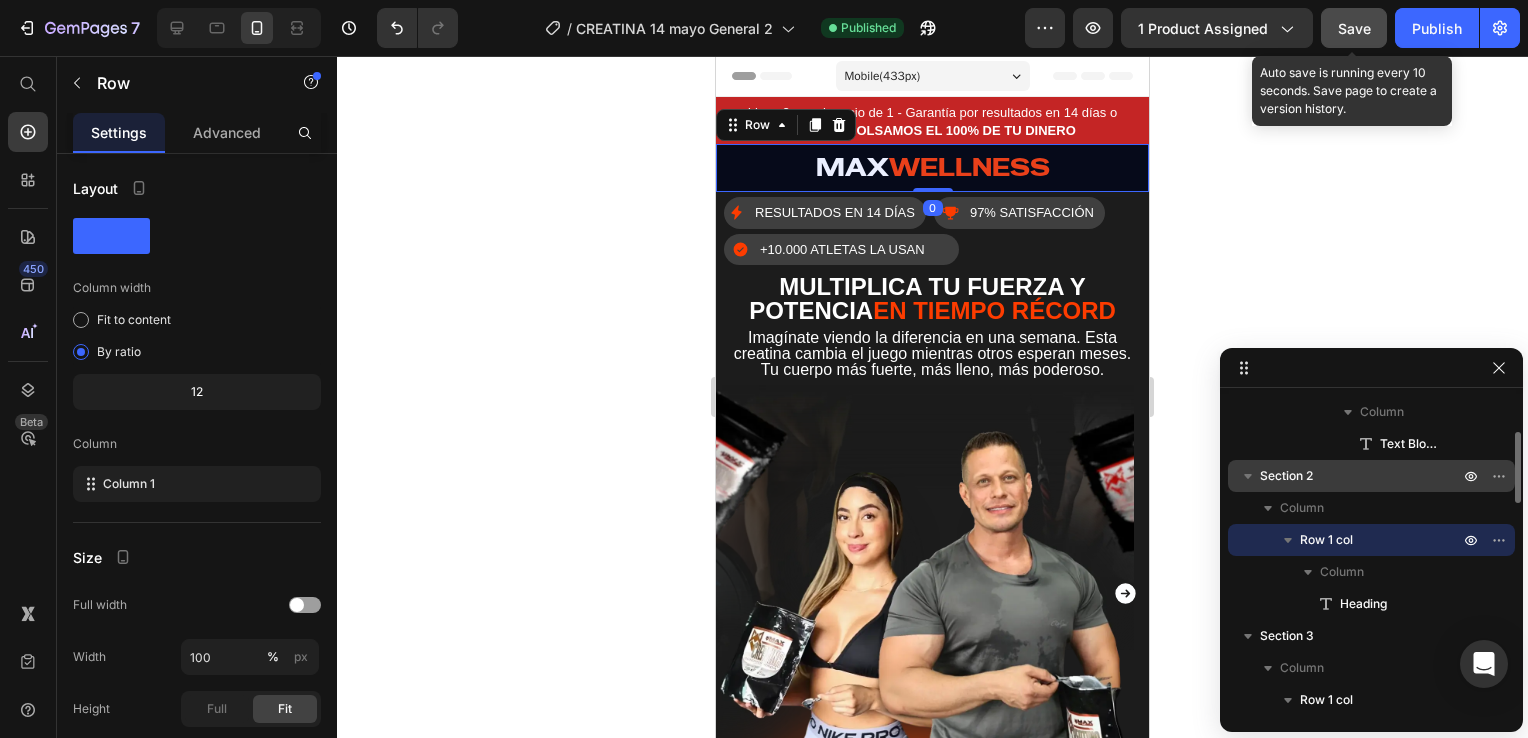 click on "Section 2" at bounding box center [1361, 476] 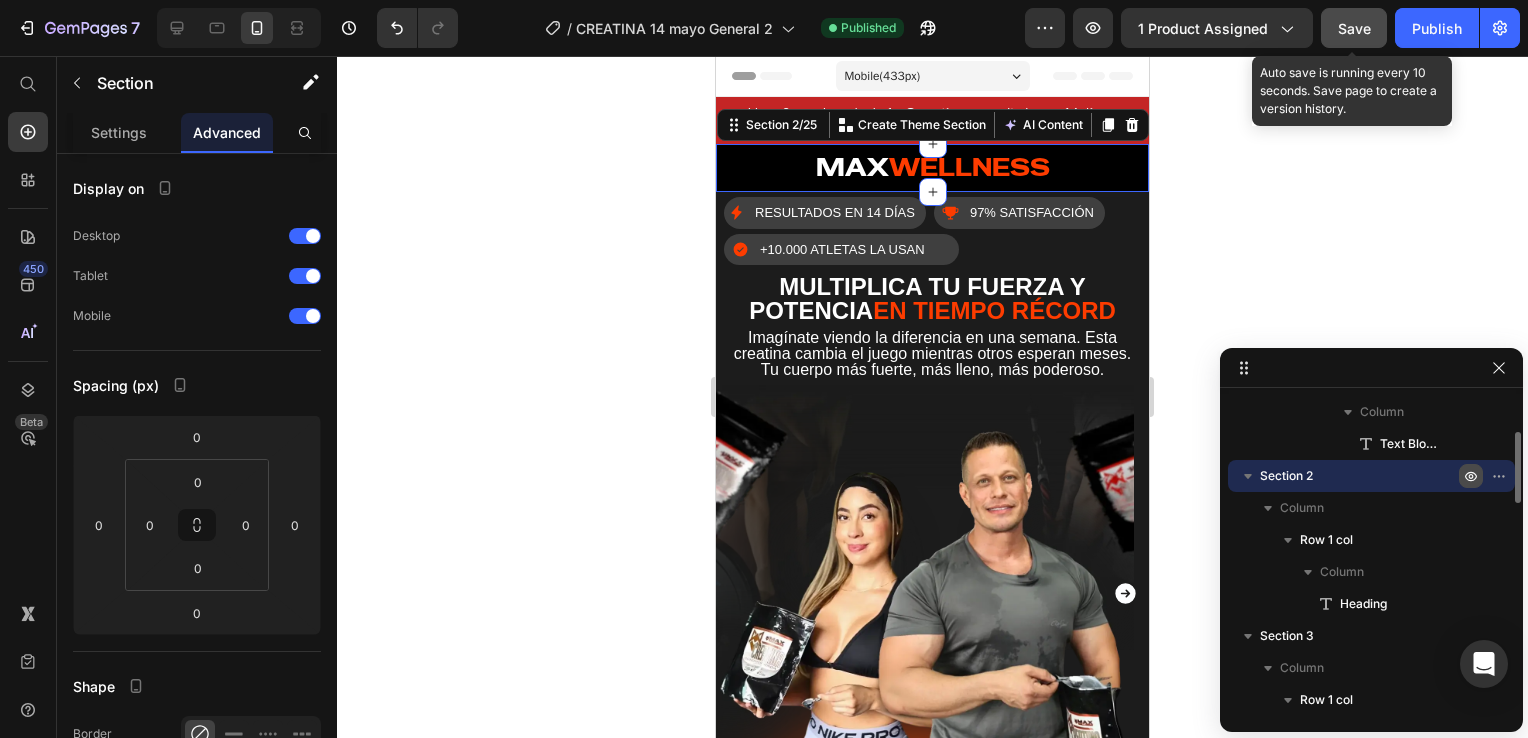 click 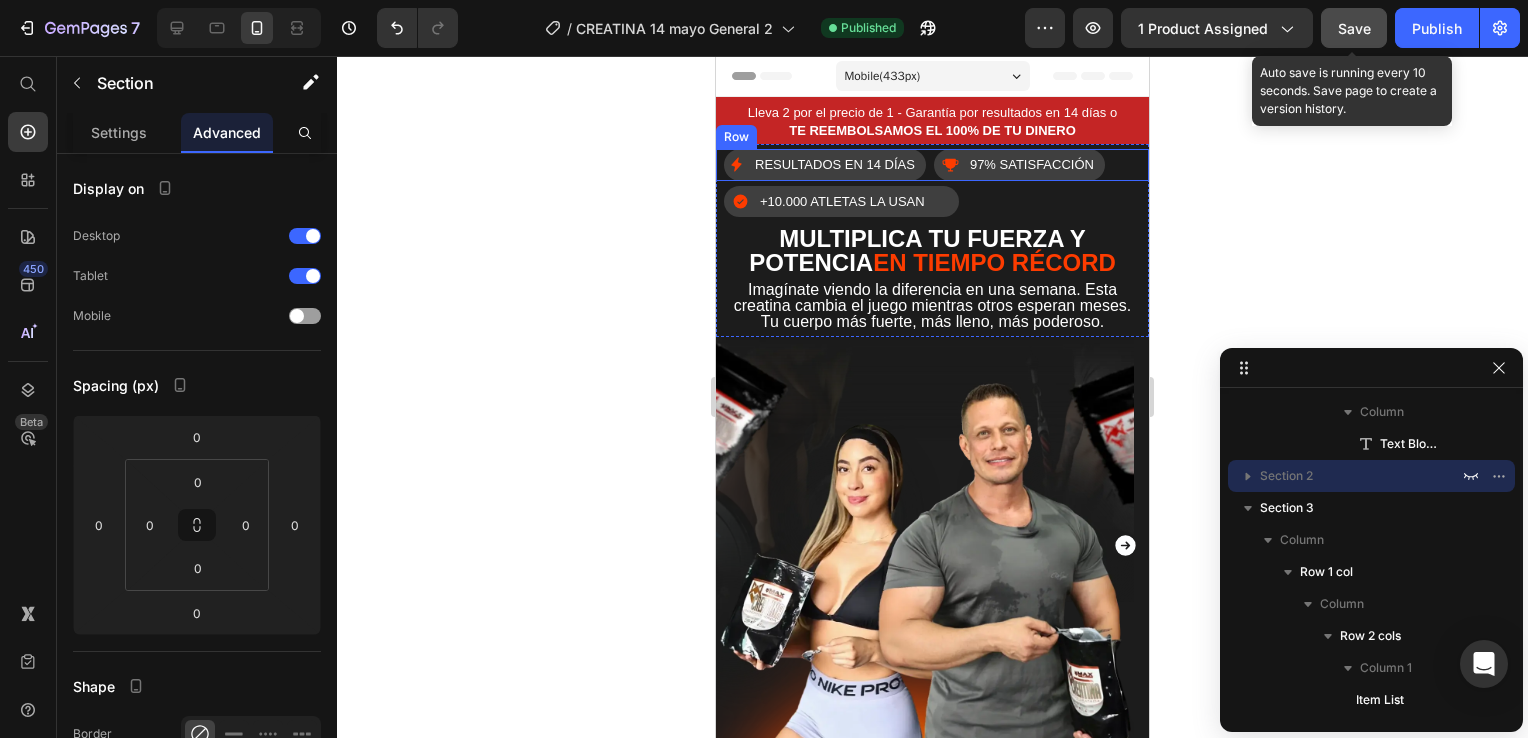 click on "RESULTADOS EN 14 DÍAS Item List
97% SATISFACCIÓN Item List Row" at bounding box center (932, 165) 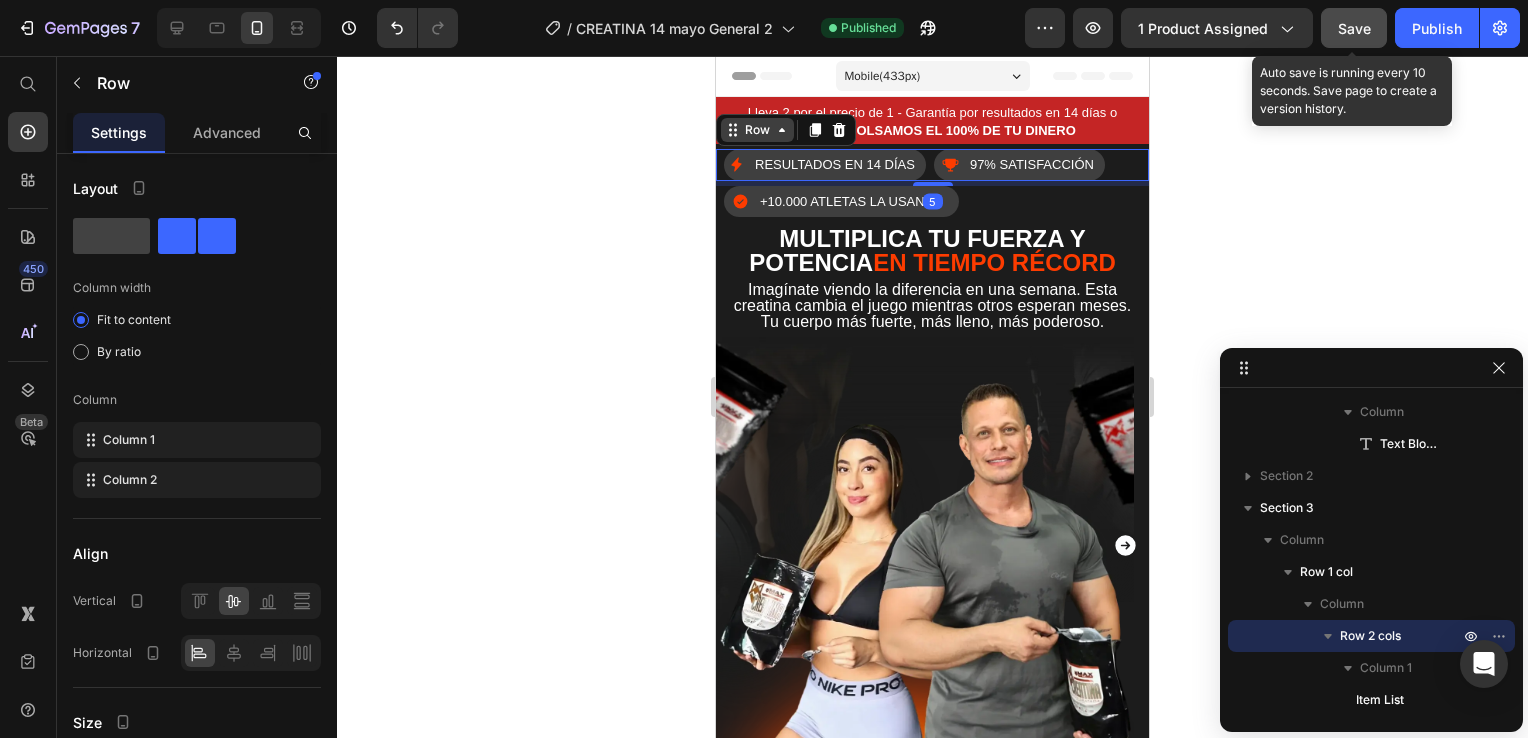 click on "Row" at bounding box center [757, 130] 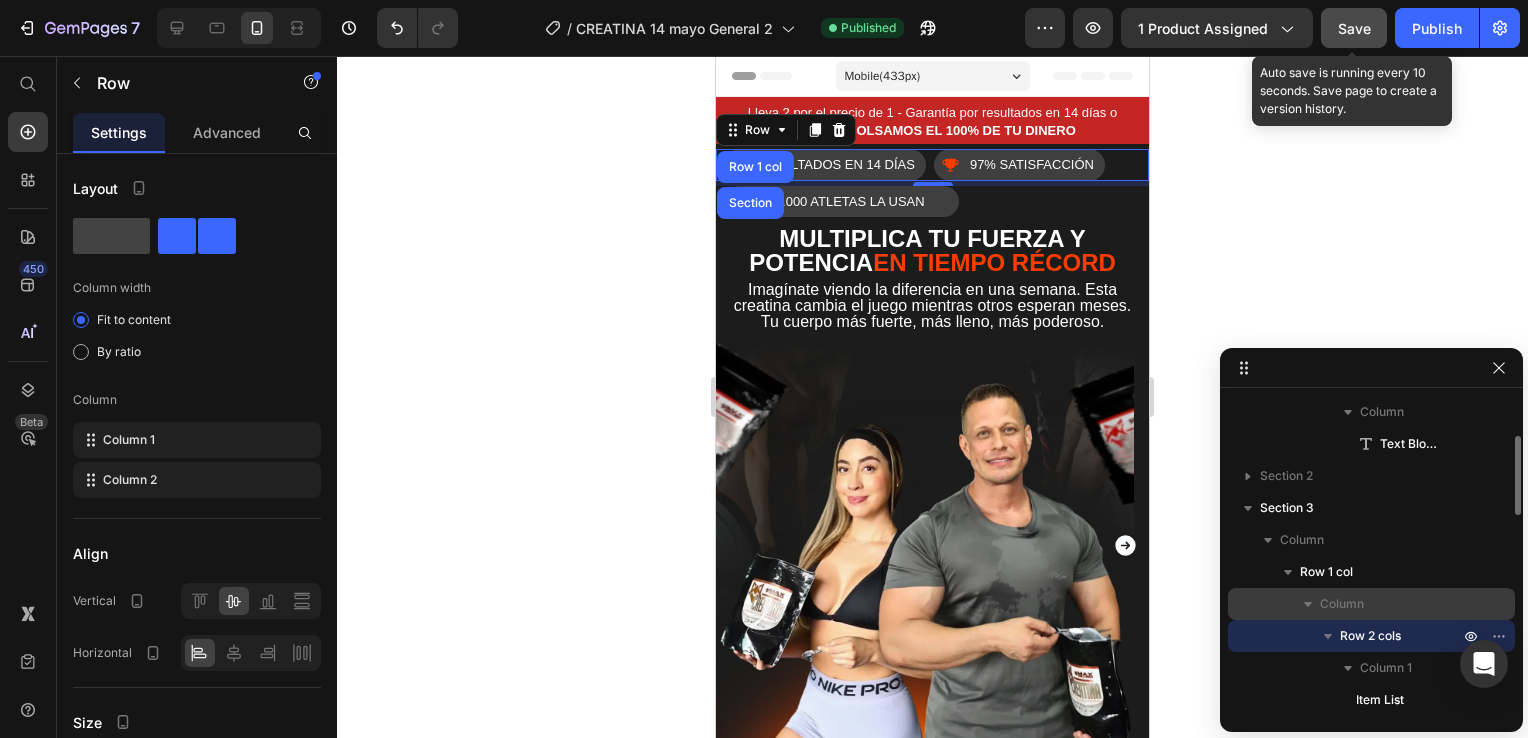drag, startPoint x: 1474, startPoint y: 632, endPoint x: 1440, endPoint y: 617, distance: 37.161808 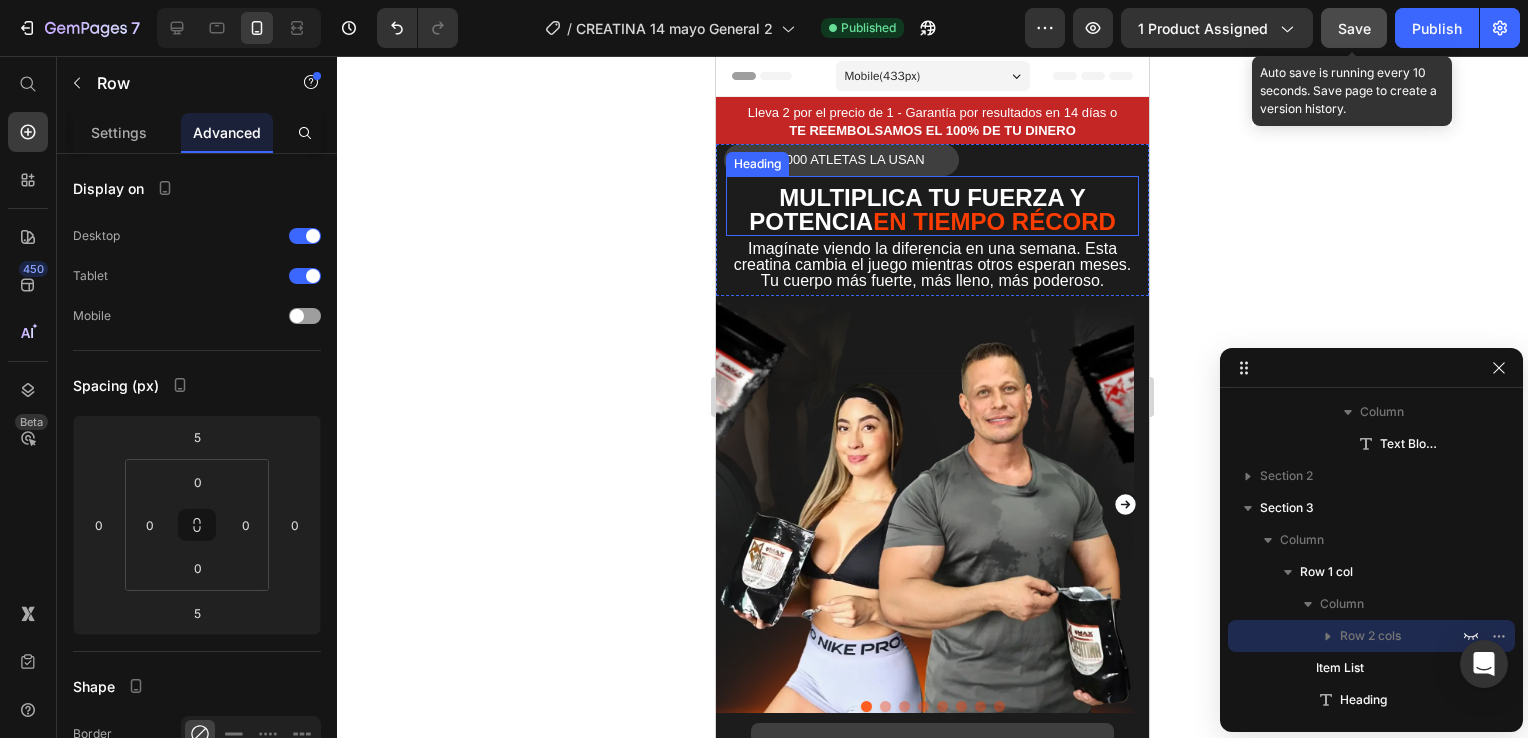 click on "+10.000 ATLETAS LA USAN Item List" at bounding box center [932, 160] 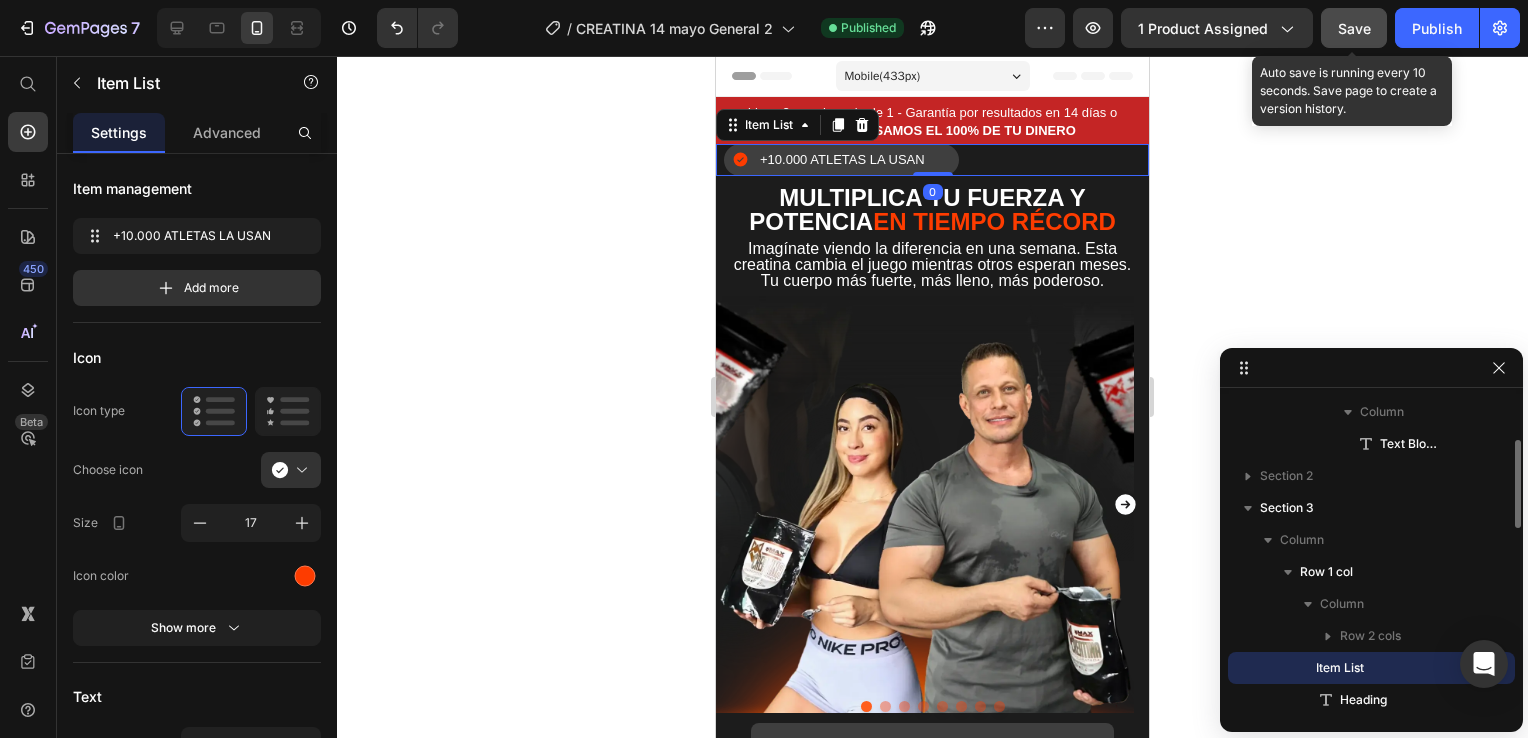 scroll, scrollTop: 293, scrollLeft: 0, axis: vertical 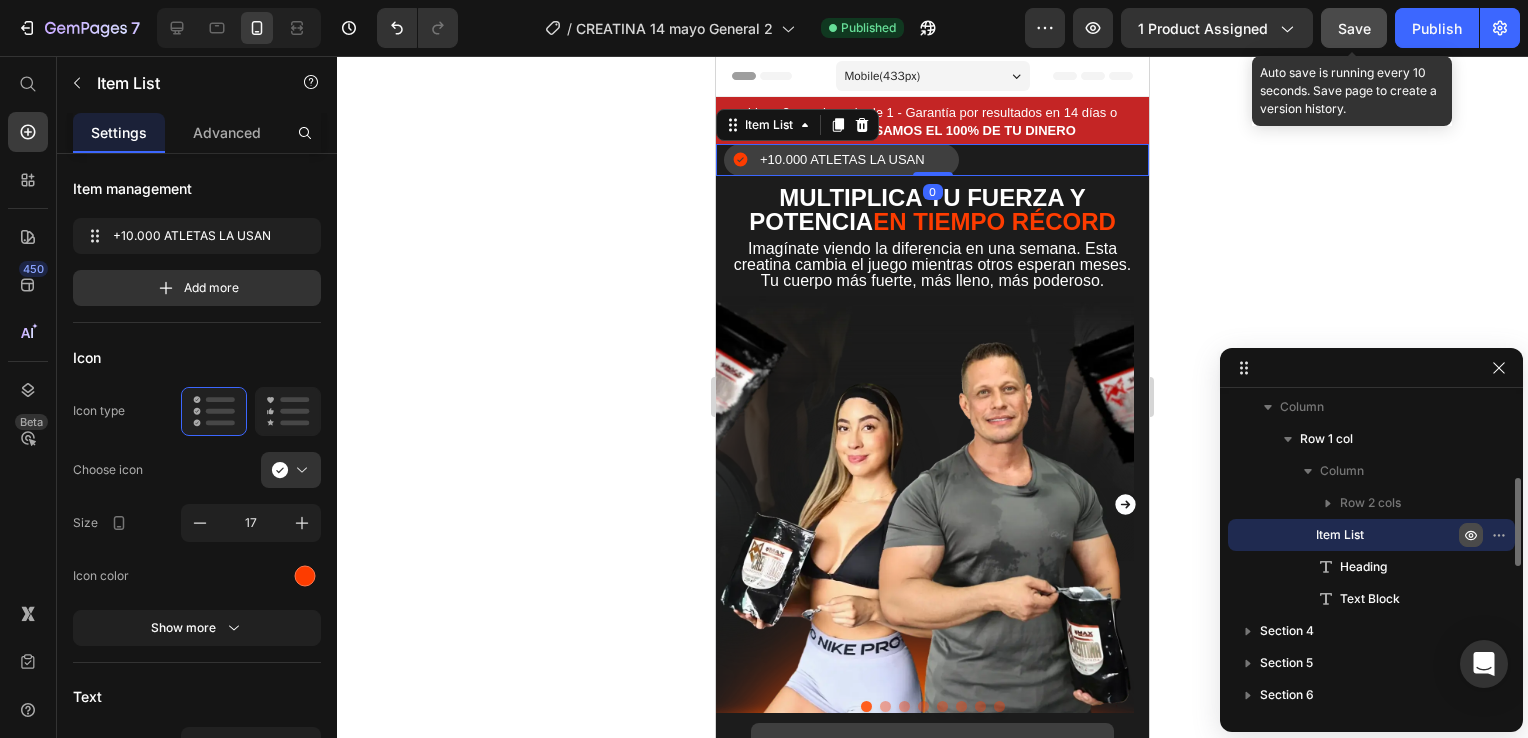 click 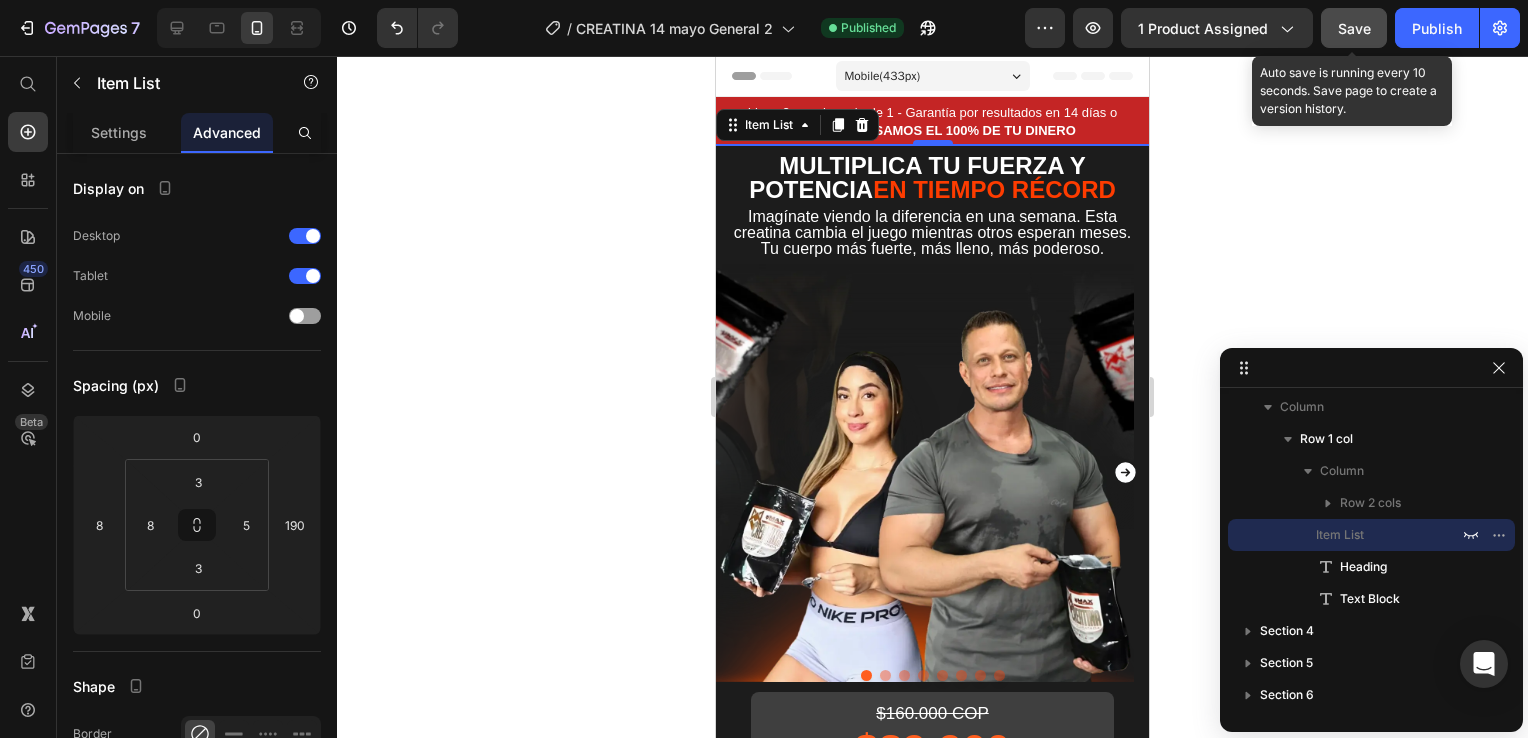 click 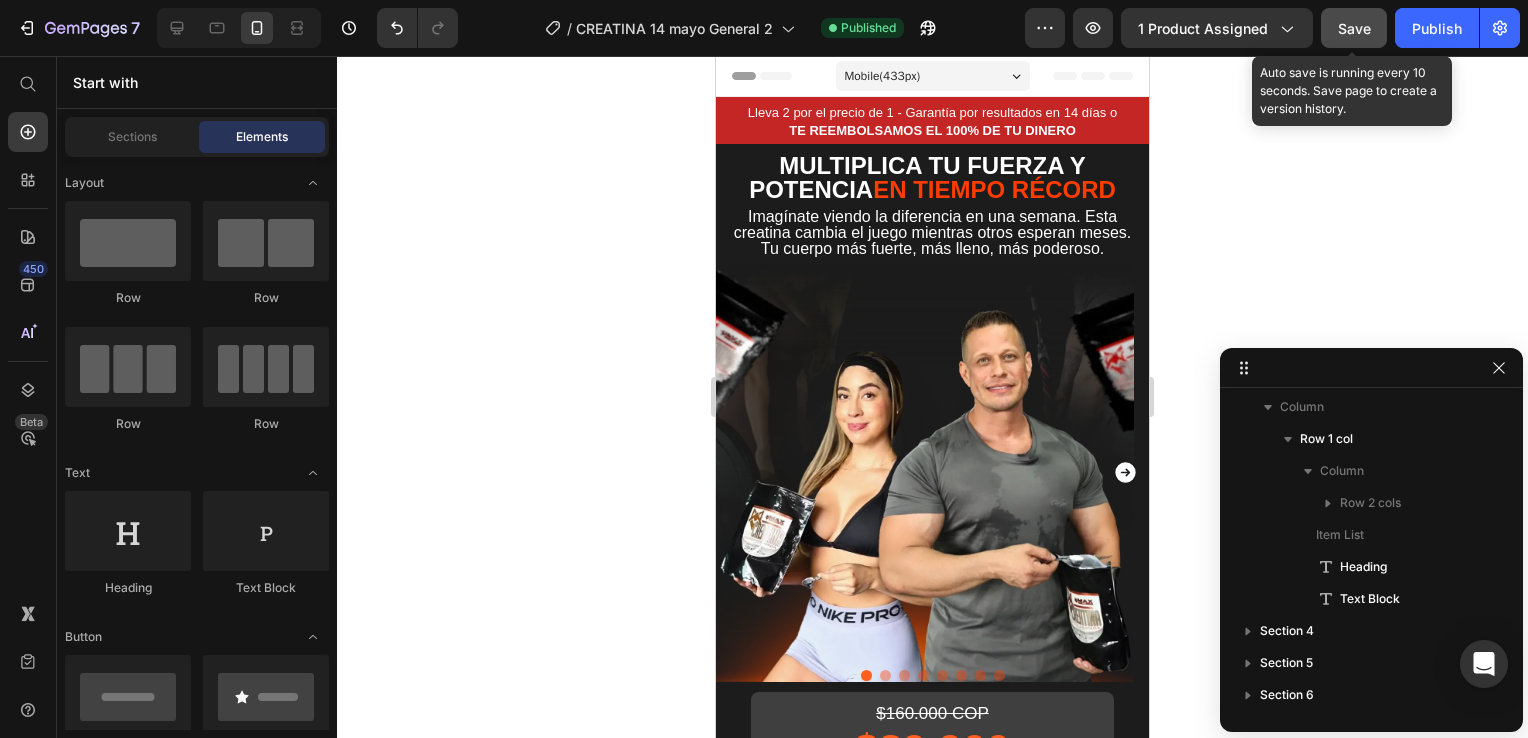 click on "Publish" at bounding box center (1437, 28) 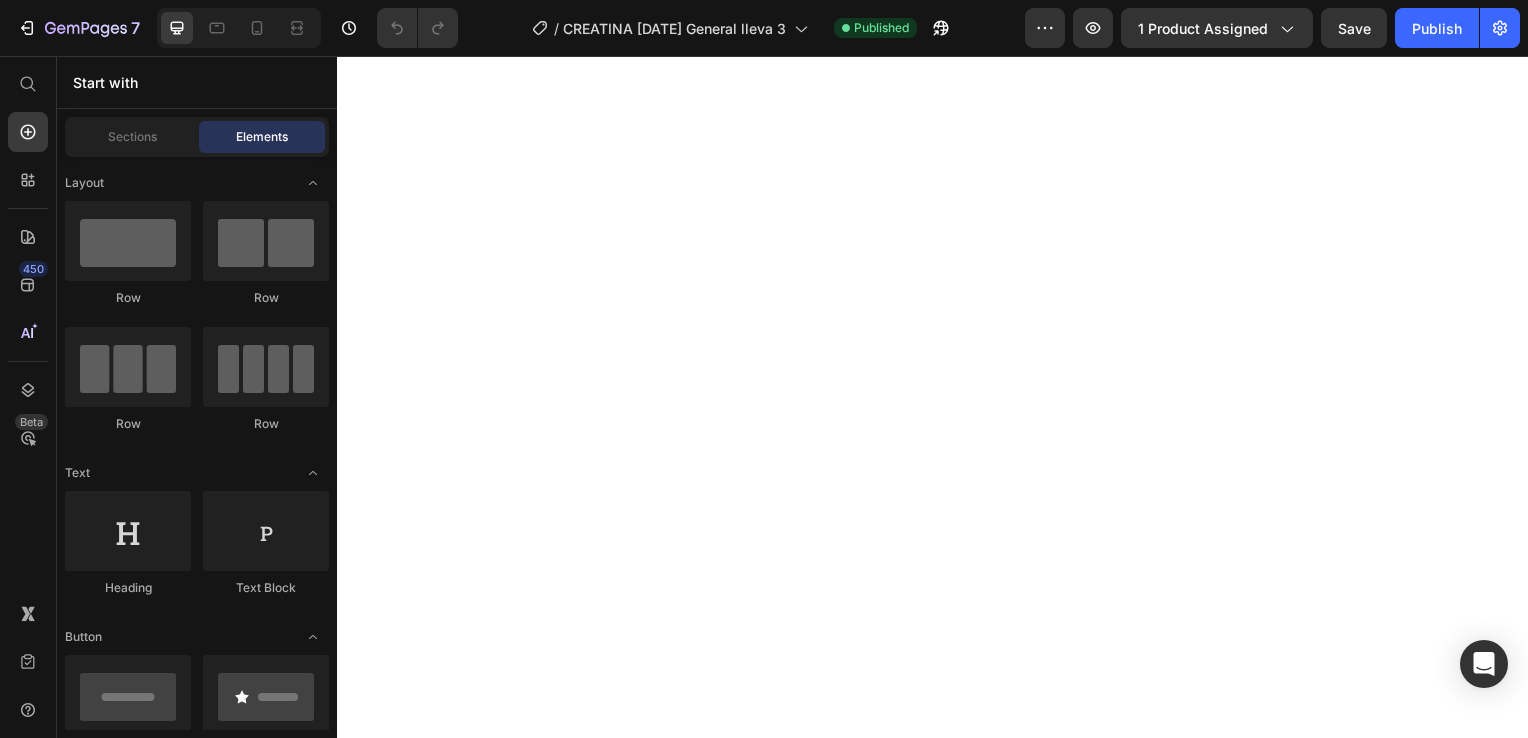 scroll, scrollTop: 0, scrollLeft: 0, axis: both 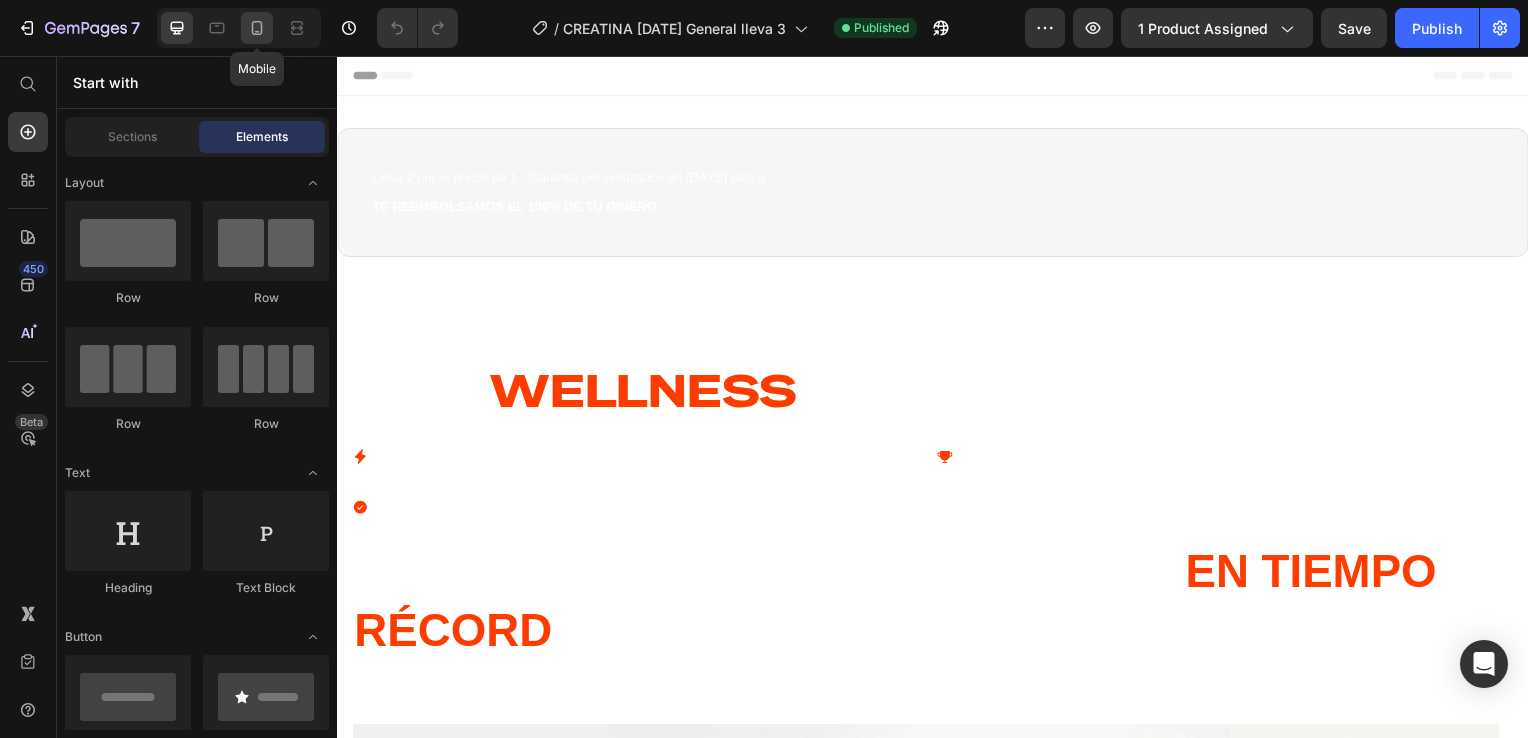 click 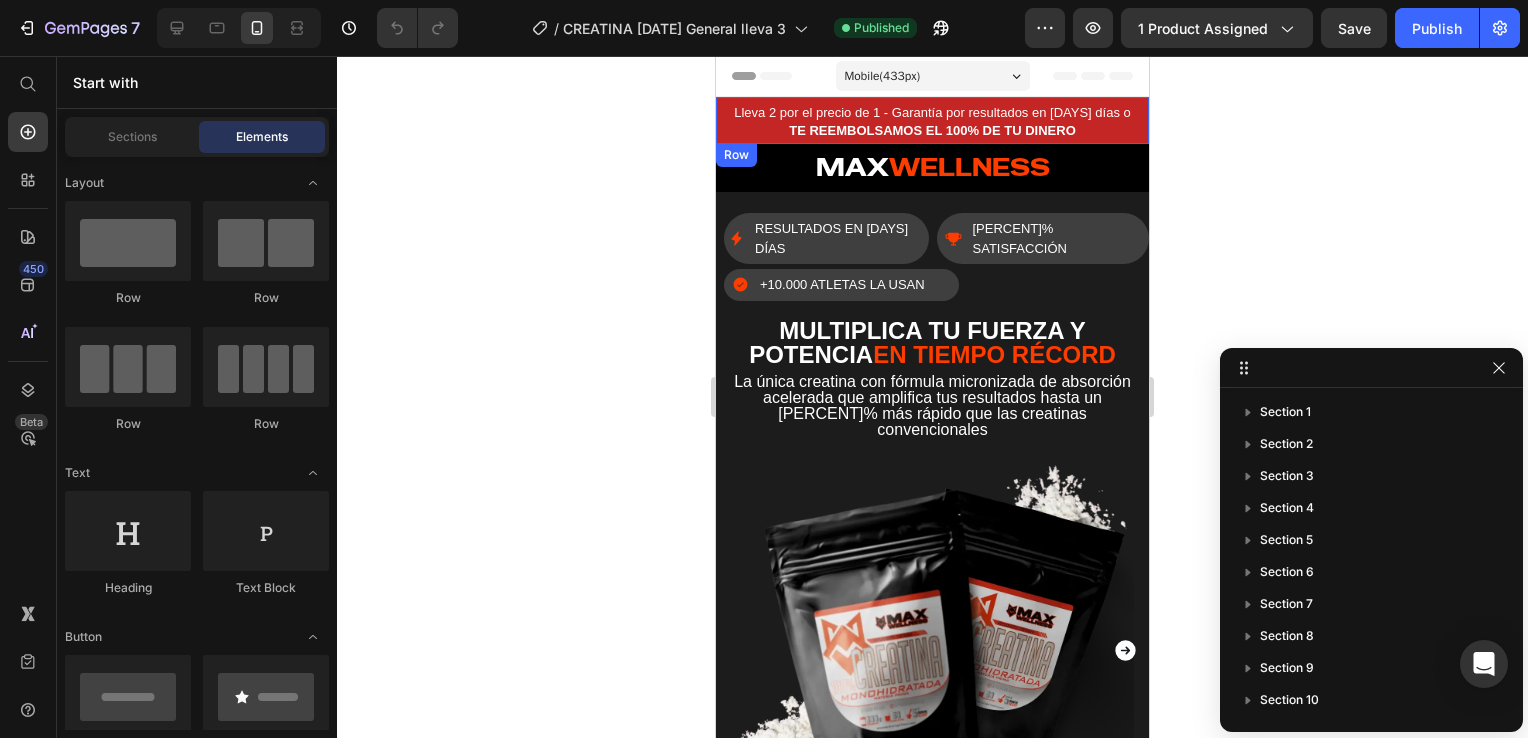 click on "Lleva 2 por el precio de 1 - Garantía por resultados en 14 días o TE REEMBOLSAMOS EL 100% DE TU DINERO Text Block" at bounding box center (932, 121) 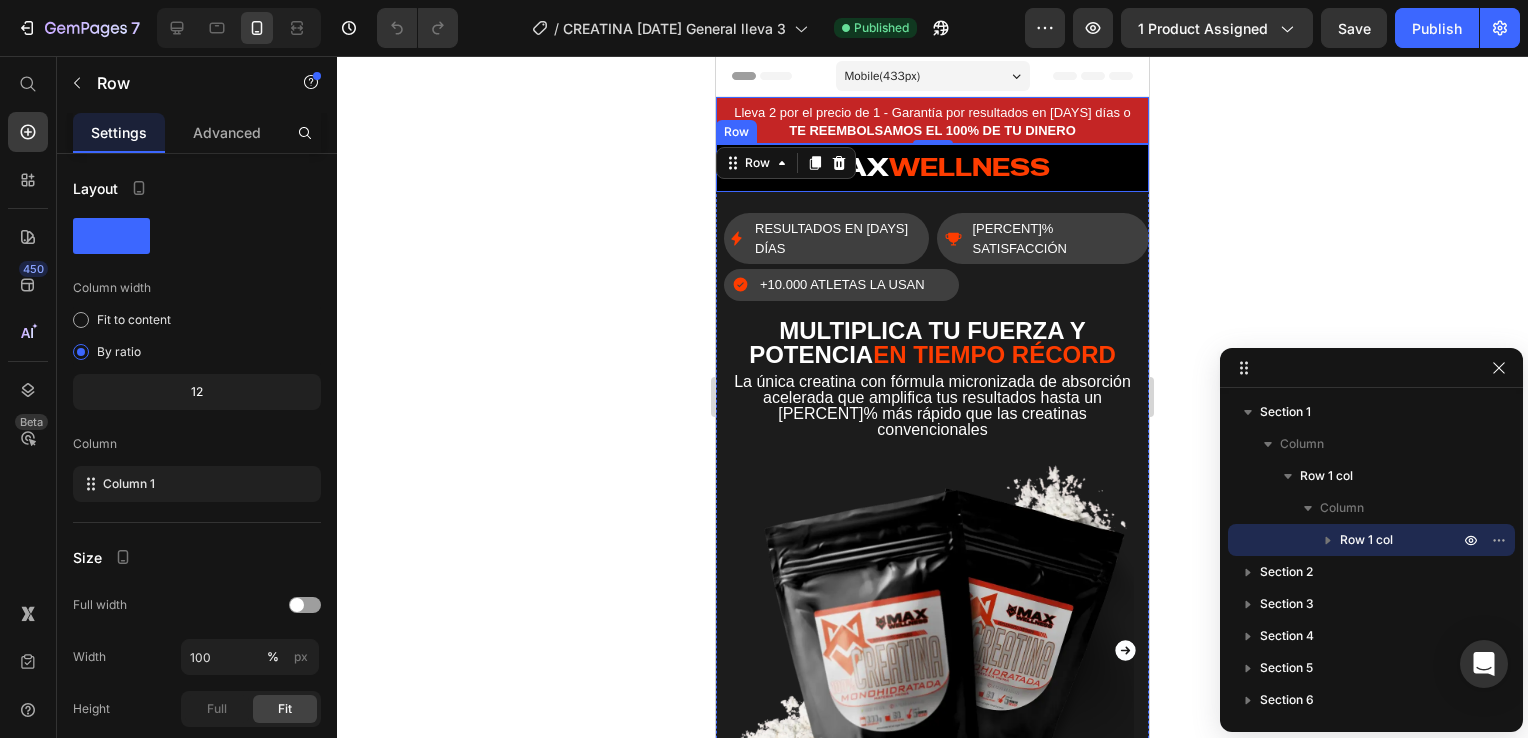 click on "MAX  WELLNESS Heading" at bounding box center (932, 168) 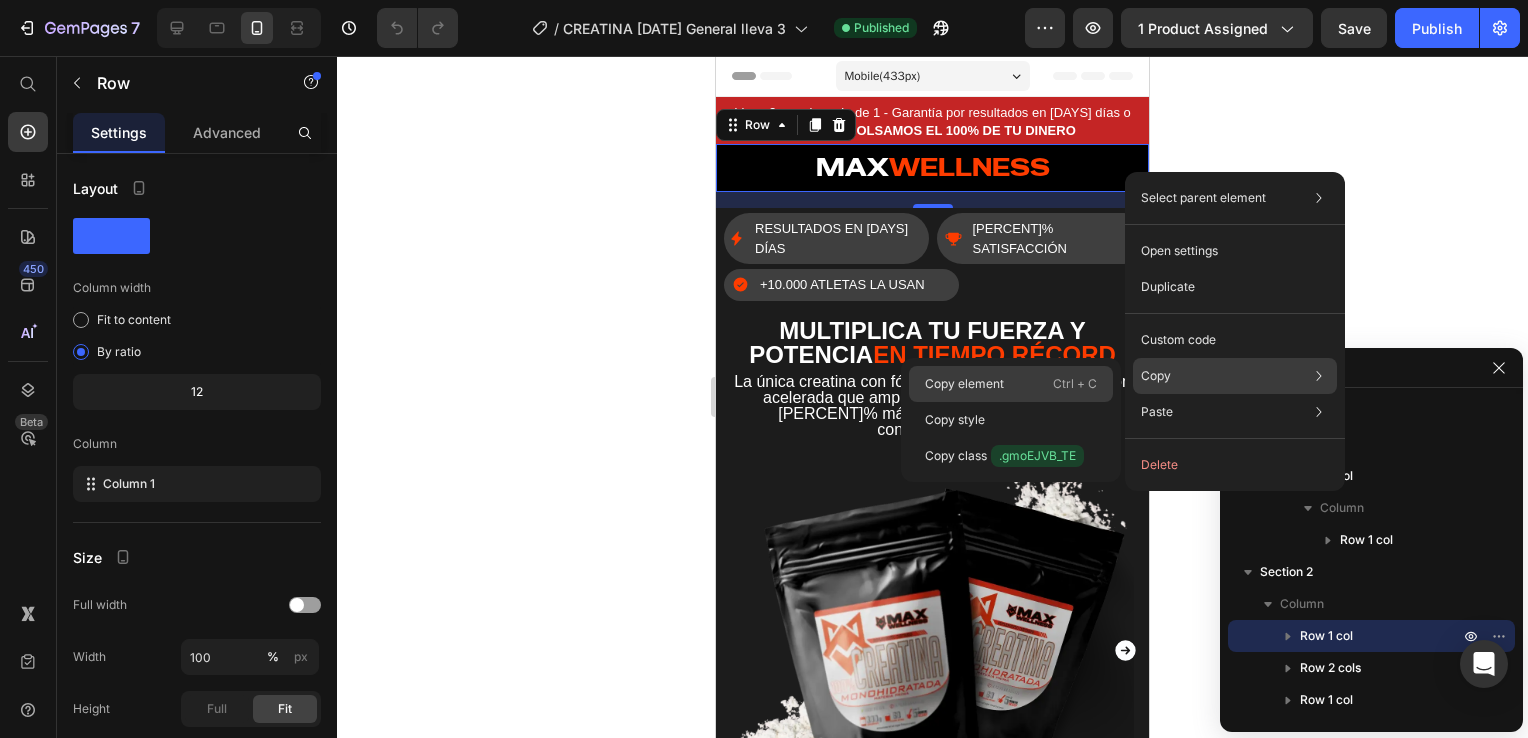 click on "Copy element  Ctrl + C" 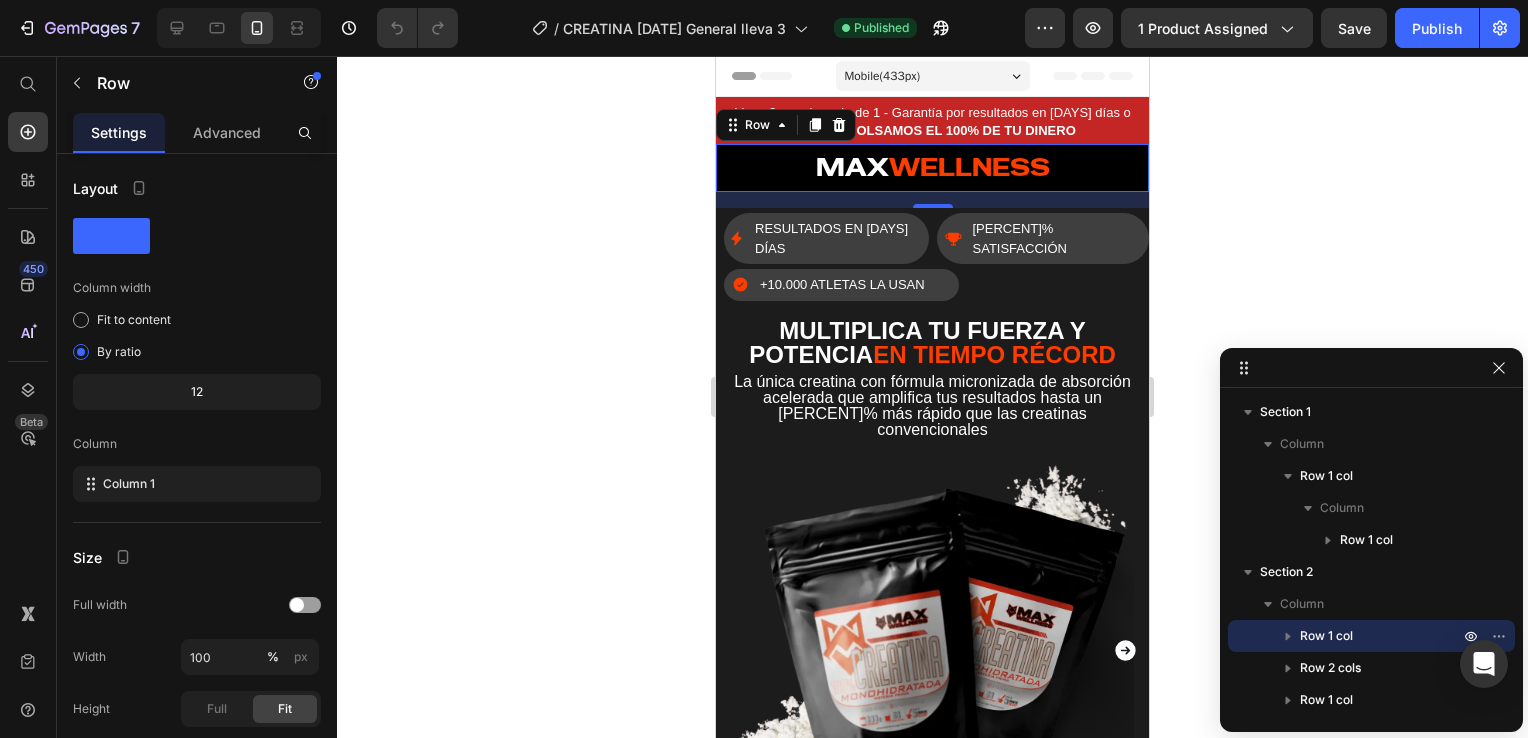 click 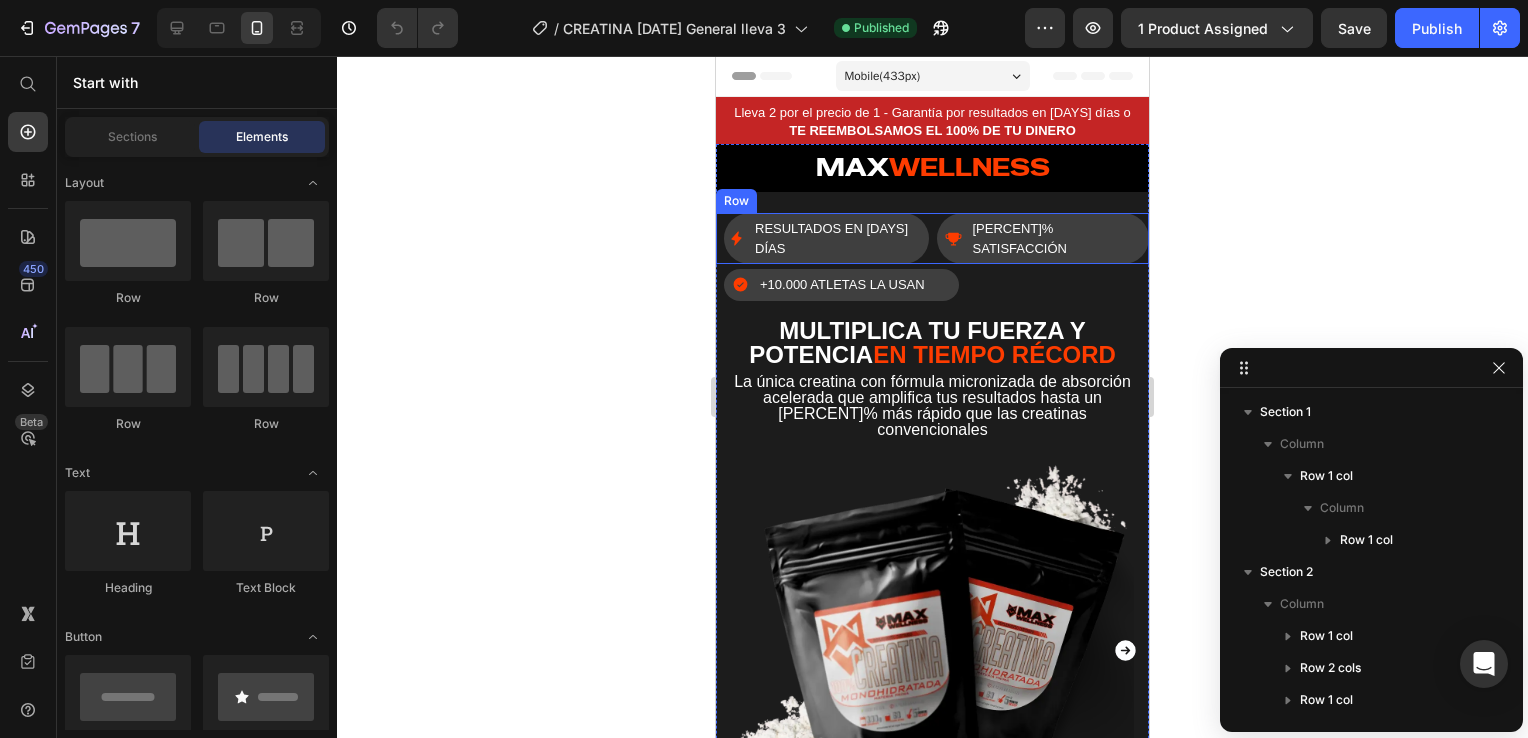 click on "RESULTADOS EN 14 DÍAS Item List
97% SATISFACCIÓN Item List Row" at bounding box center [932, 238] 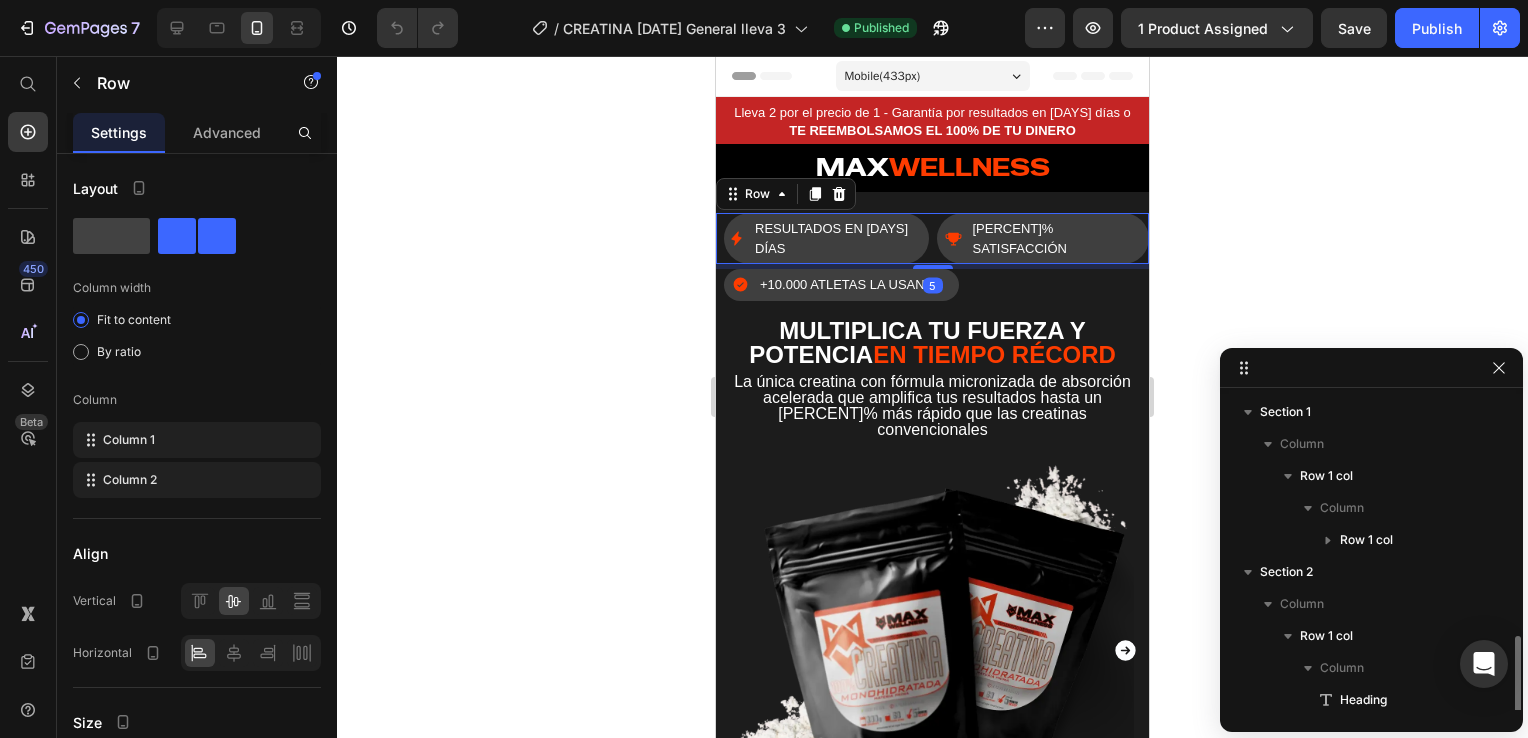 scroll, scrollTop: 192, scrollLeft: 0, axis: vertical 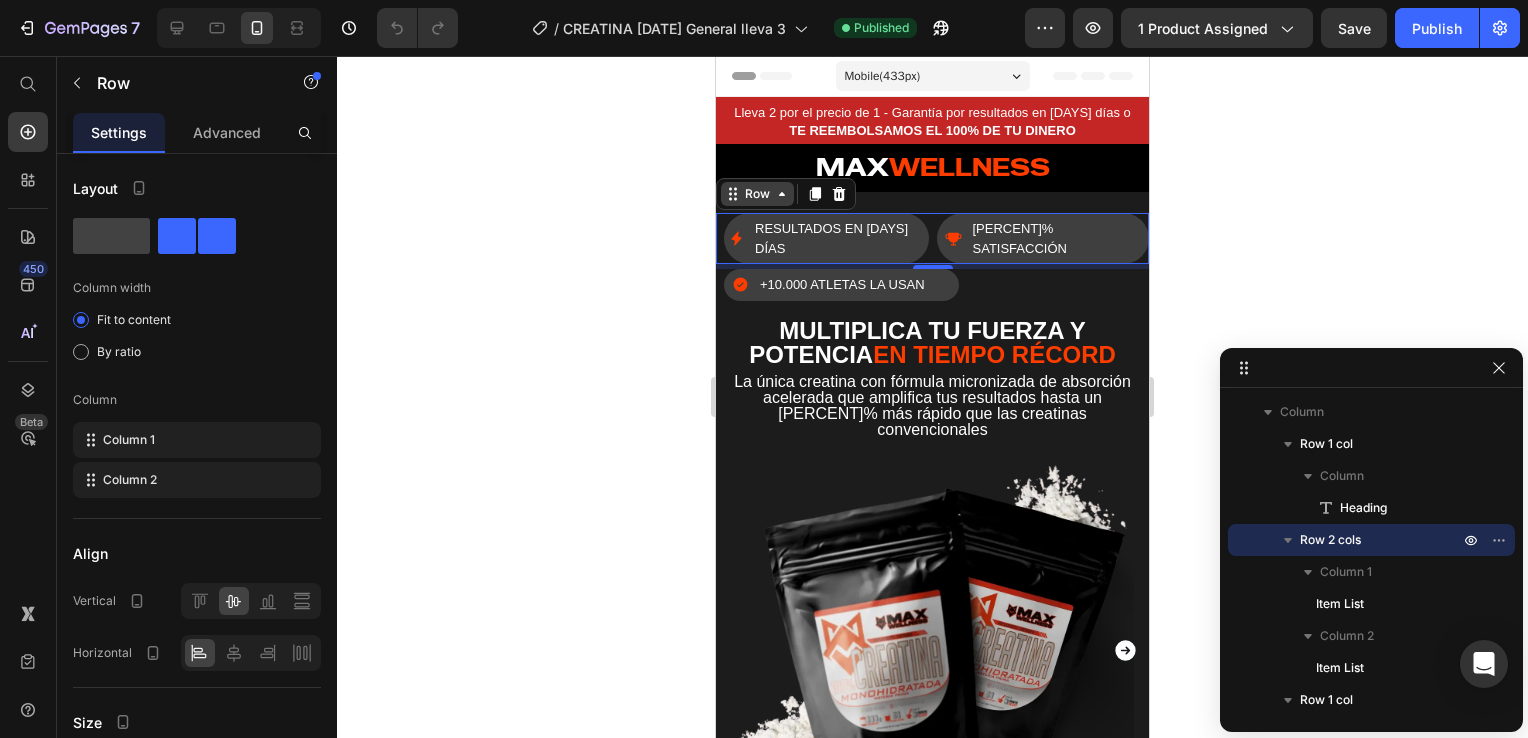 click on "Row" at bounding box center (757, 194) 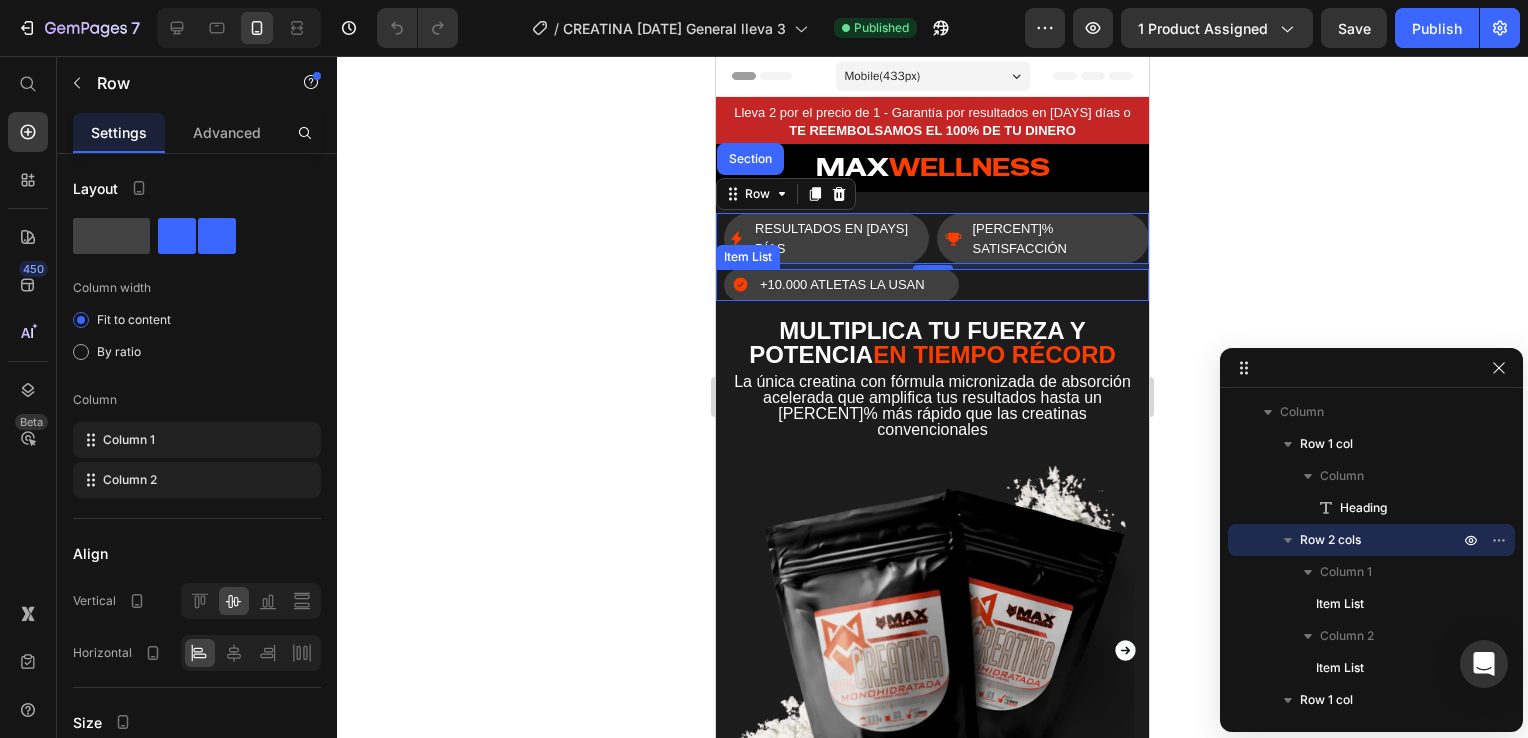 click on "+10.000 ATLETAS LA USAN Item List" at bounding box center (932, 285) 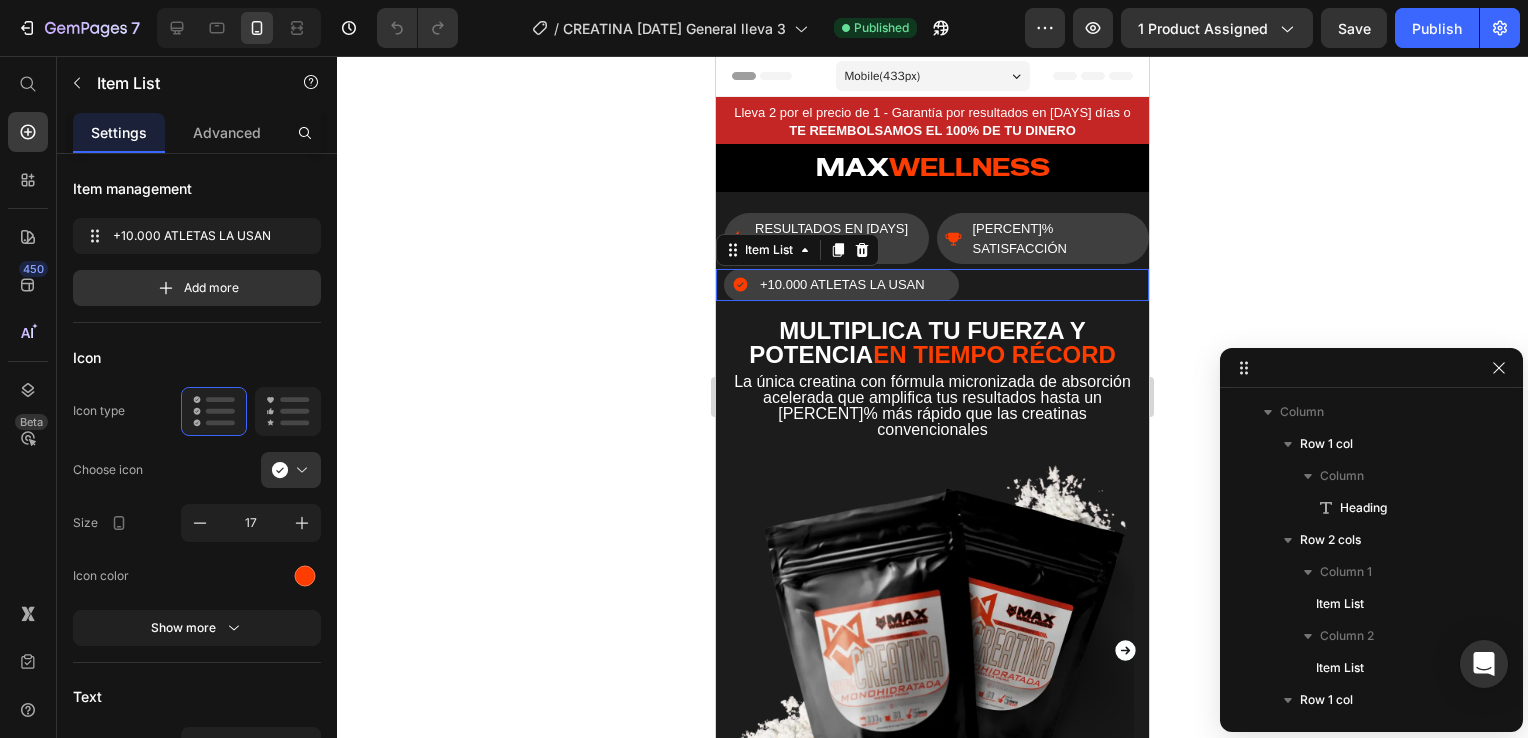 scroll, scrollTop: 416, scrollLeft: 0, axis: vertical 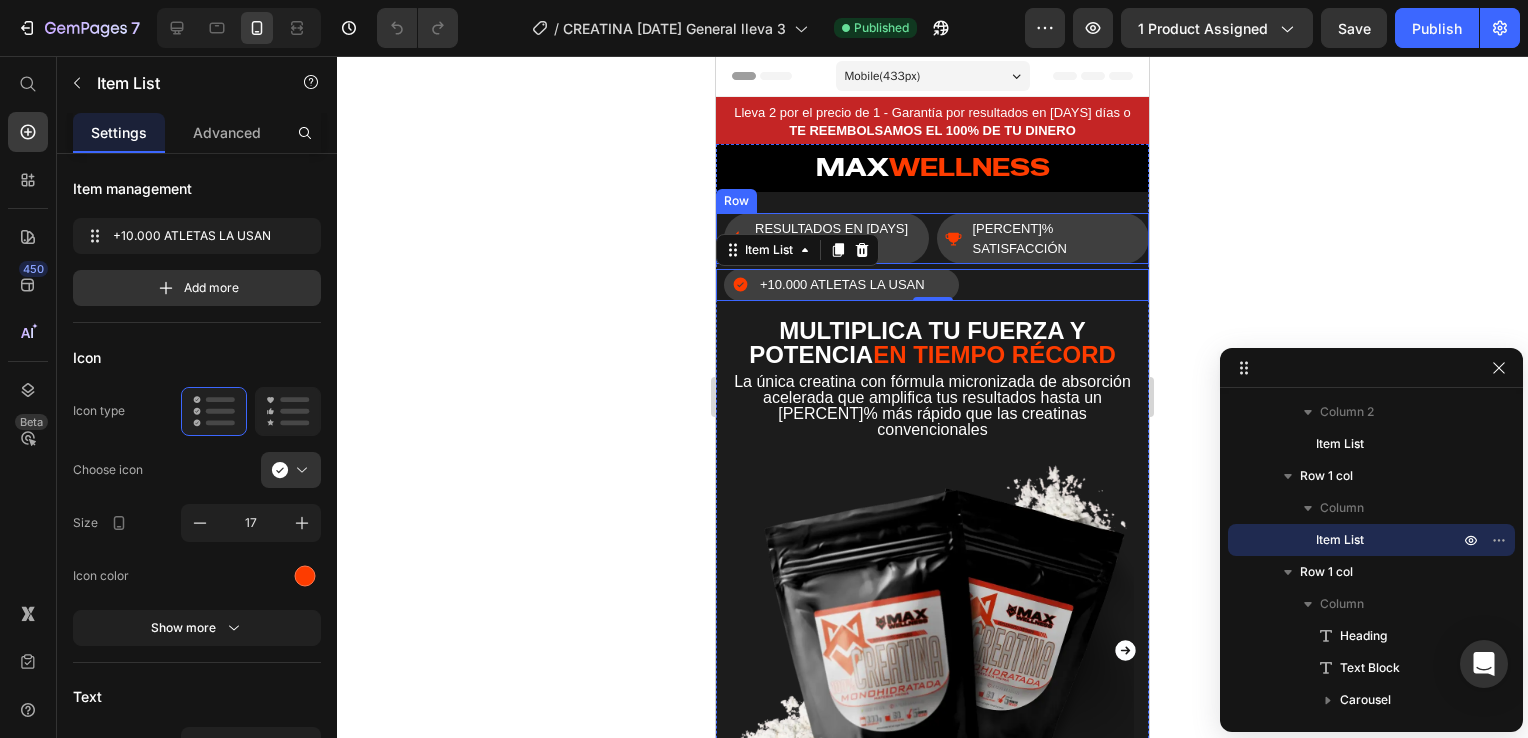 click on "RESULTADOS EN 14 DÍAS Item List
97% SATISFACCIÓN Item List Row" at bounding box center (932, 238) 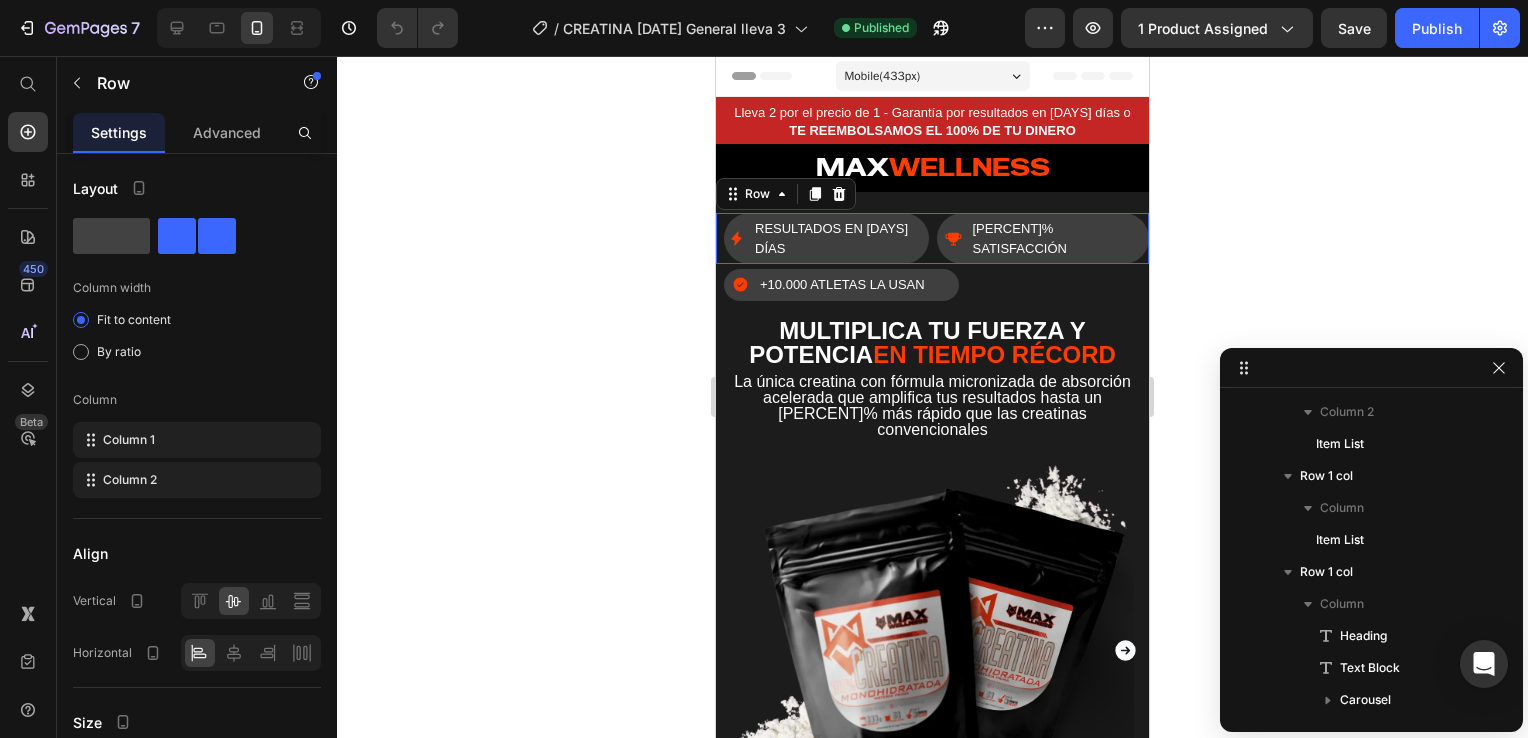scroll, scrollTop: 192, scrollLeft: 0, axis: vertical 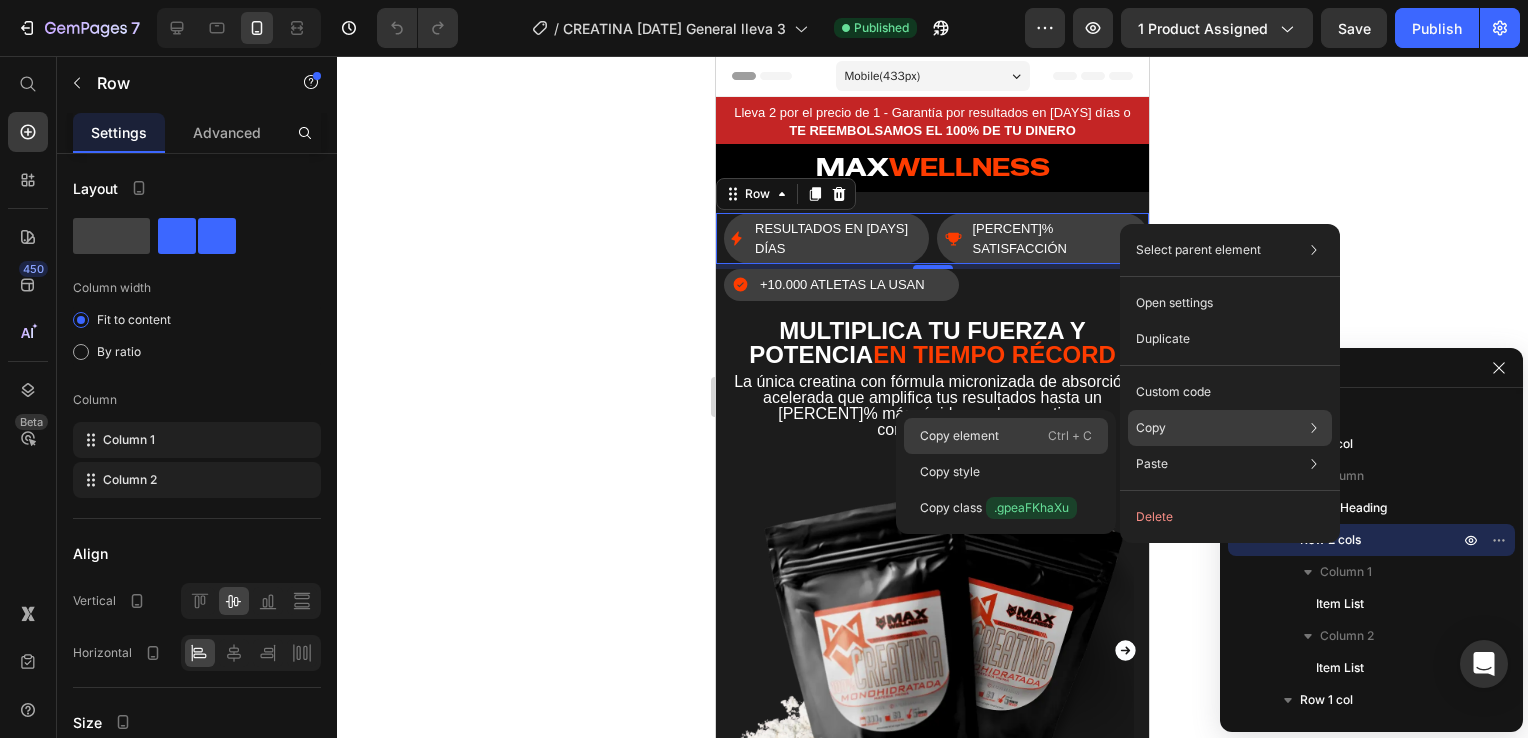 click on "Copy element  Ctrl + C" 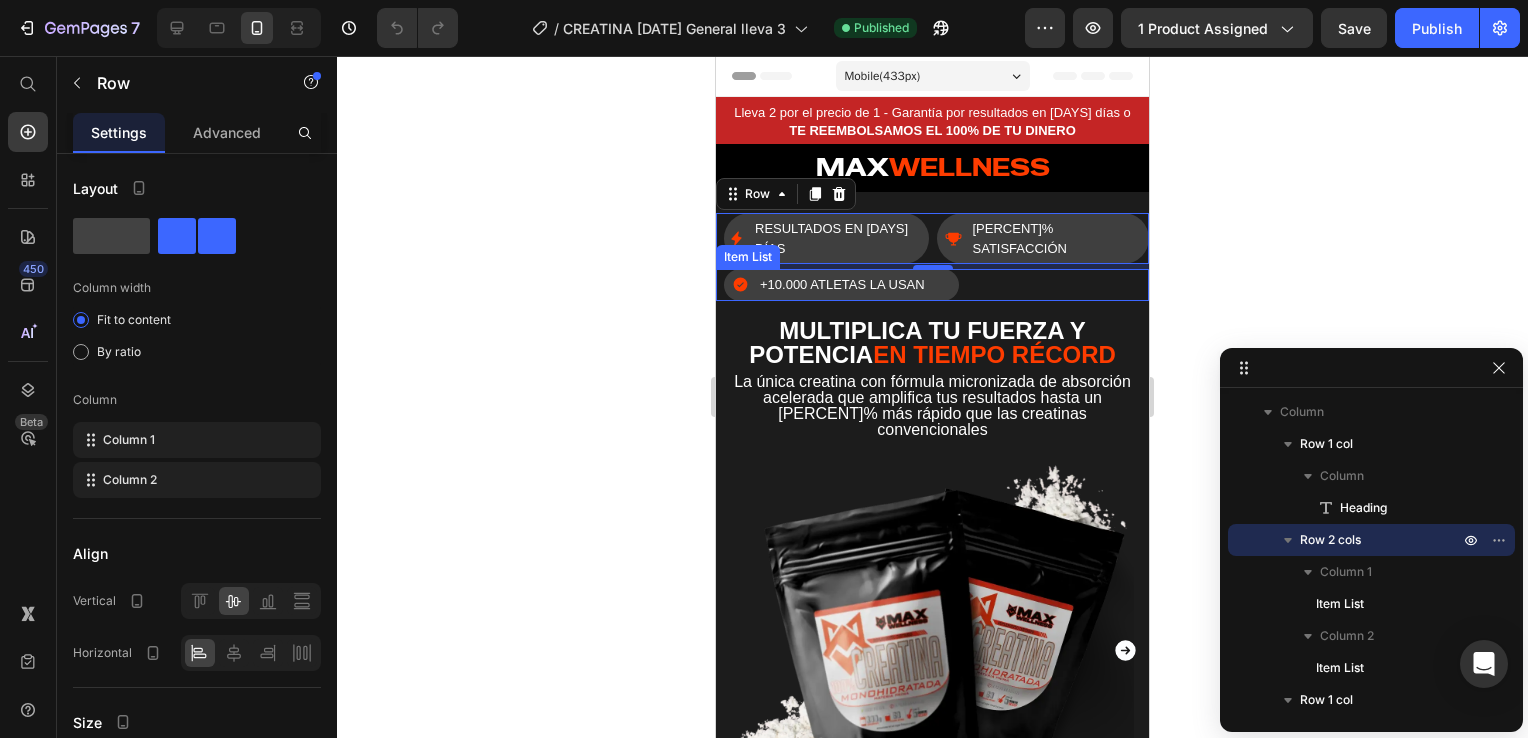 click on "+10.000 ATLETAS LA USAN Item List" at bounding box center (932, 285) 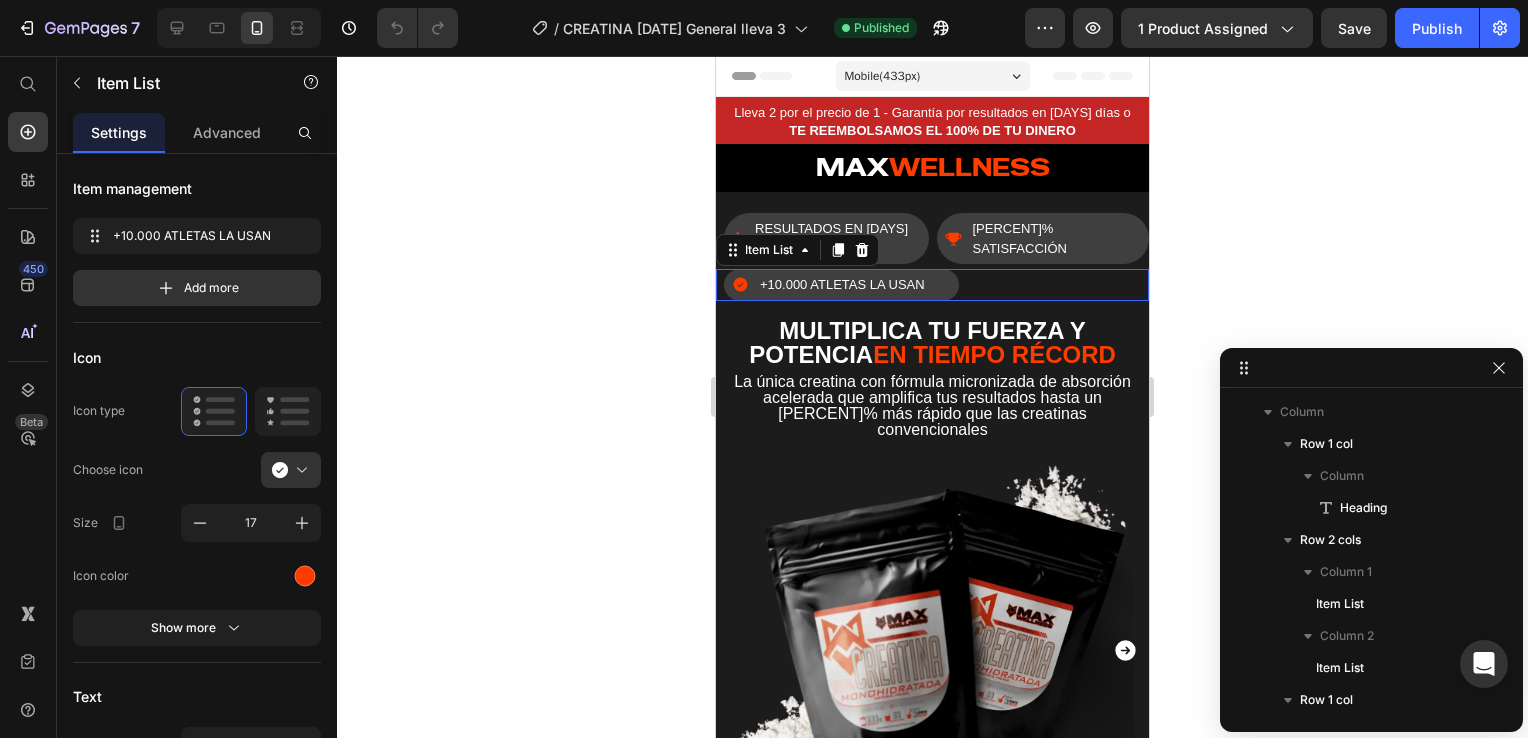 scroll, scrollTop: 416, scrollLeft: 0, axis: vertical 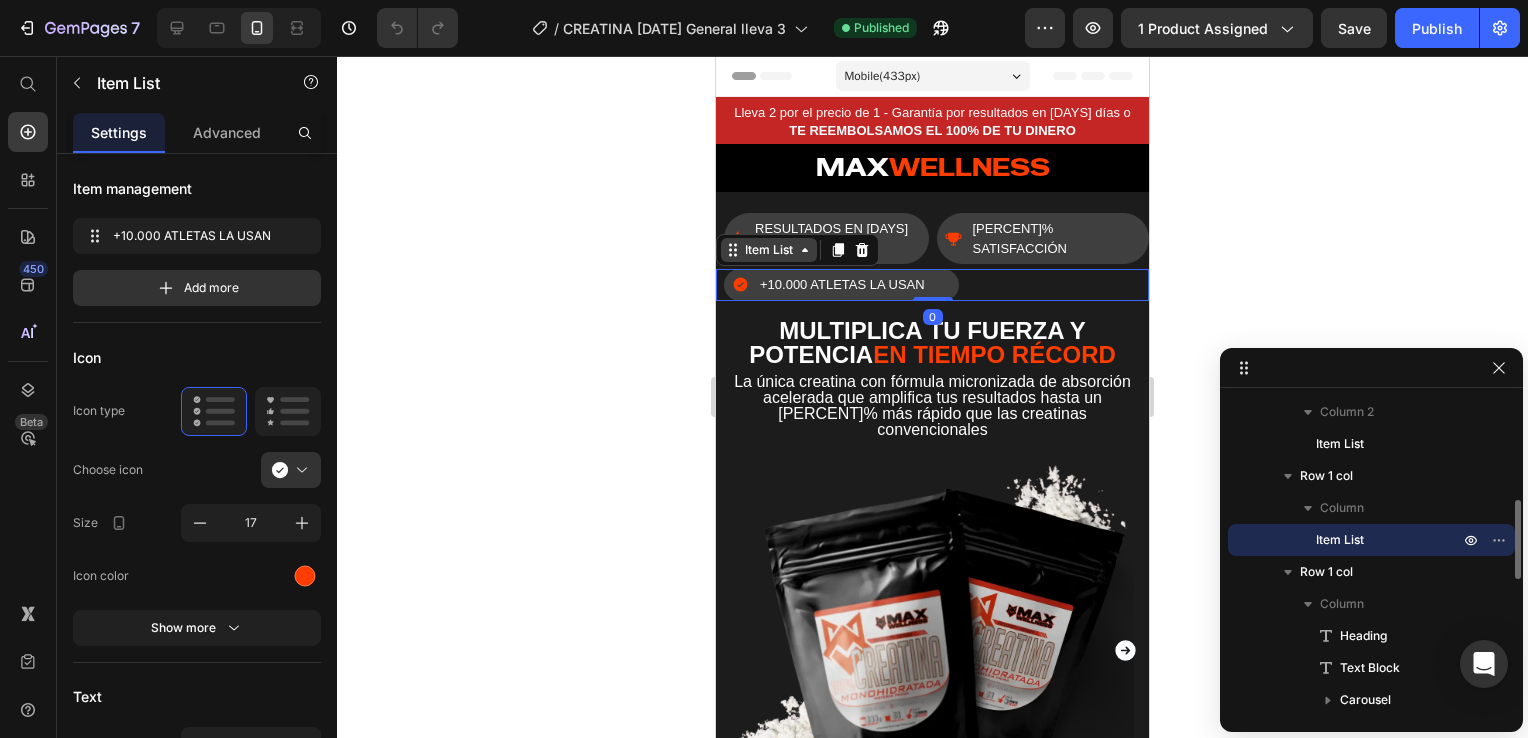 click on "Item List" at bounding box center (769, 250) 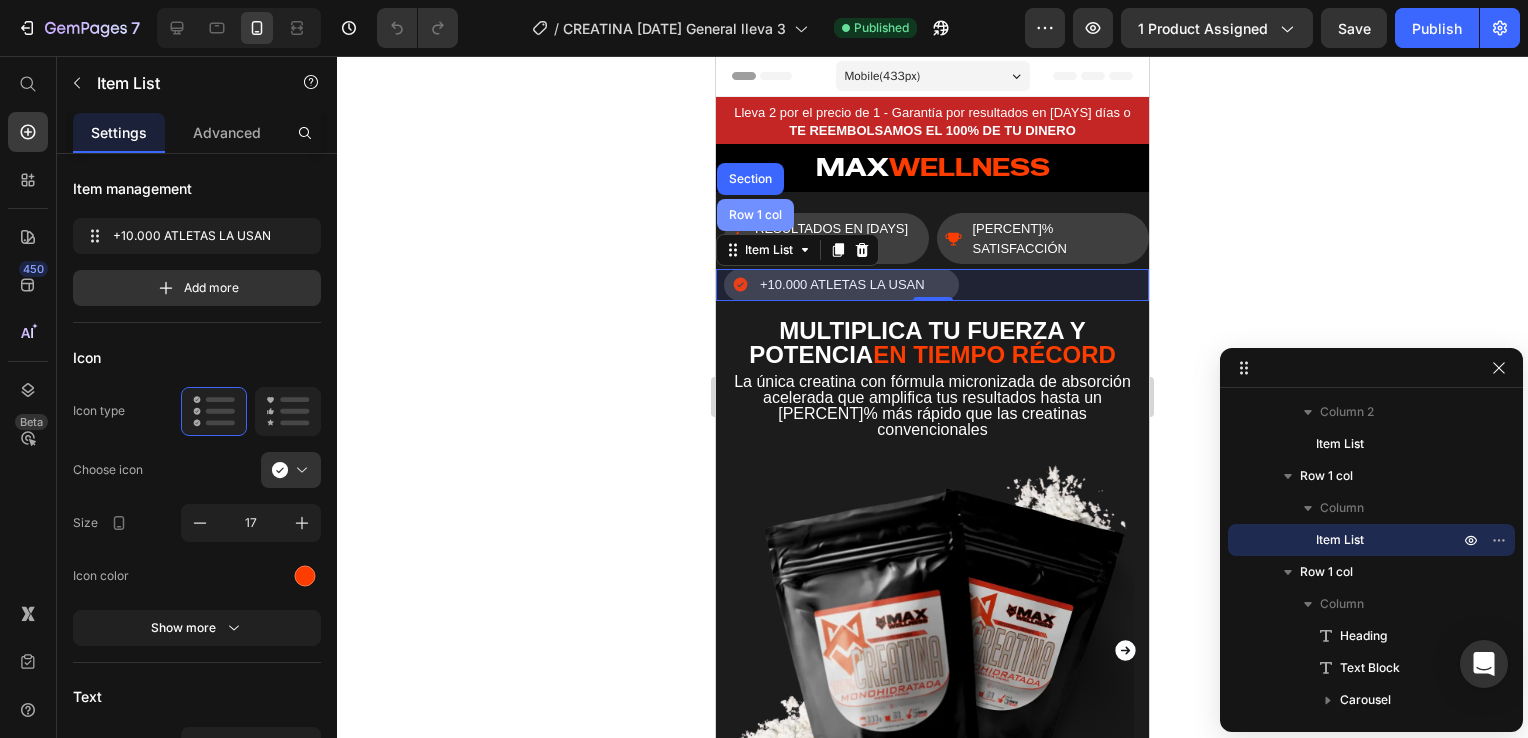 click on "Row 1 col" at bounding box center [755, 215] 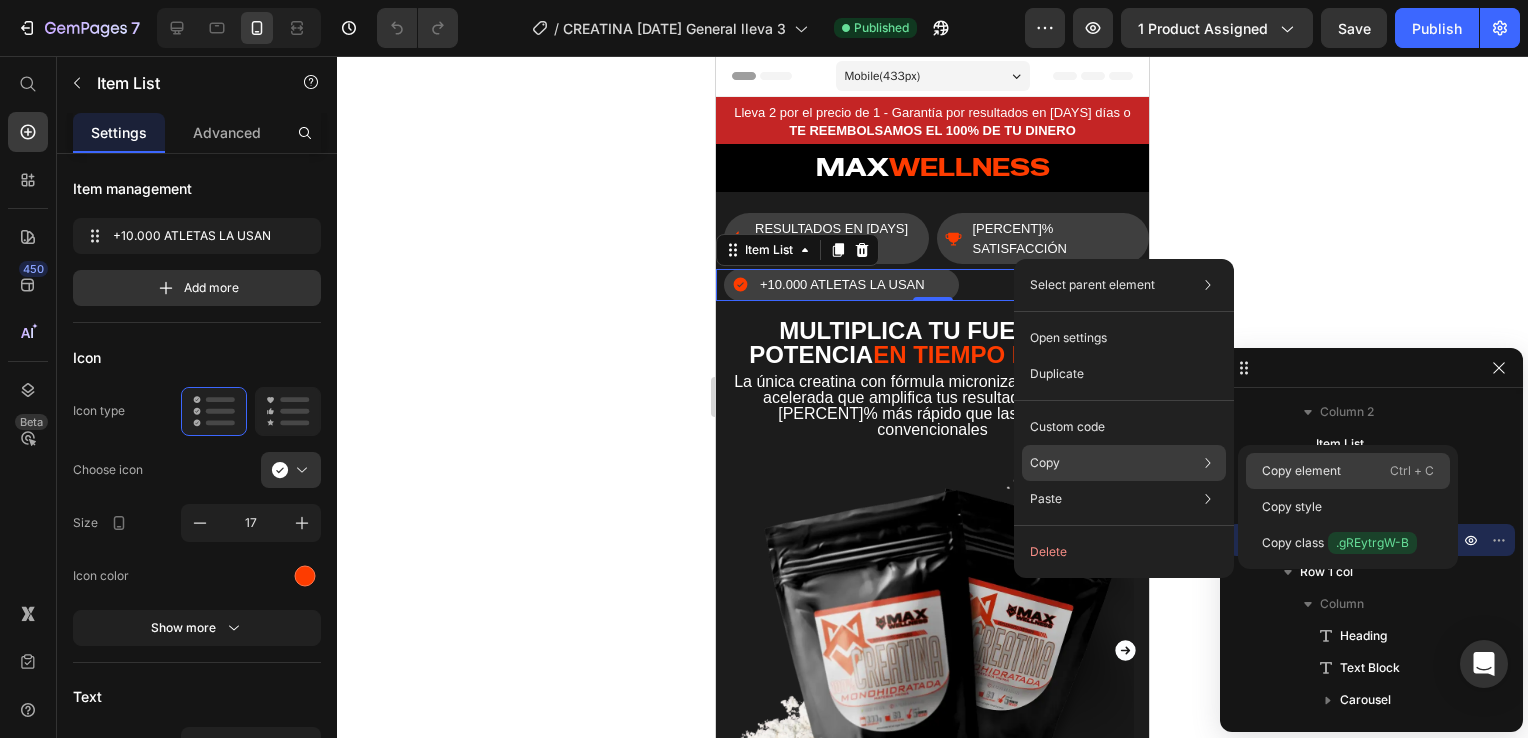click on "Copy element" at bounding box center [1301, 471] 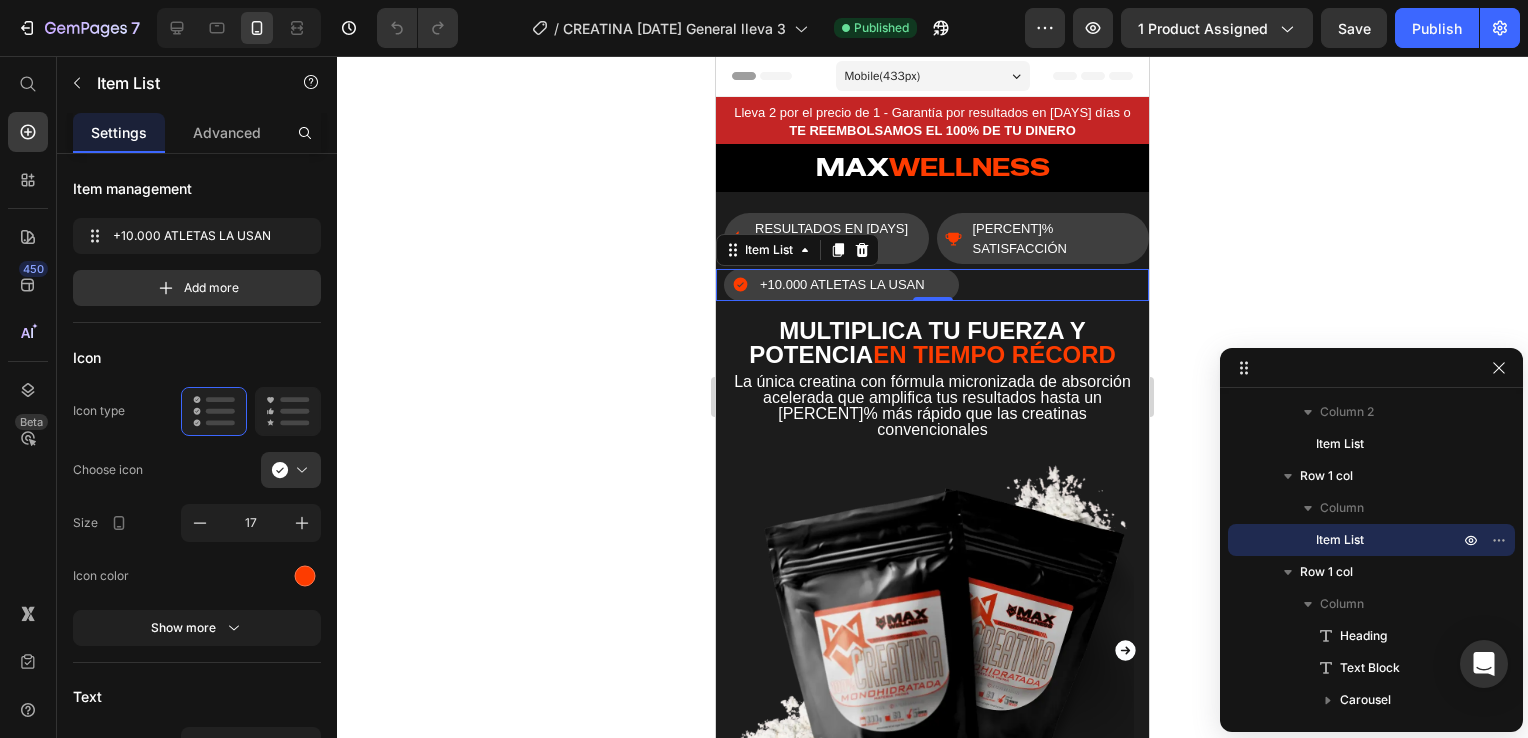 click 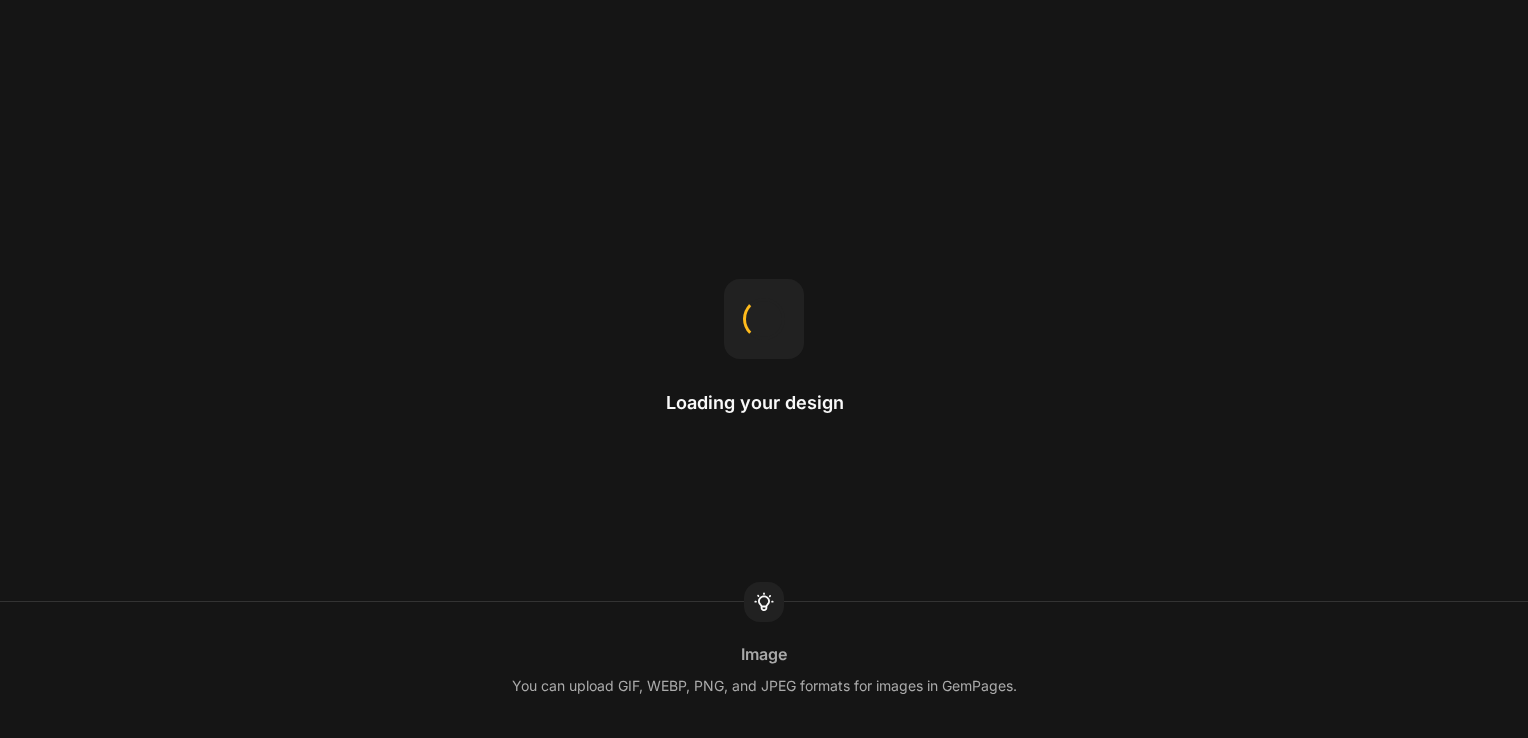scroll, scrollTop: 0, scrollLeft: 0, axis: both 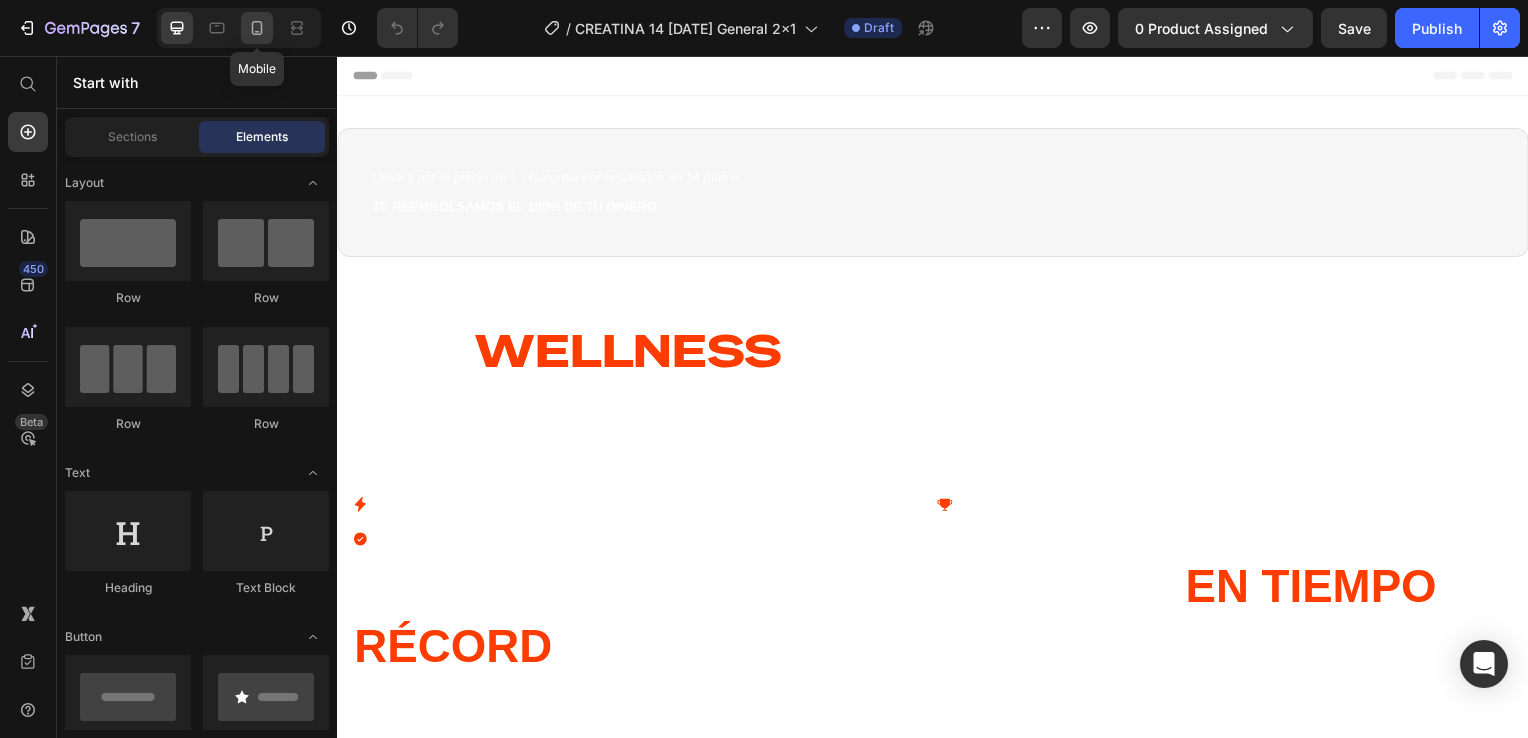 drag, startPoint x: 260, startPoint y: 38, endPoint x: 320, endPoint y: 127, distance: 107.33592 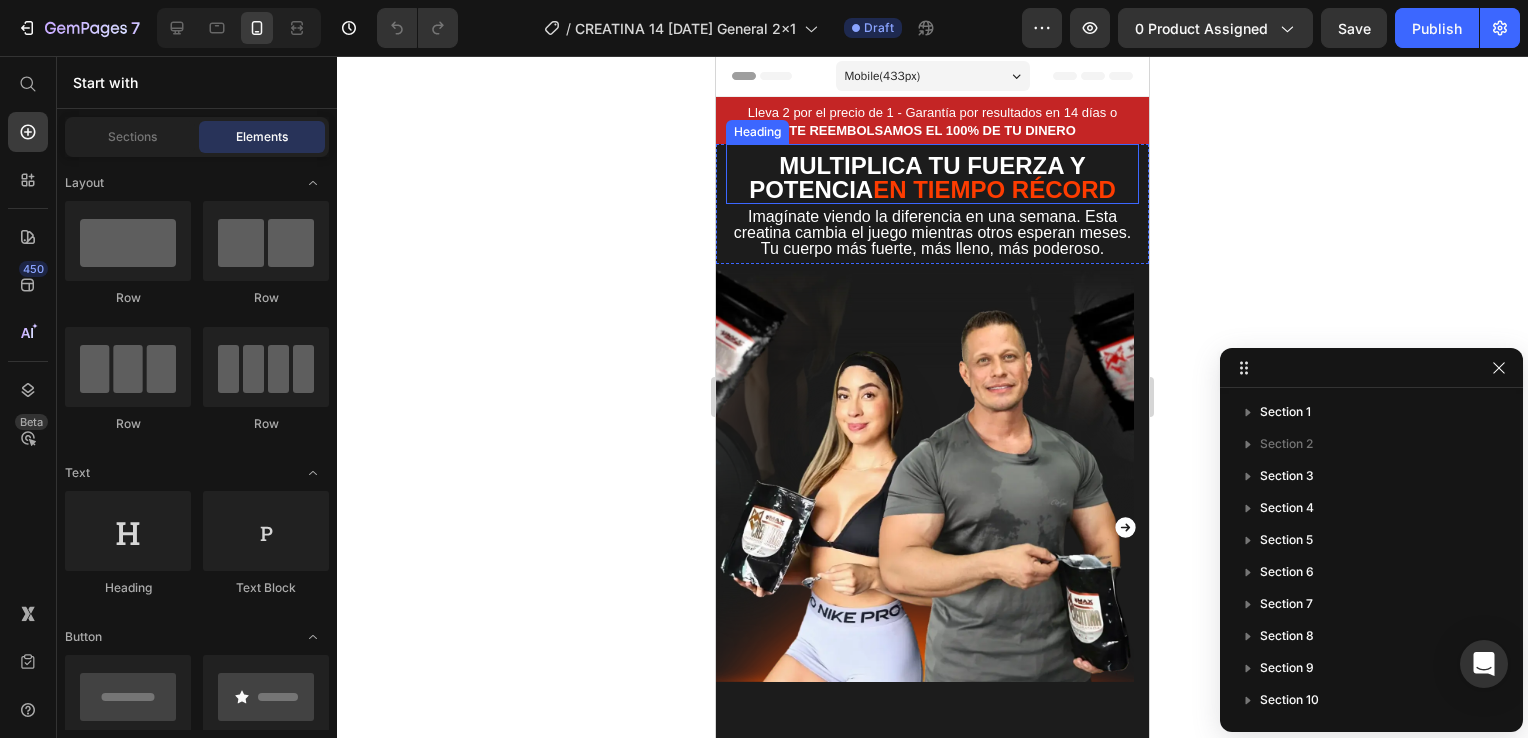 click on "RESULTADOS EN 14 DÍAS Item List
97% SATISFACCIÓN Item List Row
+10.000 ATLETAS LA USAN Item List MULTIPLICA TU FUERZA Y POTENCIA  EN TIEMPO RÉCORD Heading Imagínate viendo la diferencia en una semana. Esta creatina cambia el juego mientras otros esperan meses. Tu cuerpo más fuerte, más lleno, más poderoso. Text Block" at bounding box center [932, 204] 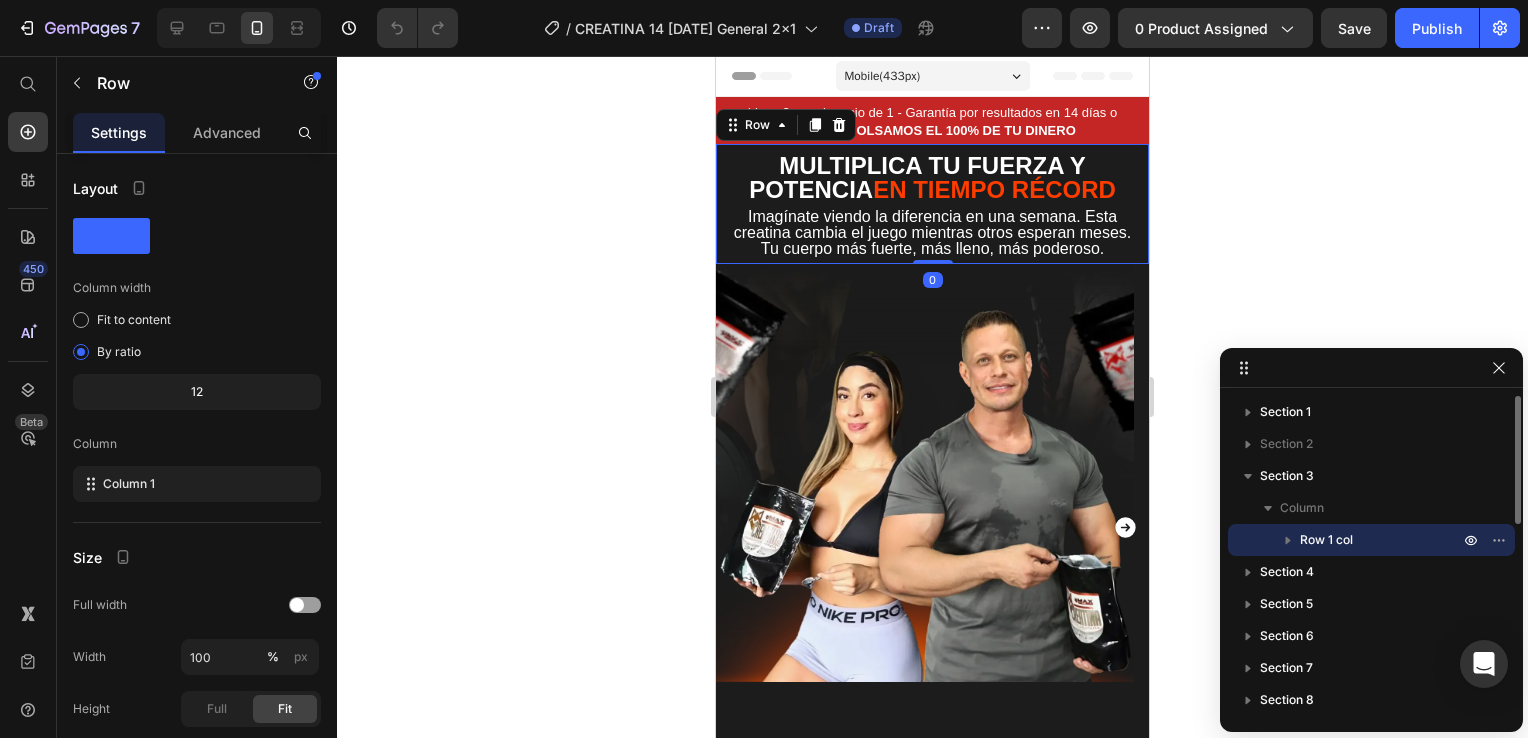 click 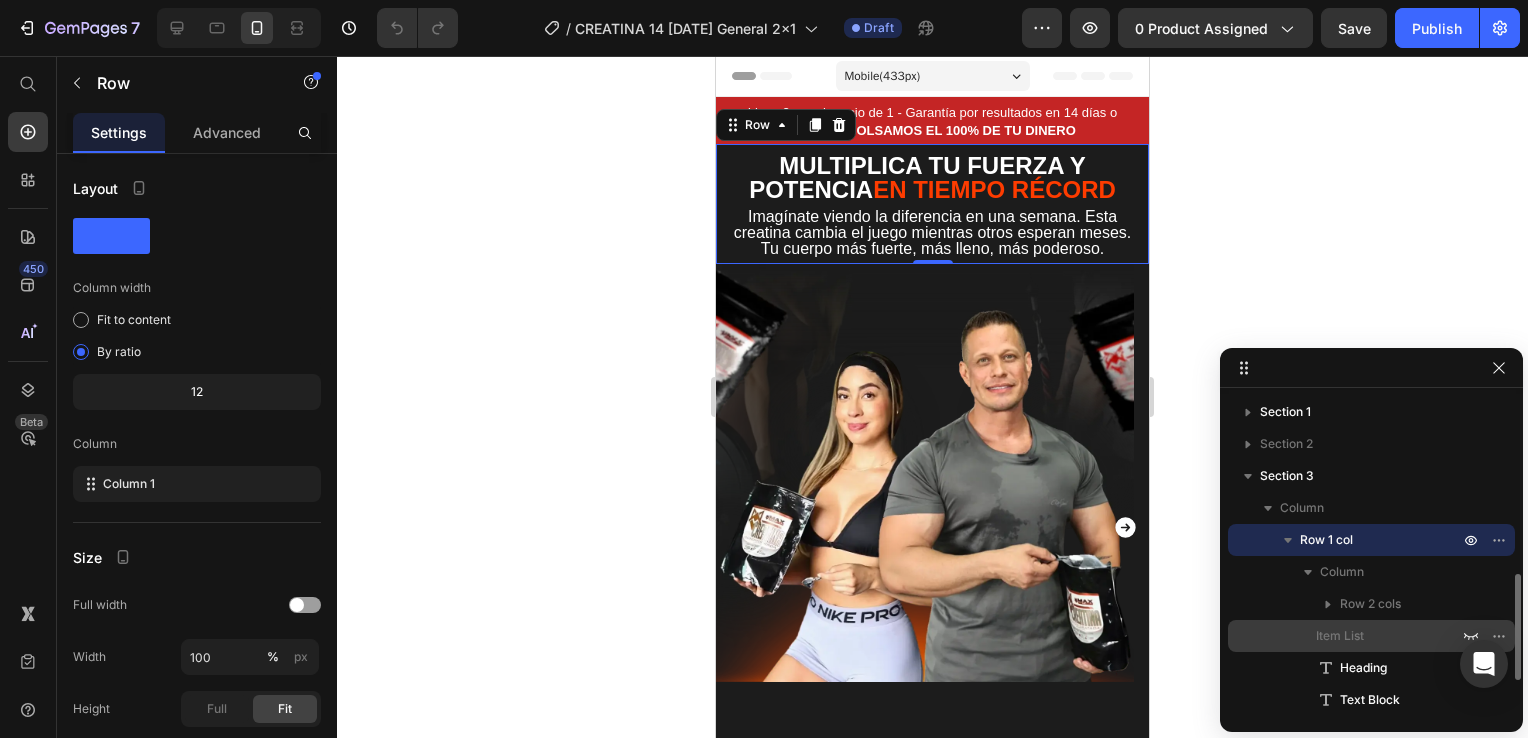scroll, scrollTop: 133, scrollLeft: 0, axis: vertical 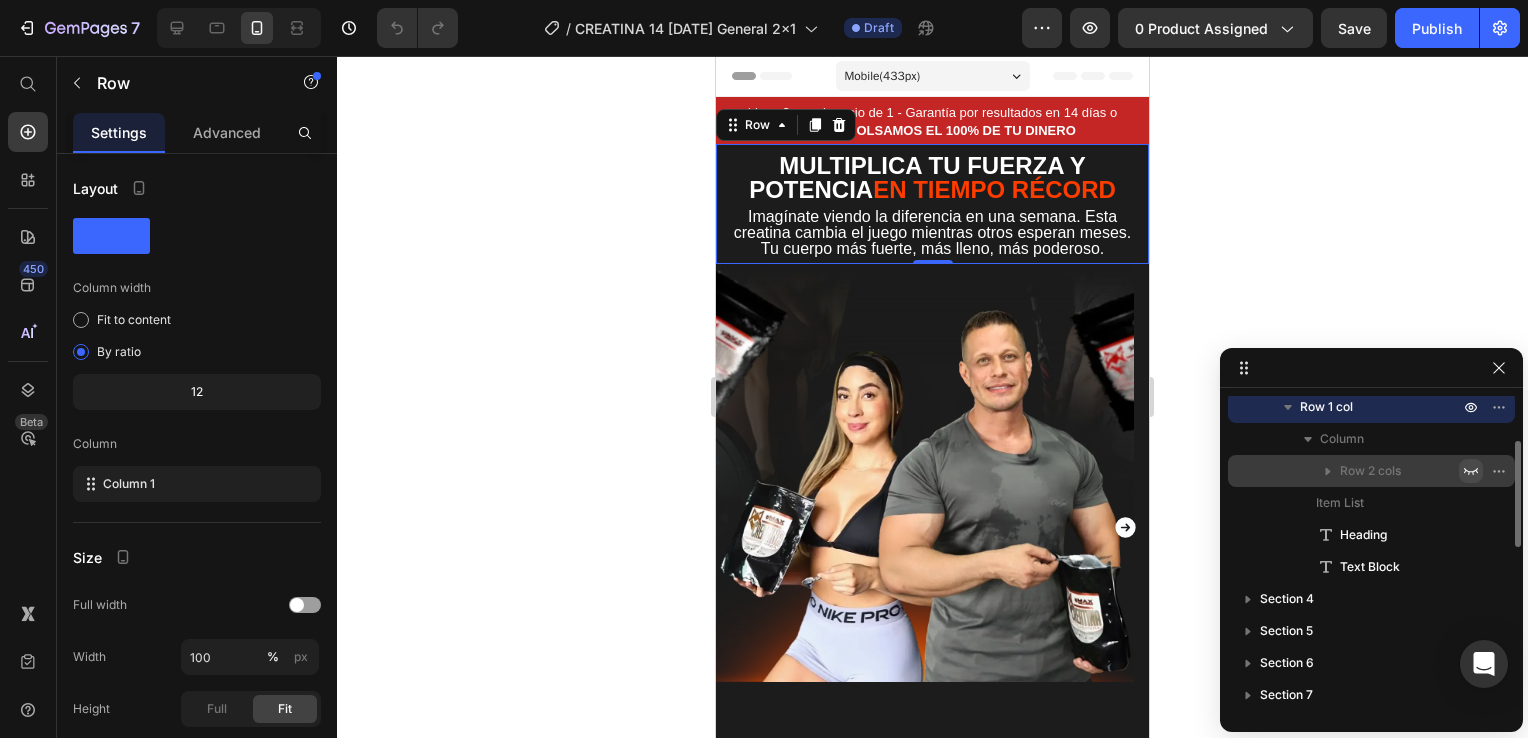 click at bounding box center [1471, 471] 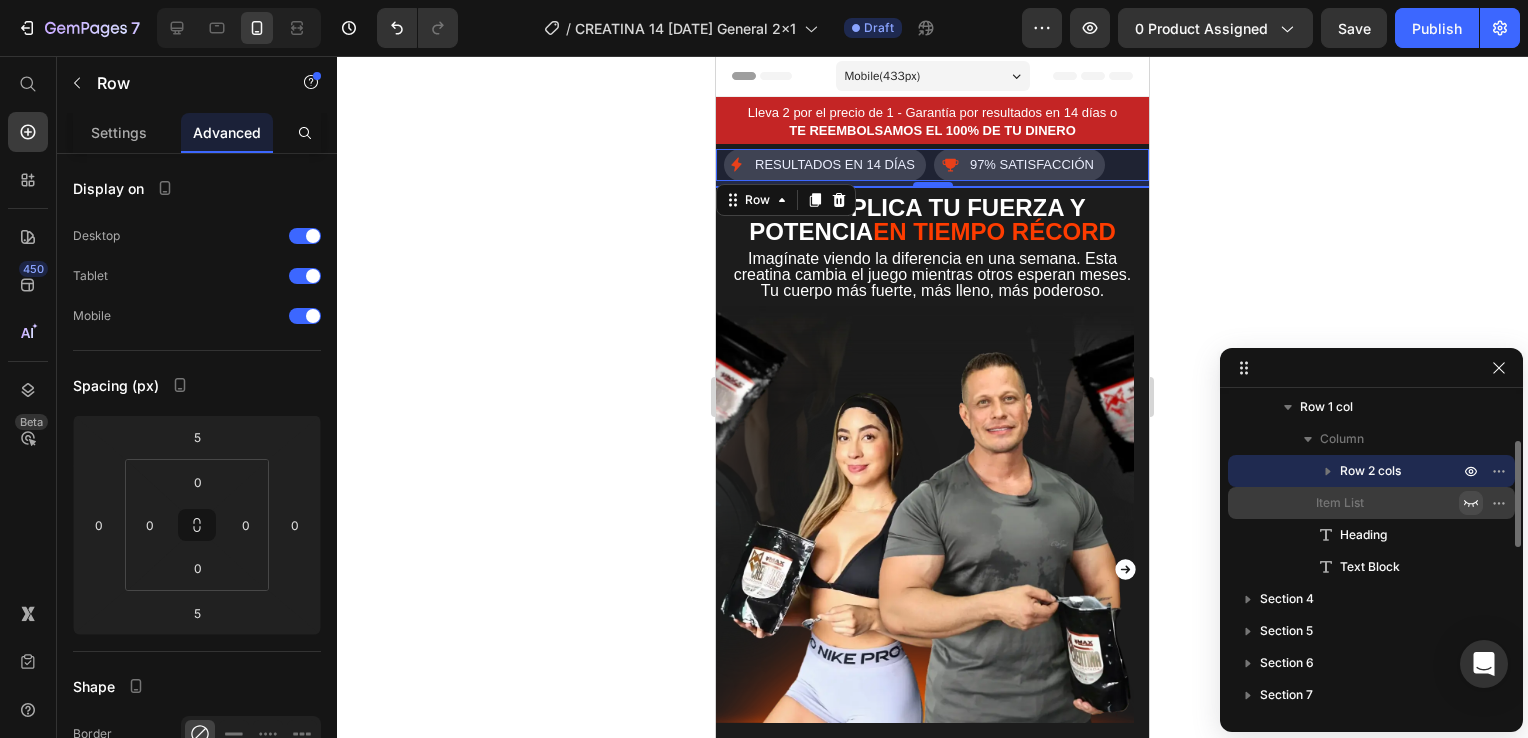click 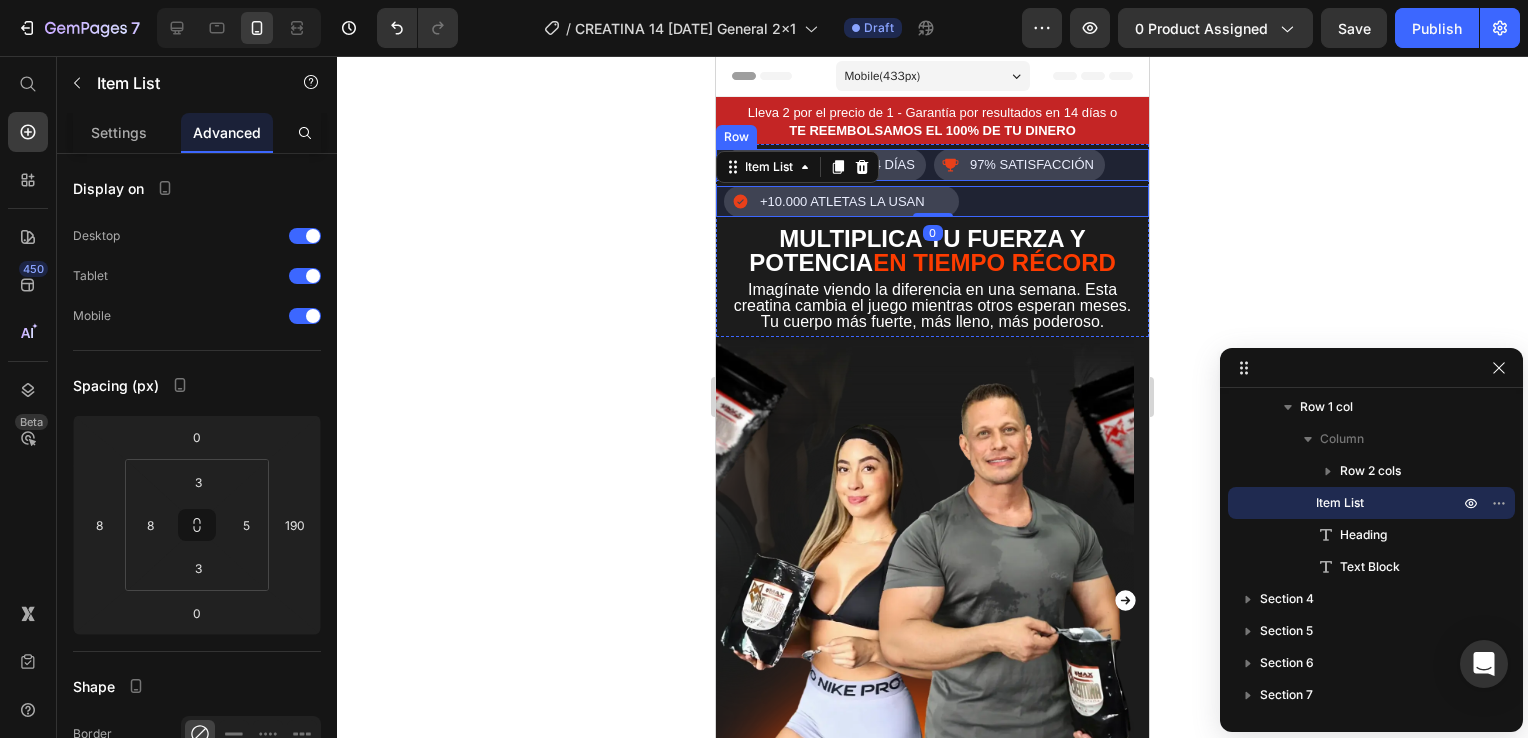 click 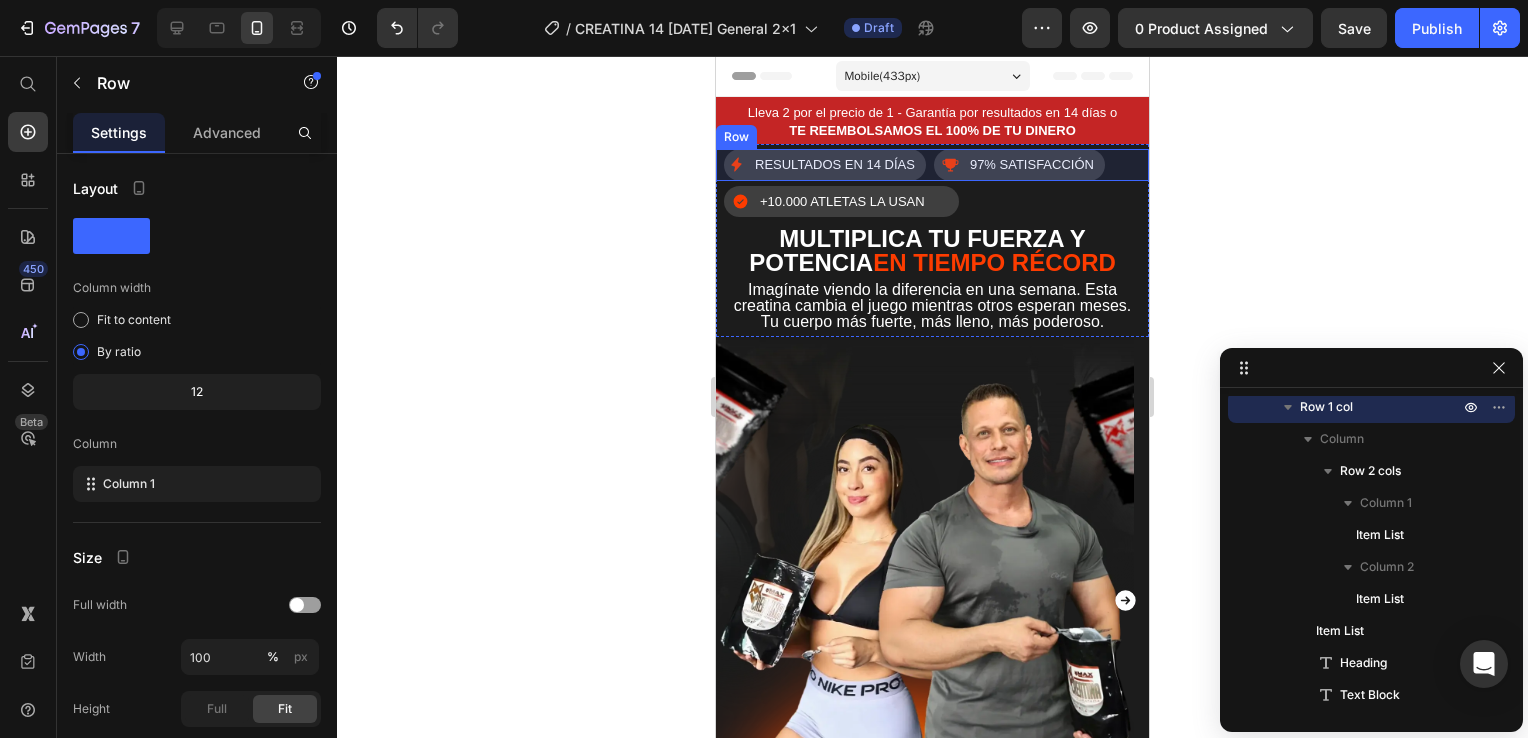 click on "RESULTADOS EN 14 DÍAS Item List
97% SATISFACCIÓN Item List Row
+10.000 ATLETAS LA USAN Item List MULTIPLICA TU FUERZA Y POTENCIA  EN TIEMPO RÉCORD Heading Imagínate viendo la diferencia en una semana. Esta creatina cambia el juego mientras otros esperan meses. Tu cuerpo más fuerte, más lleno, más poderoso. Text Block" at bounding box center (932, 240) 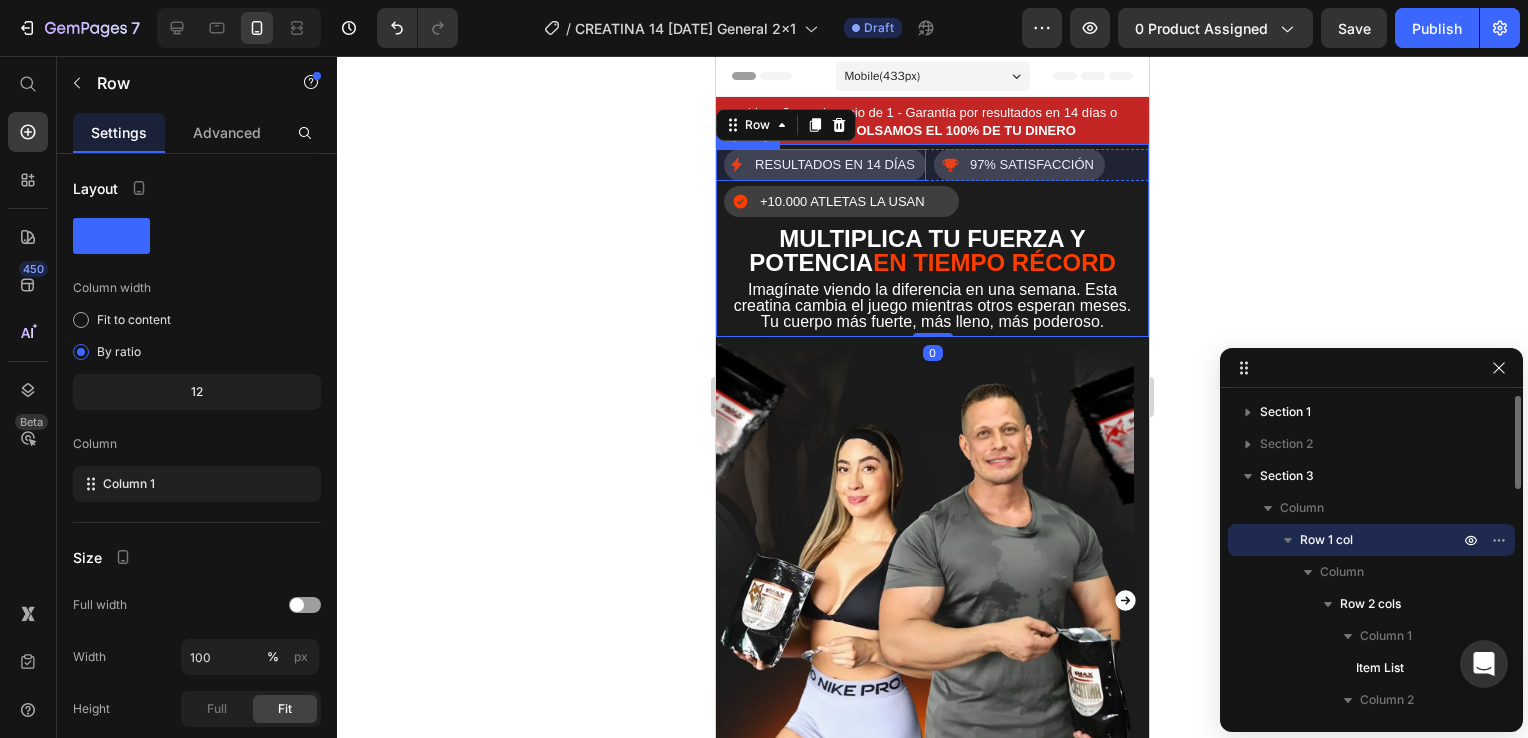 click on "RESULTADOS EN 14 DÍAS" at bounding box center [835, 165] 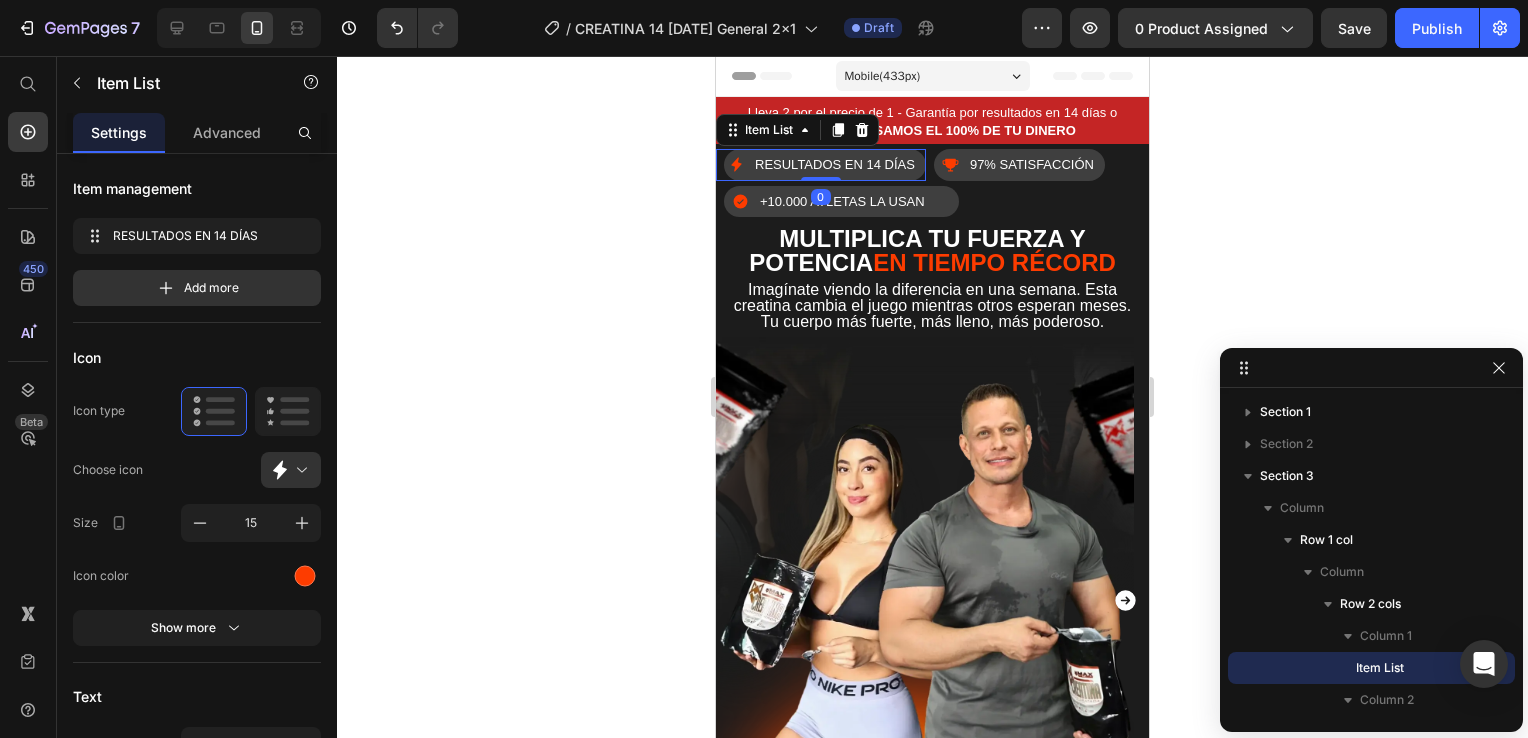 click on "RESULTADOS EN 14 DÍAS Item List   0" at bounding box center (821, 165) 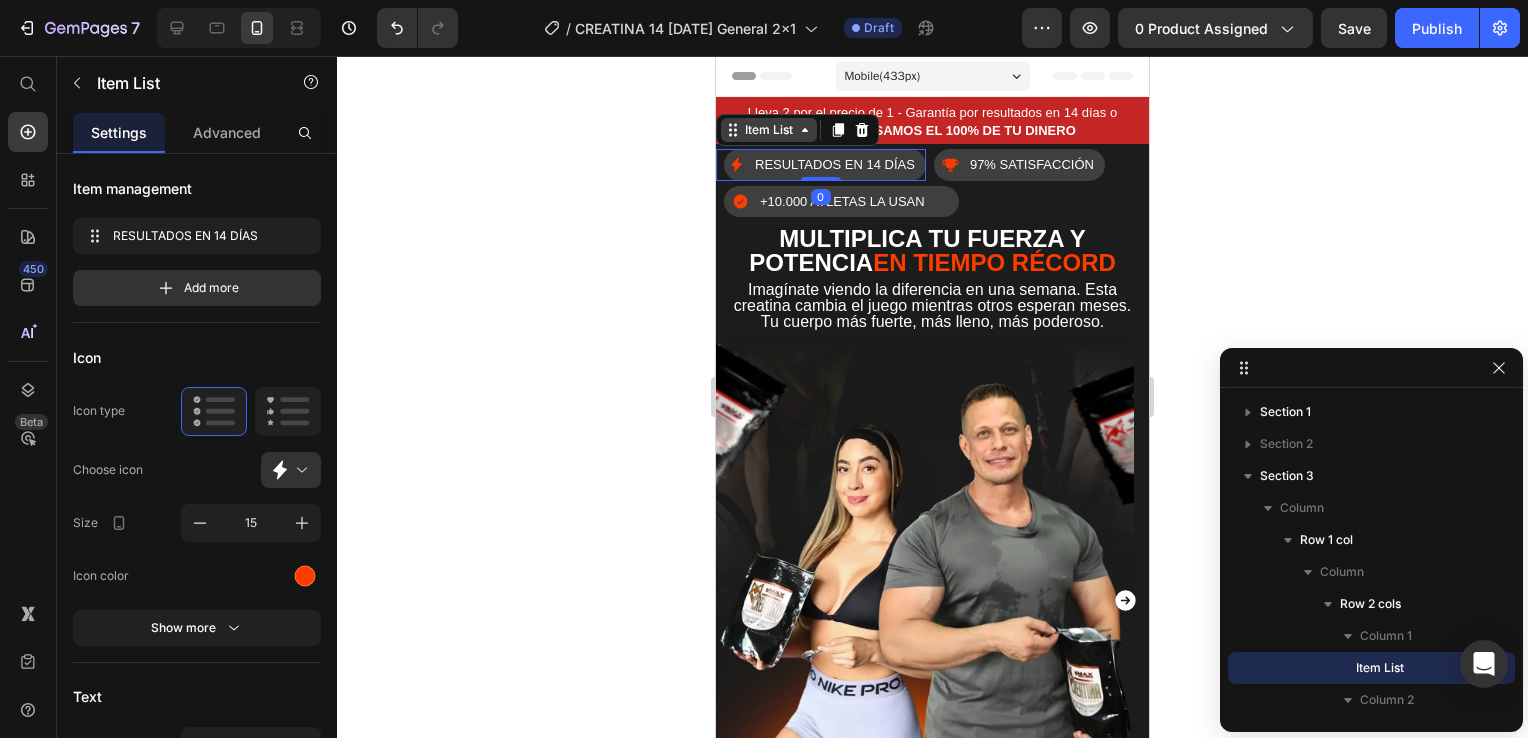 click on "Item List" at bounding box center (769, 130) 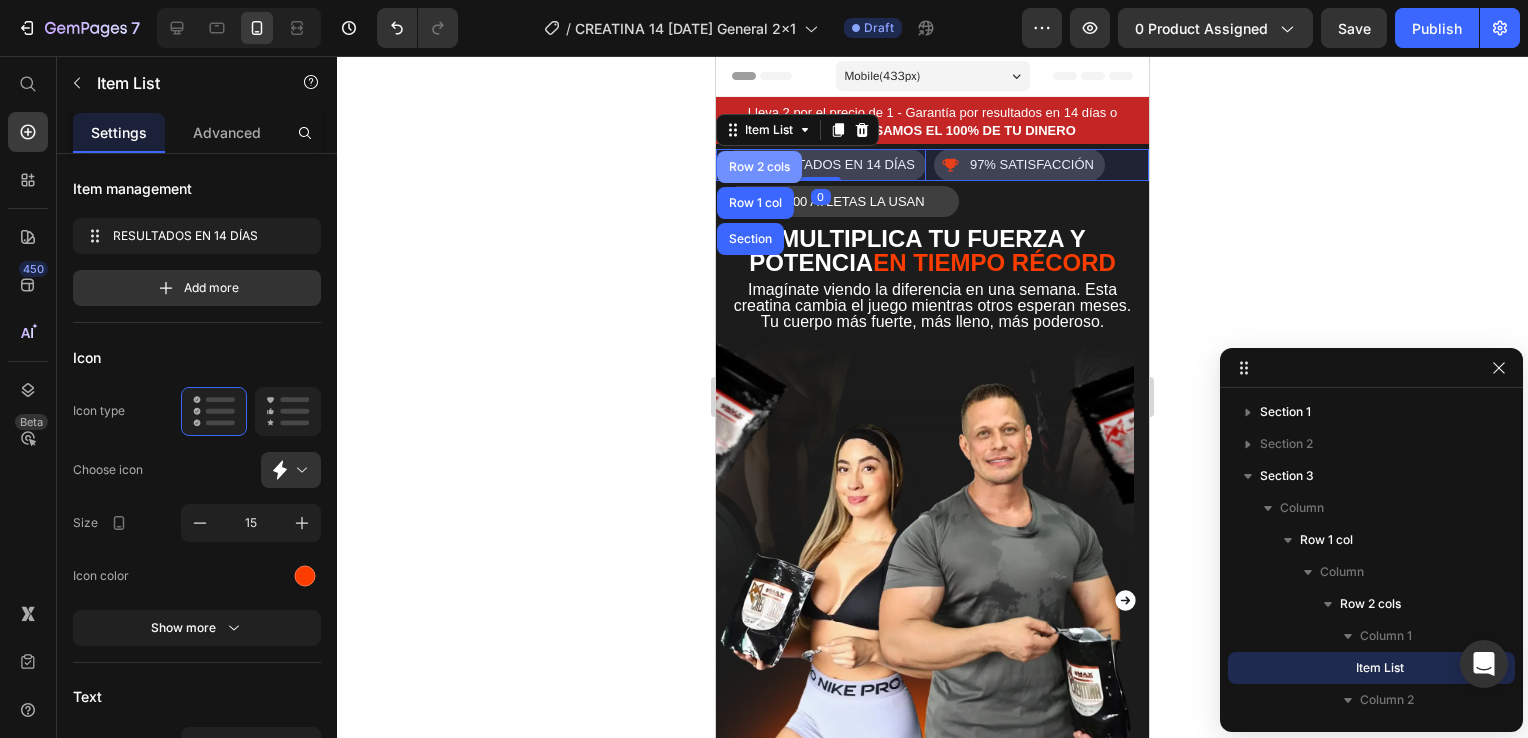 click on "Row 2 cols" at bounding box center [759, 167] 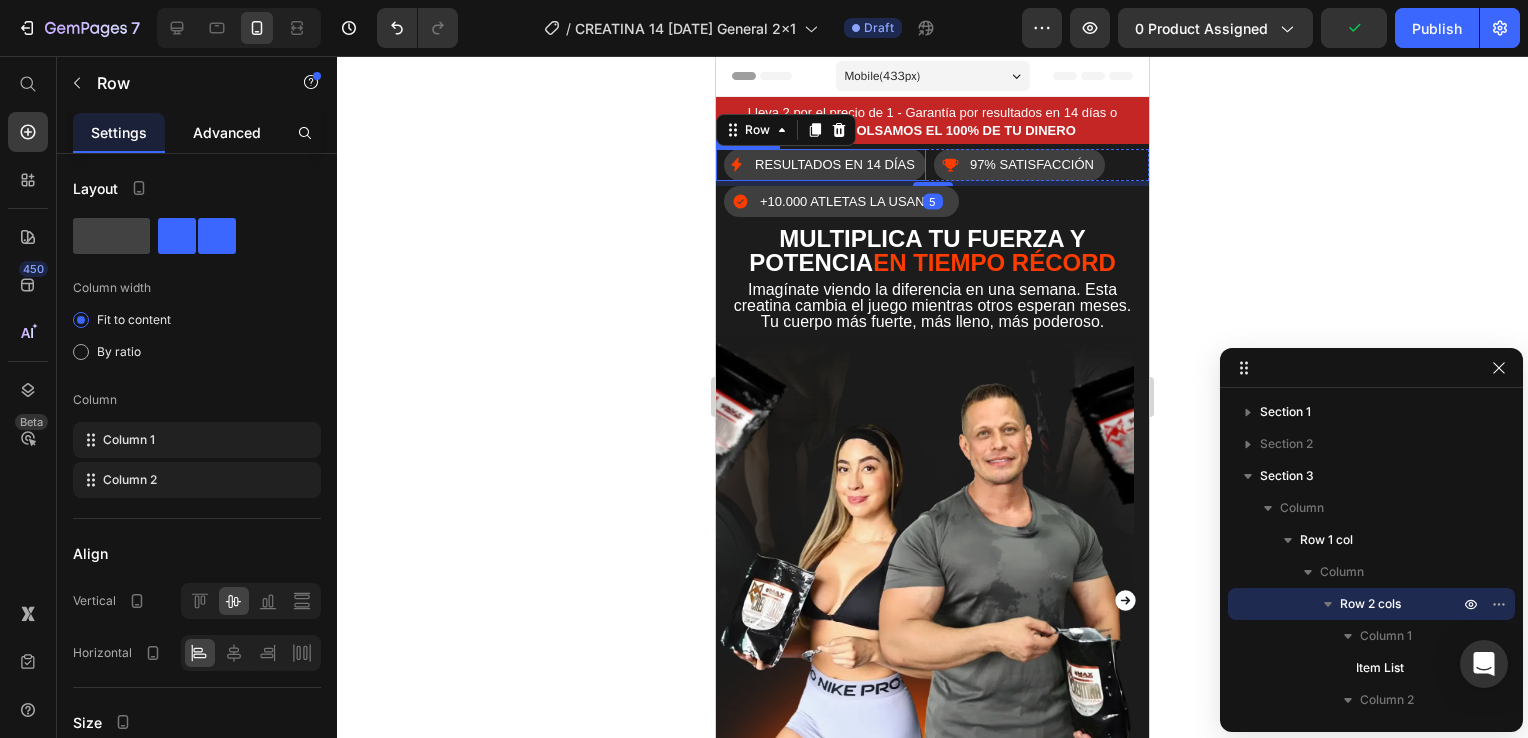 click on "Advanced" at bounding box center (227, 132) 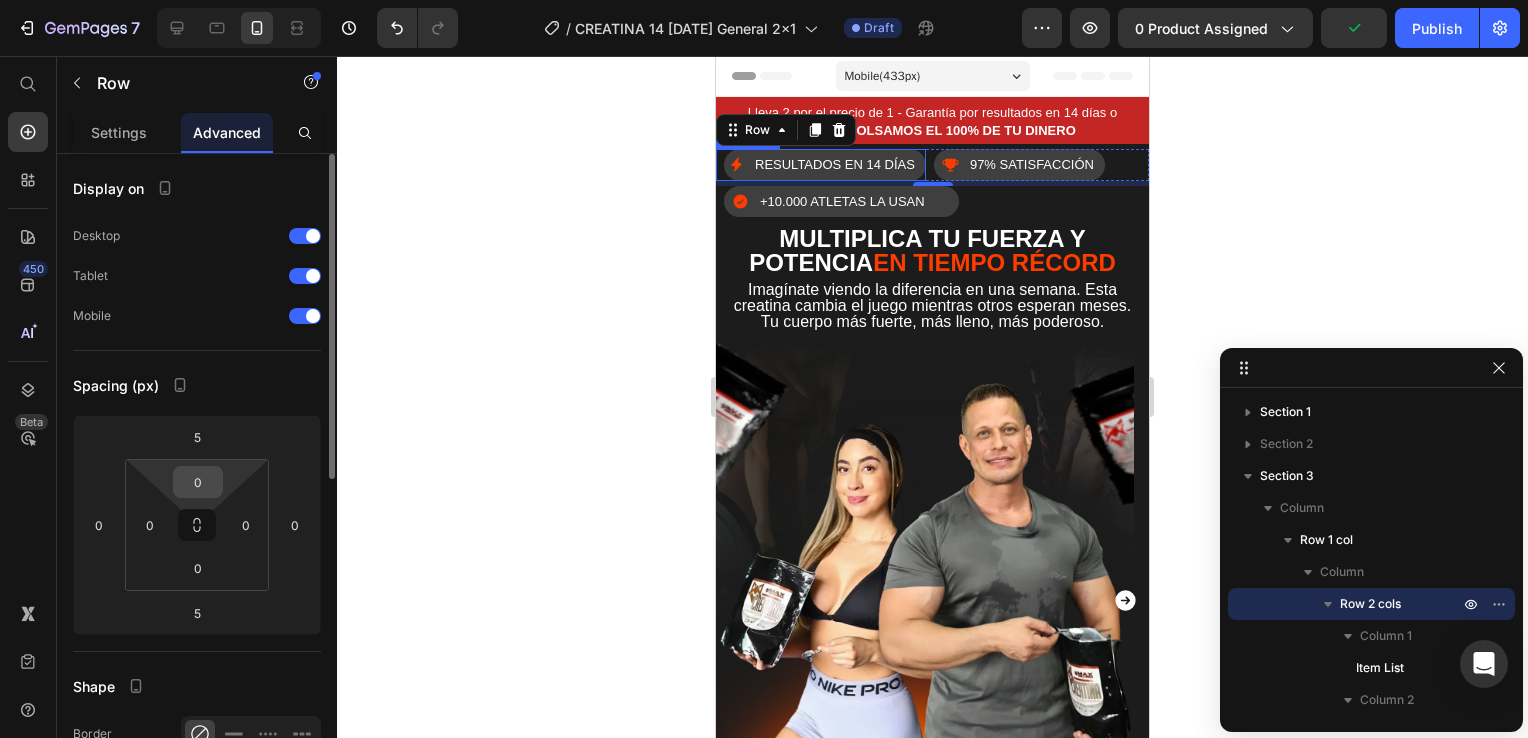click on "0" at bounding box center (198, 482) 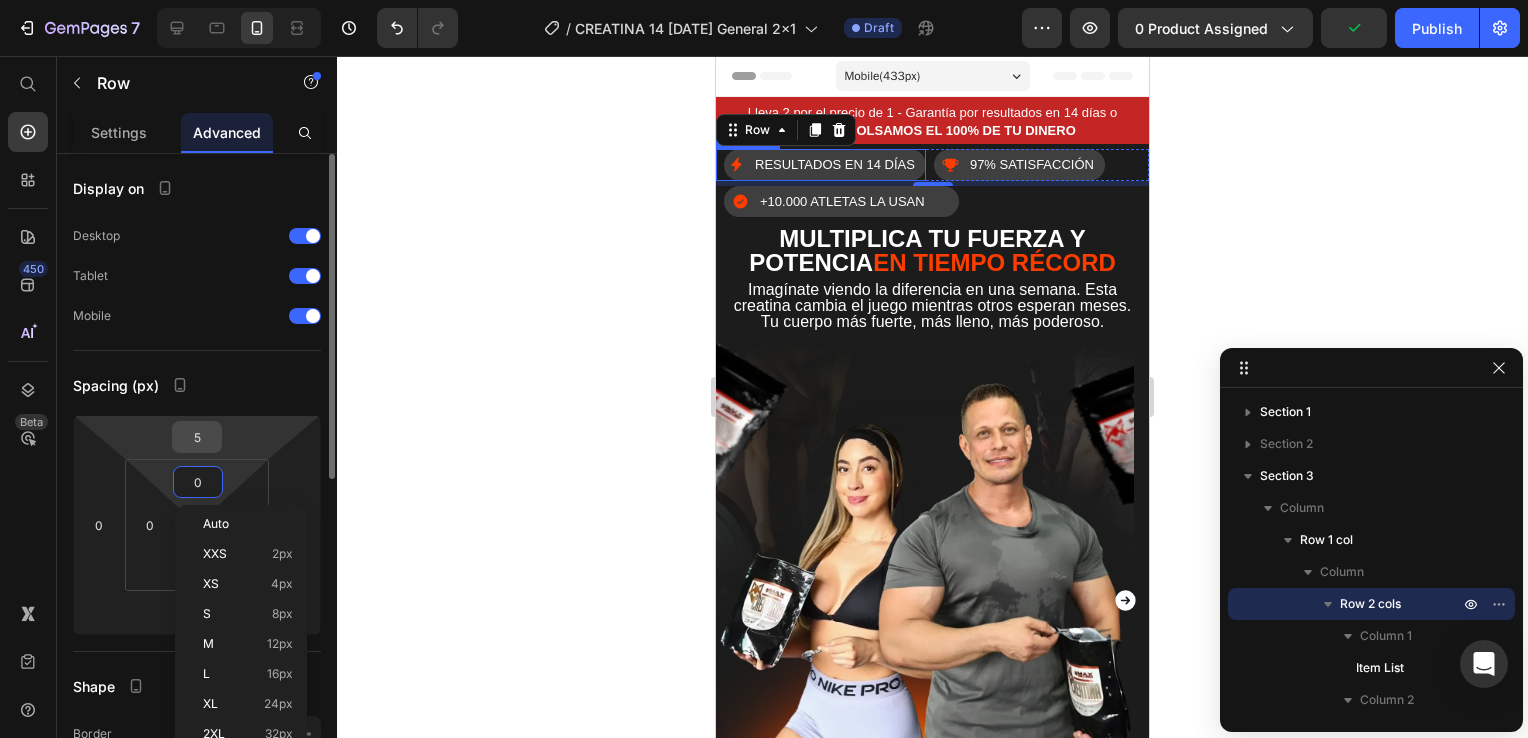 click on "5" at bounding box center (197, 437) 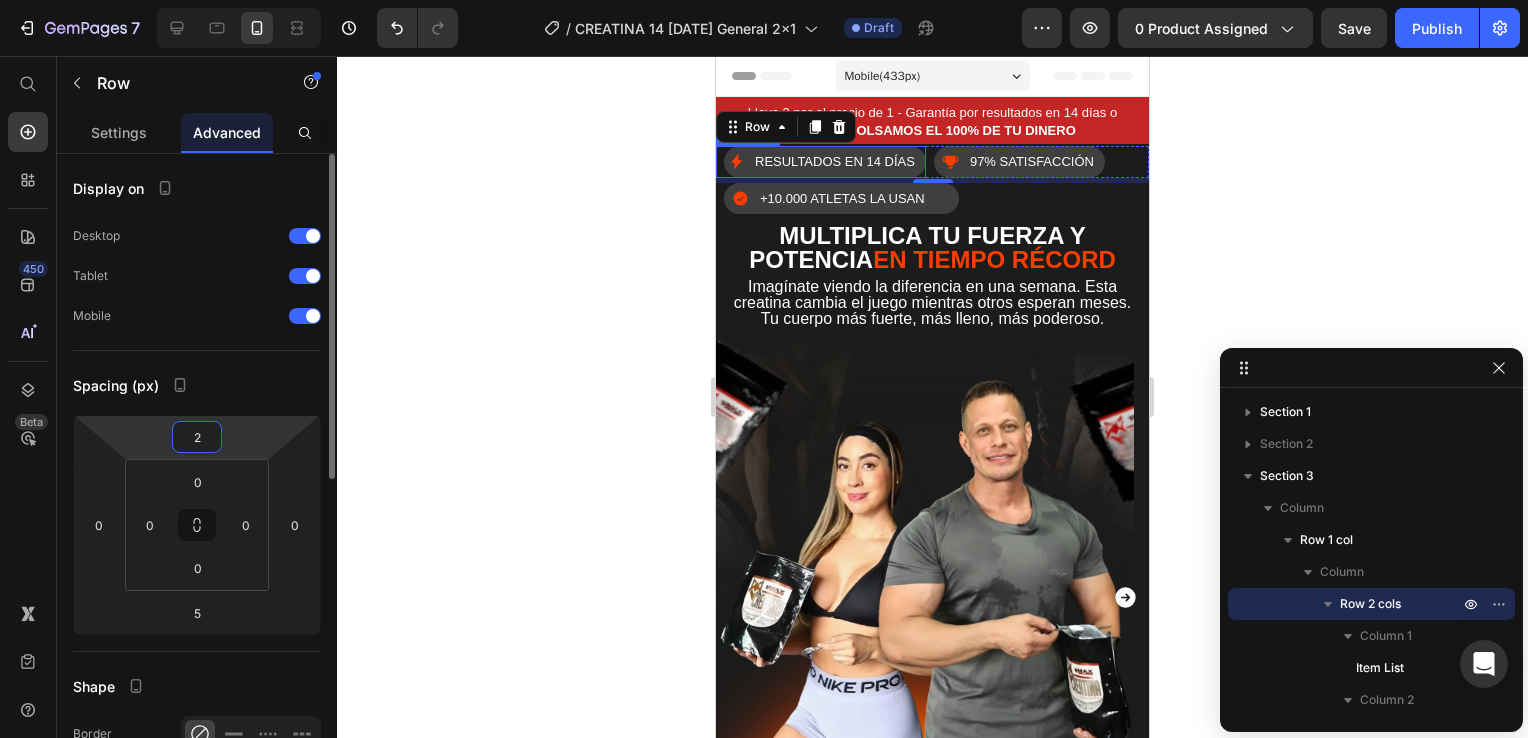 type on "20" 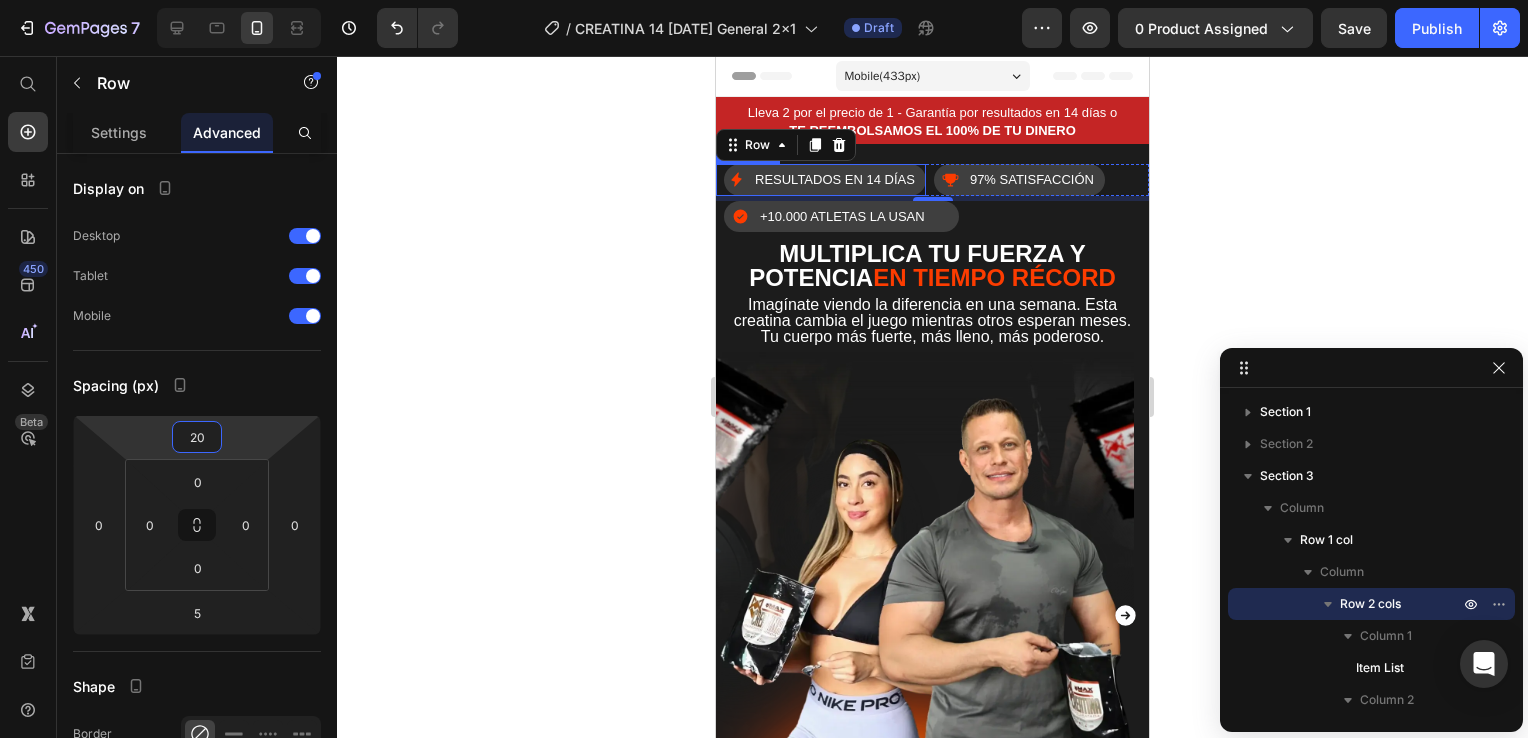 click 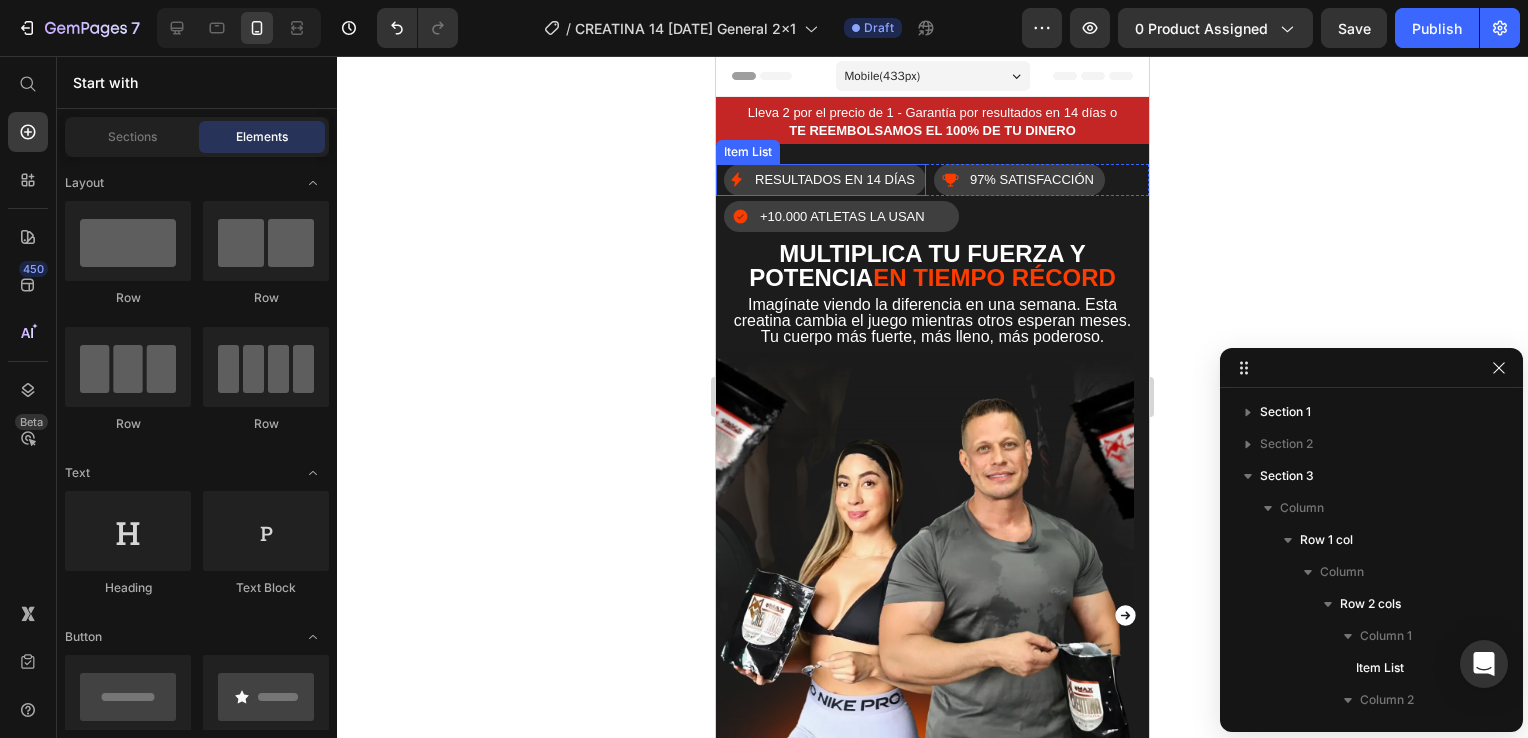 click 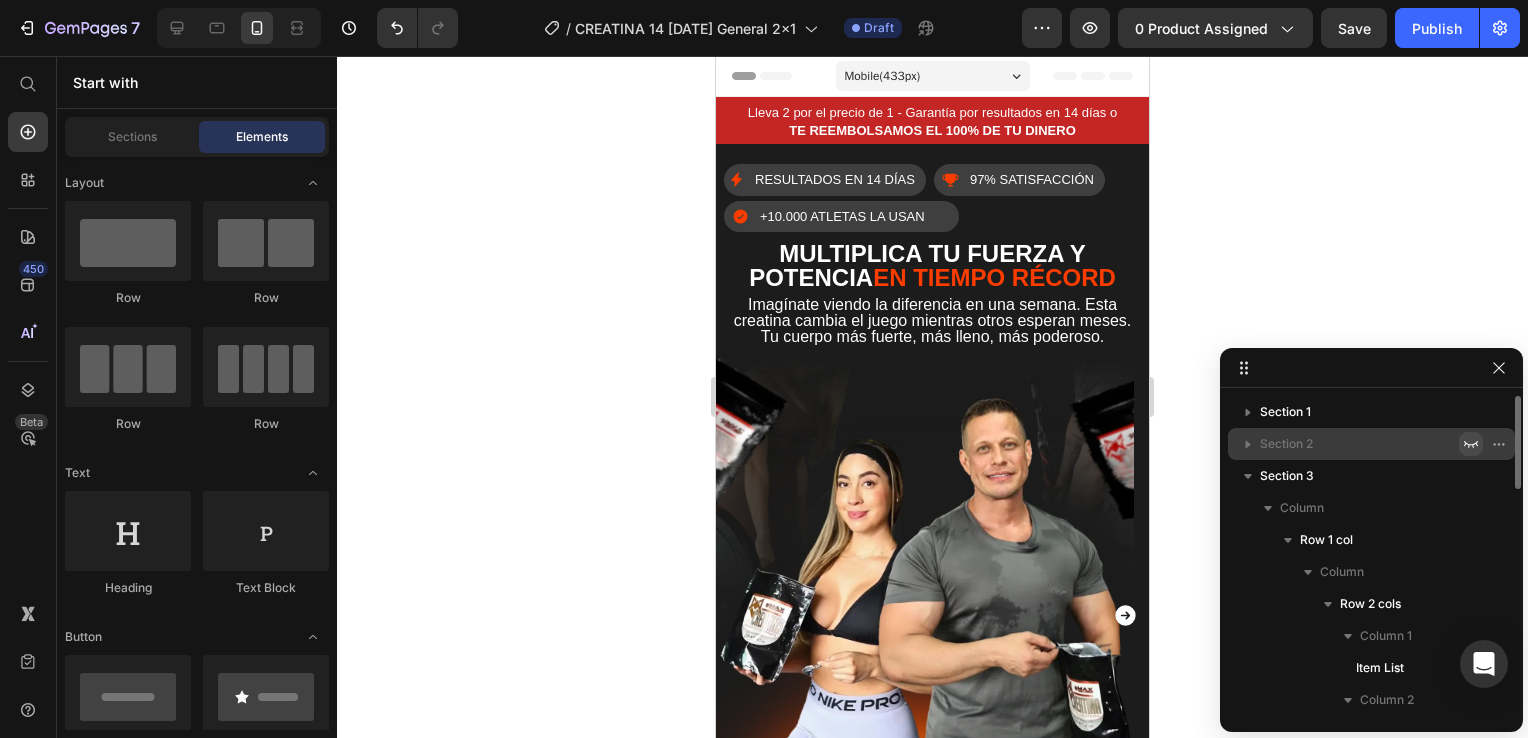 click 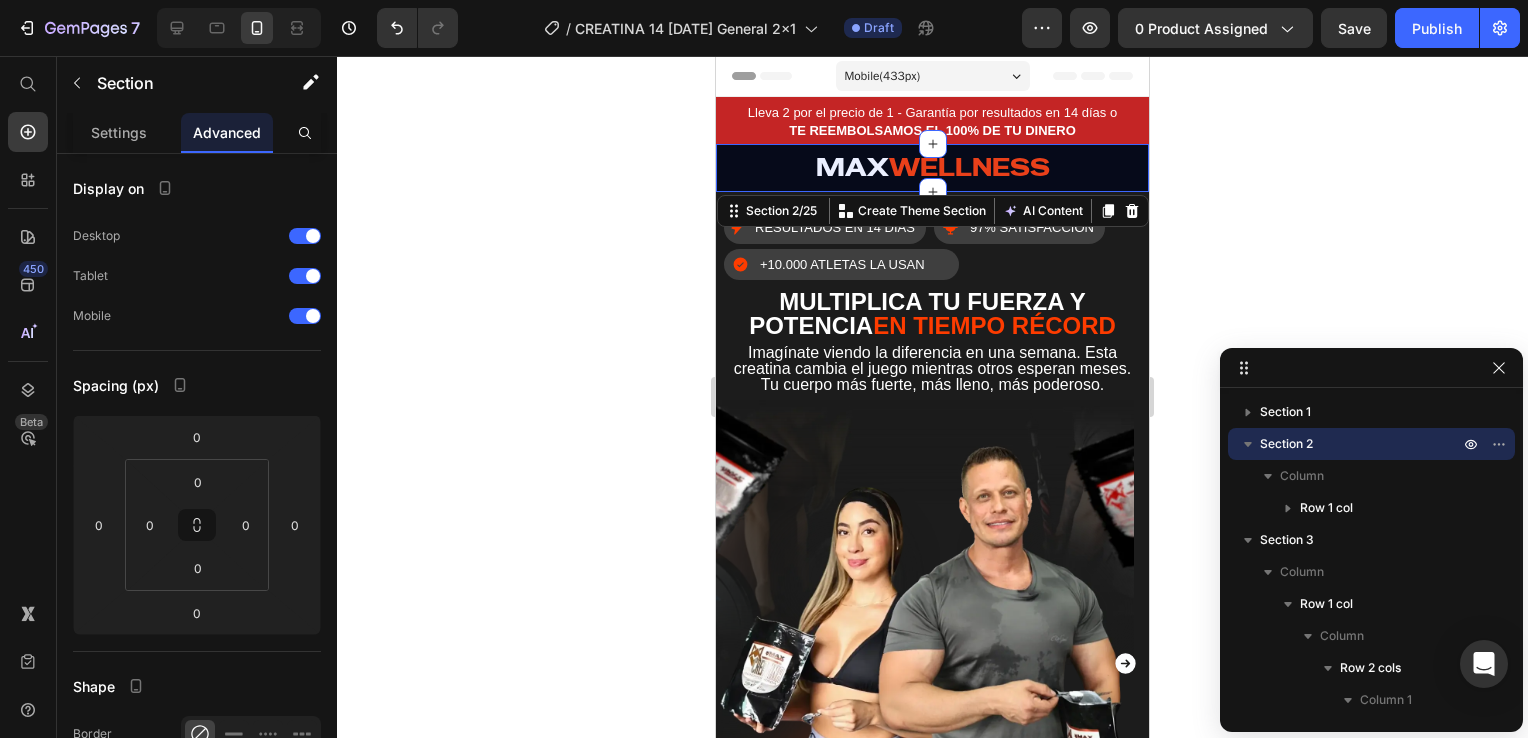 click 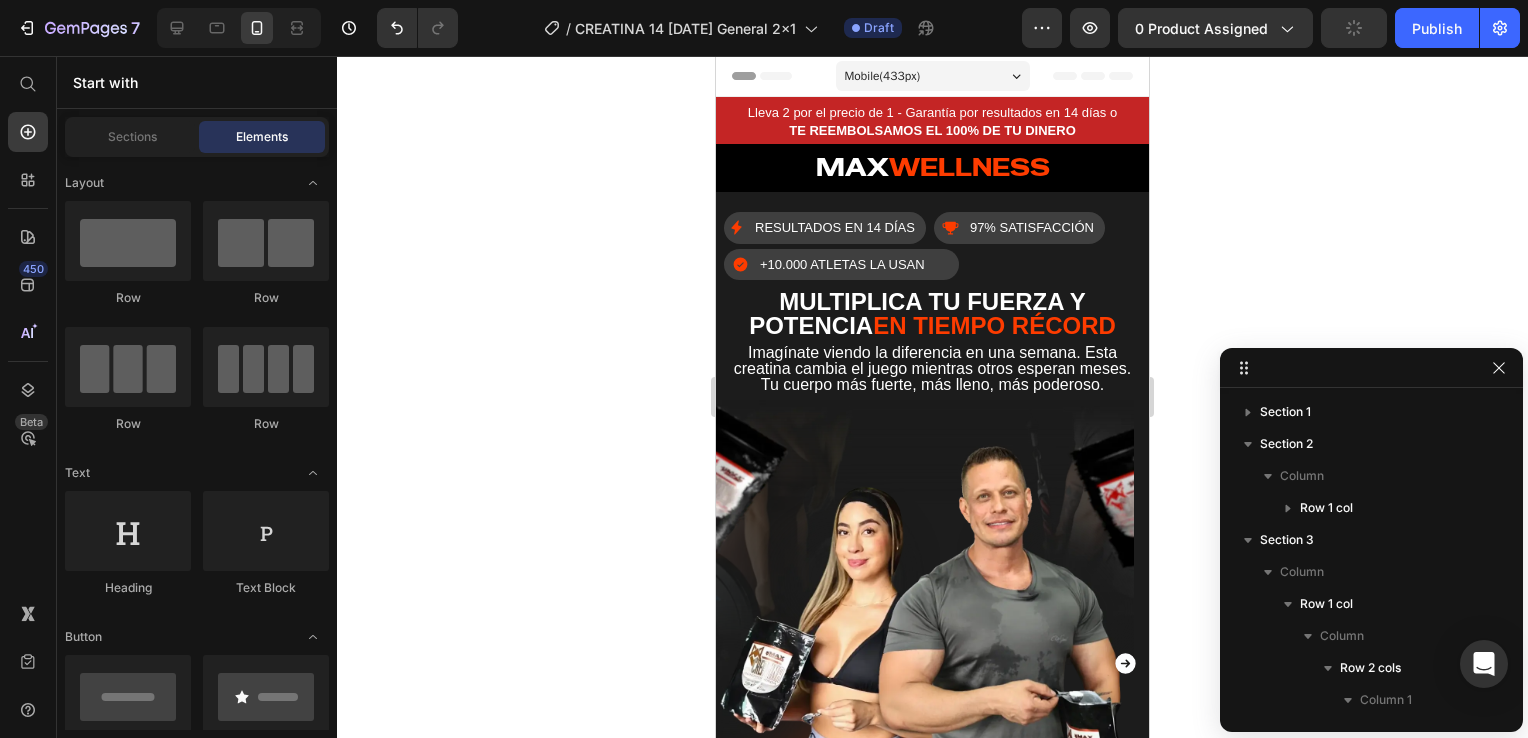 scroll, scrollTop: 116, scrollLeft: 0, axis: vertical 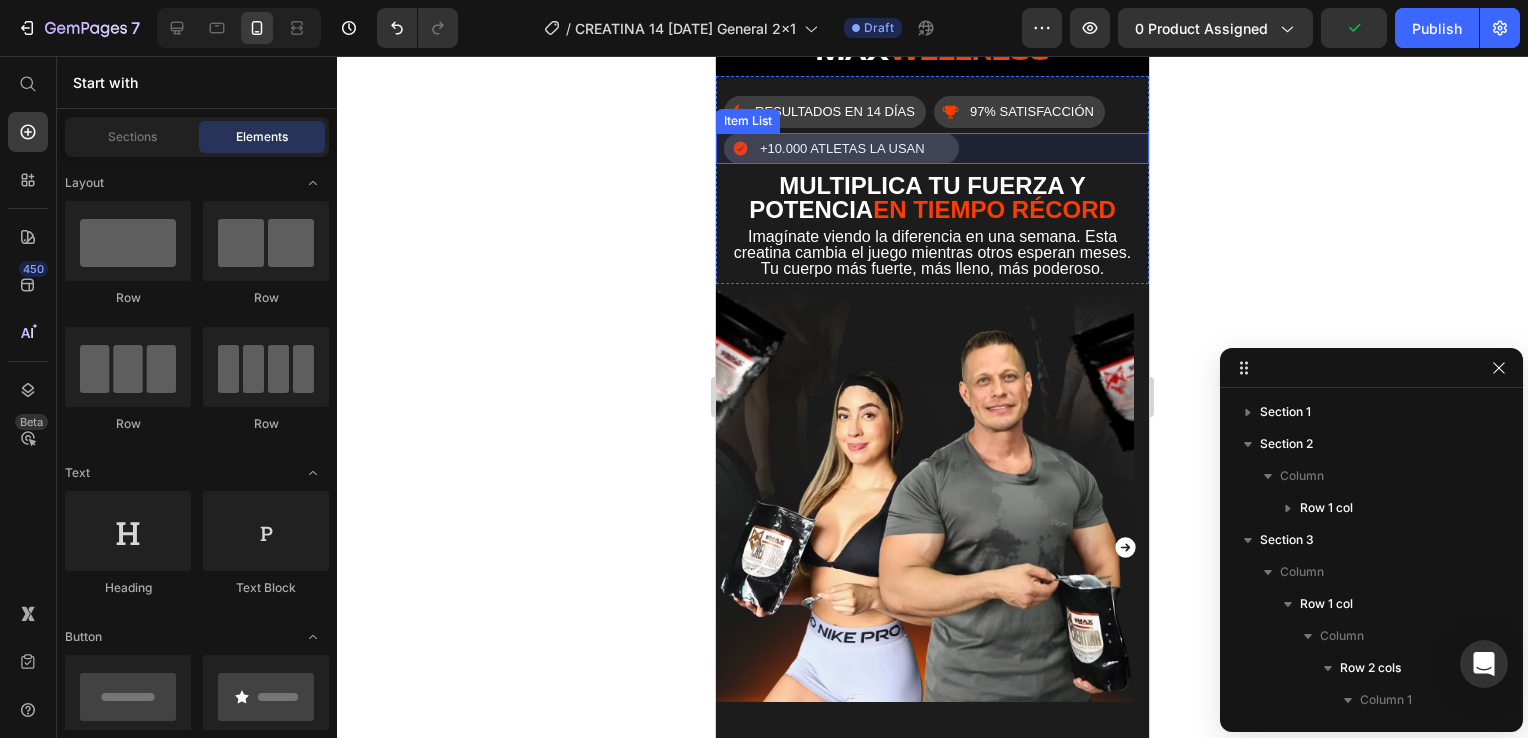 click on "+10.000 ATLETAS LA USAN Item List" at bounding box center [932, 149] 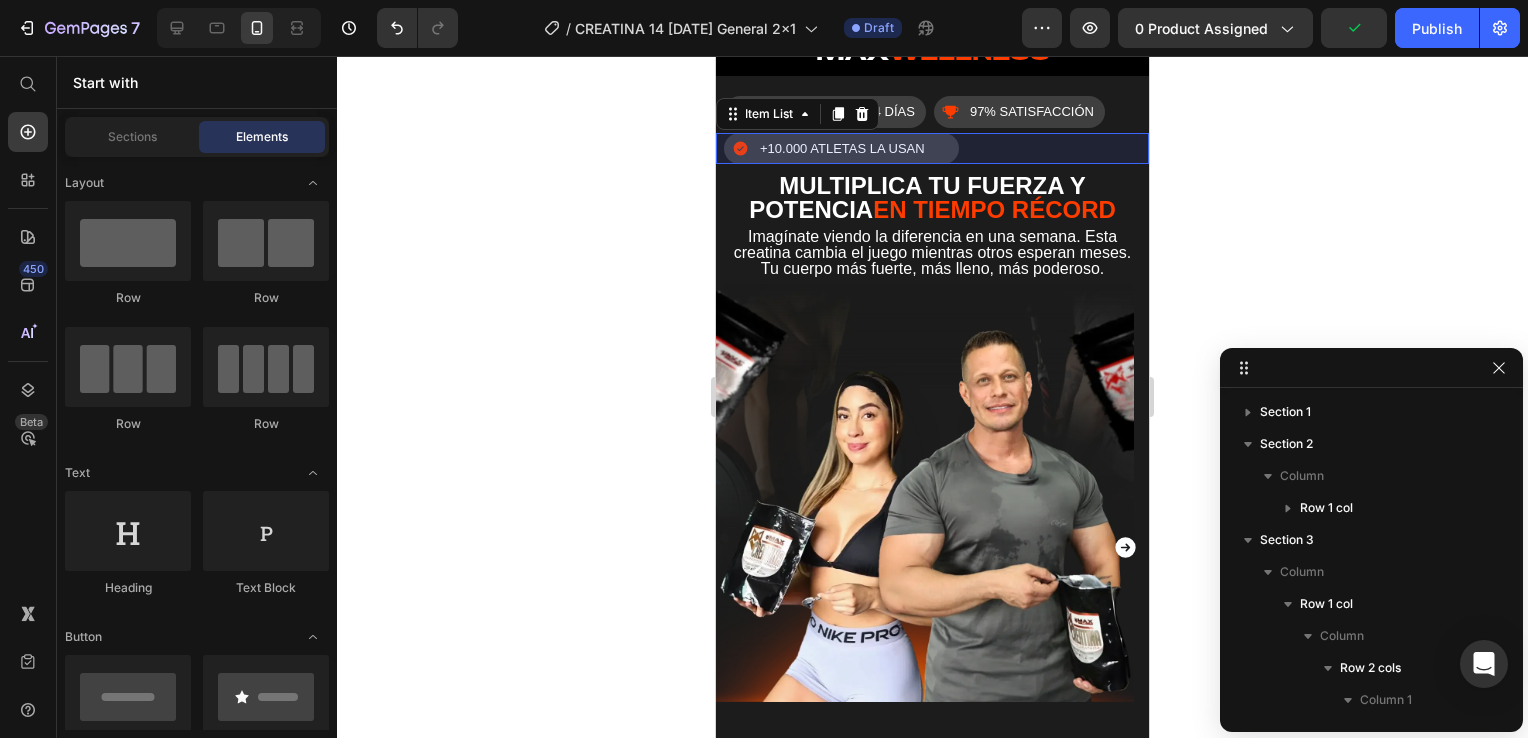 scroll, scrollTop: 288, scrollLeft: 0, axis: vertical 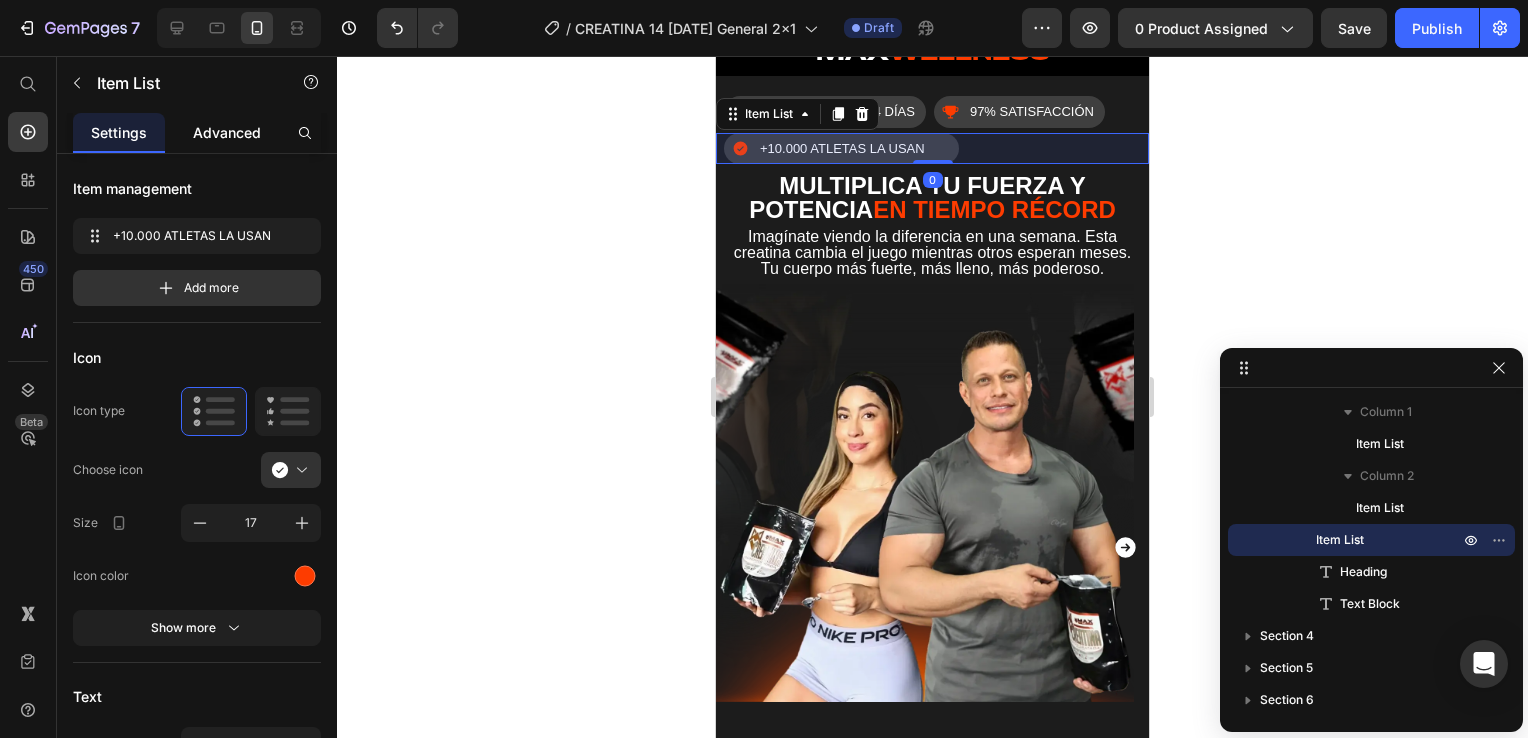 click on "Advanced" at bounding box center [227, 132] 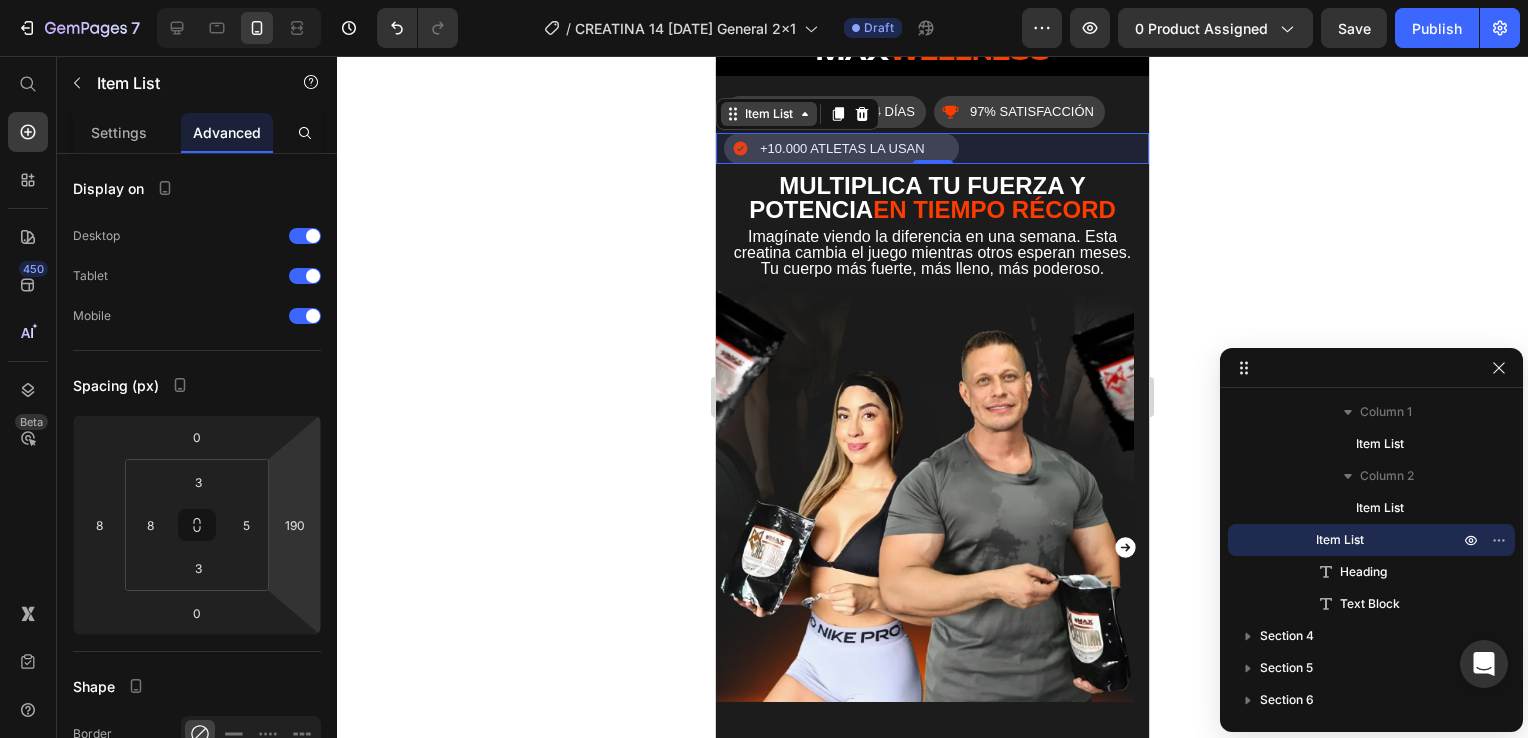 click on "Item List" at bounding box center (769, 114) 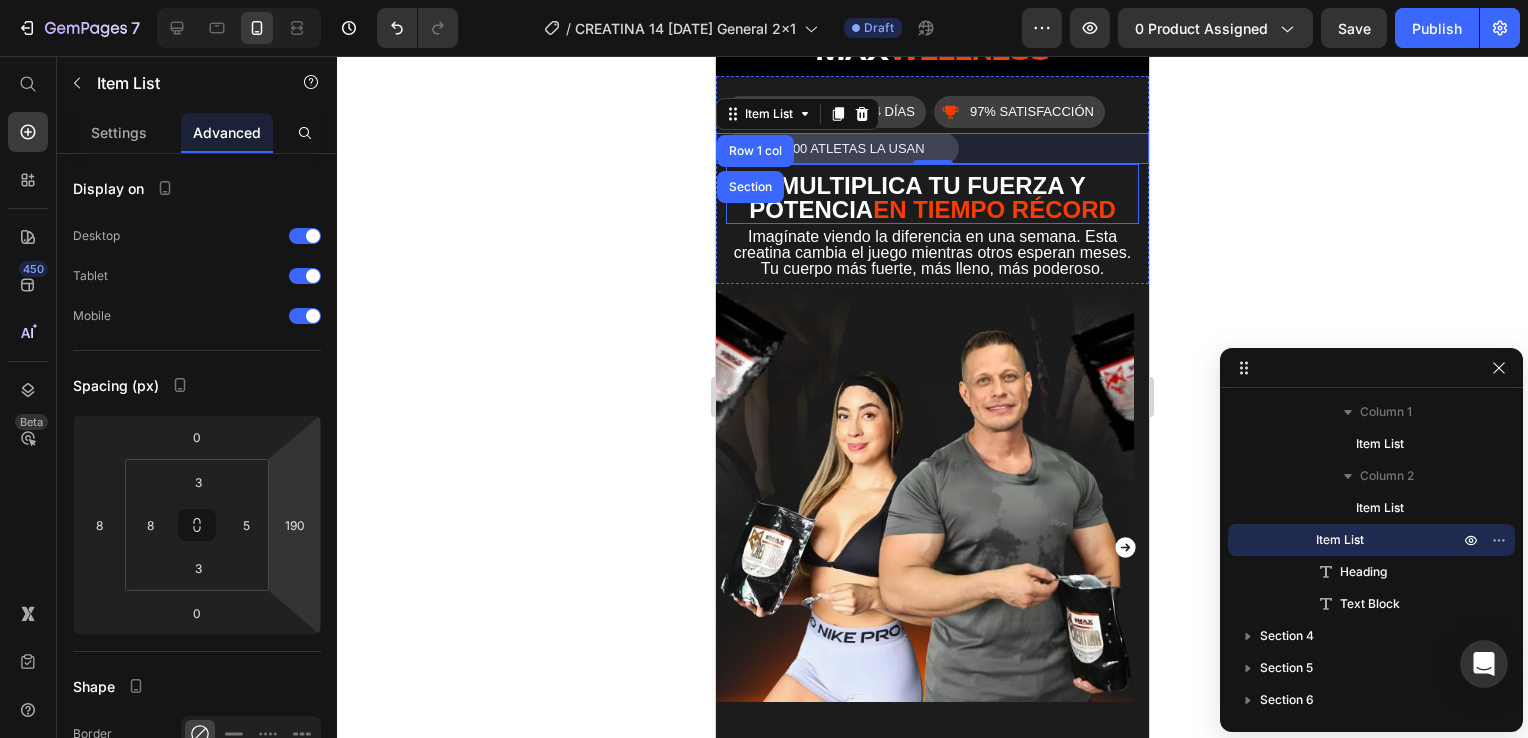 click on "MULTIPLICA TU FUERZA Y POTENCIA  EN TIEMPO RÉCORD" at bounding box center [932, 194] 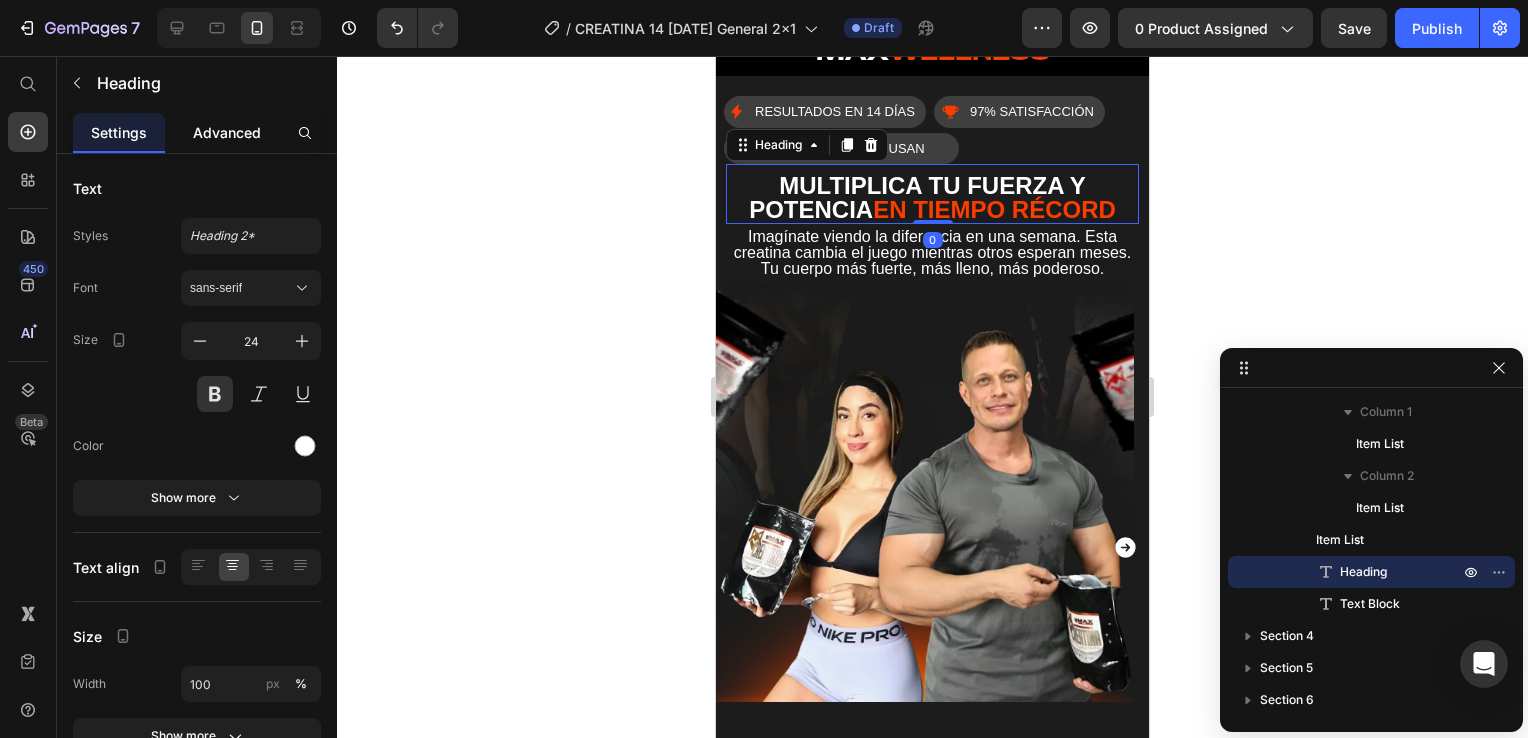 click on "Advanced" at bounding box center [227, 132] 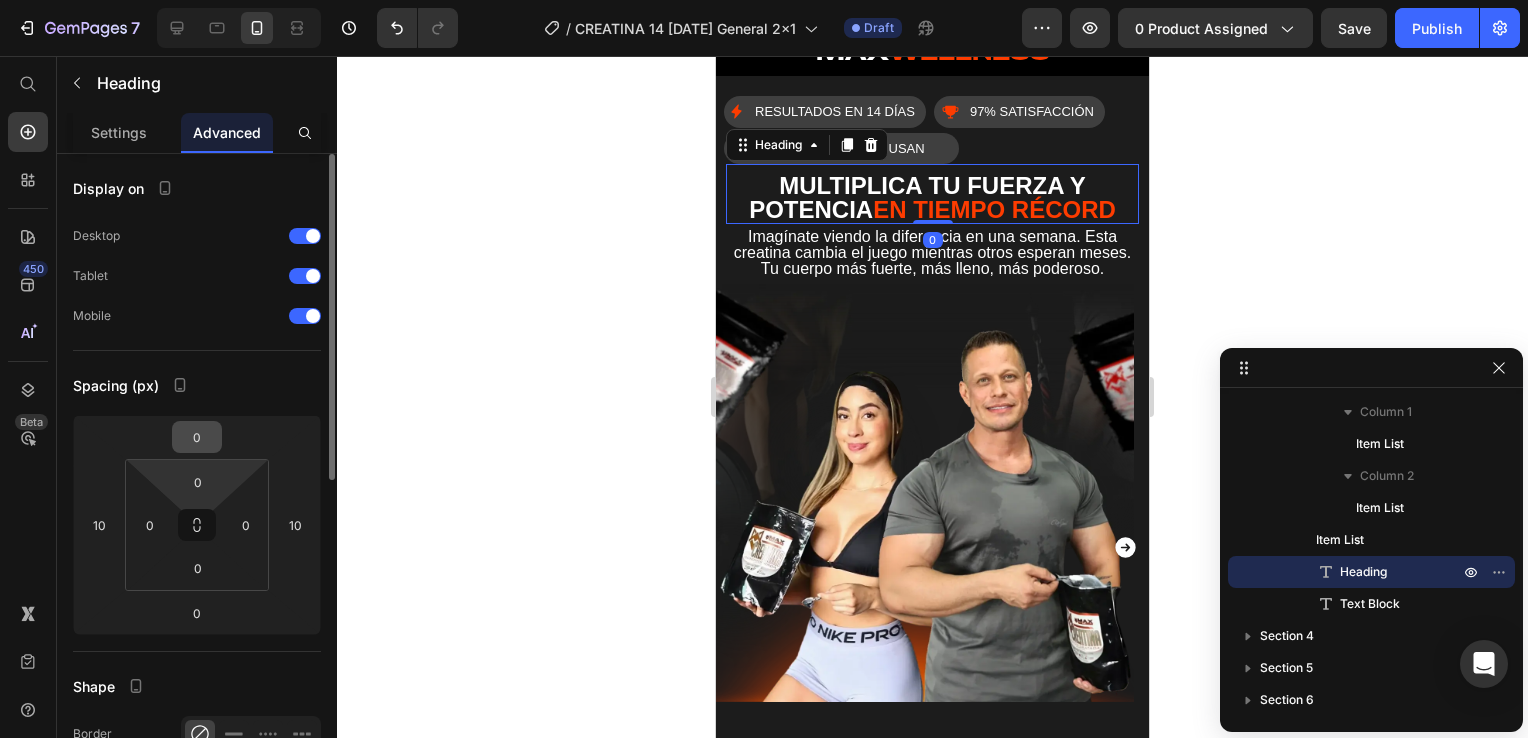 click on "0" at bounding box center (197, 437) 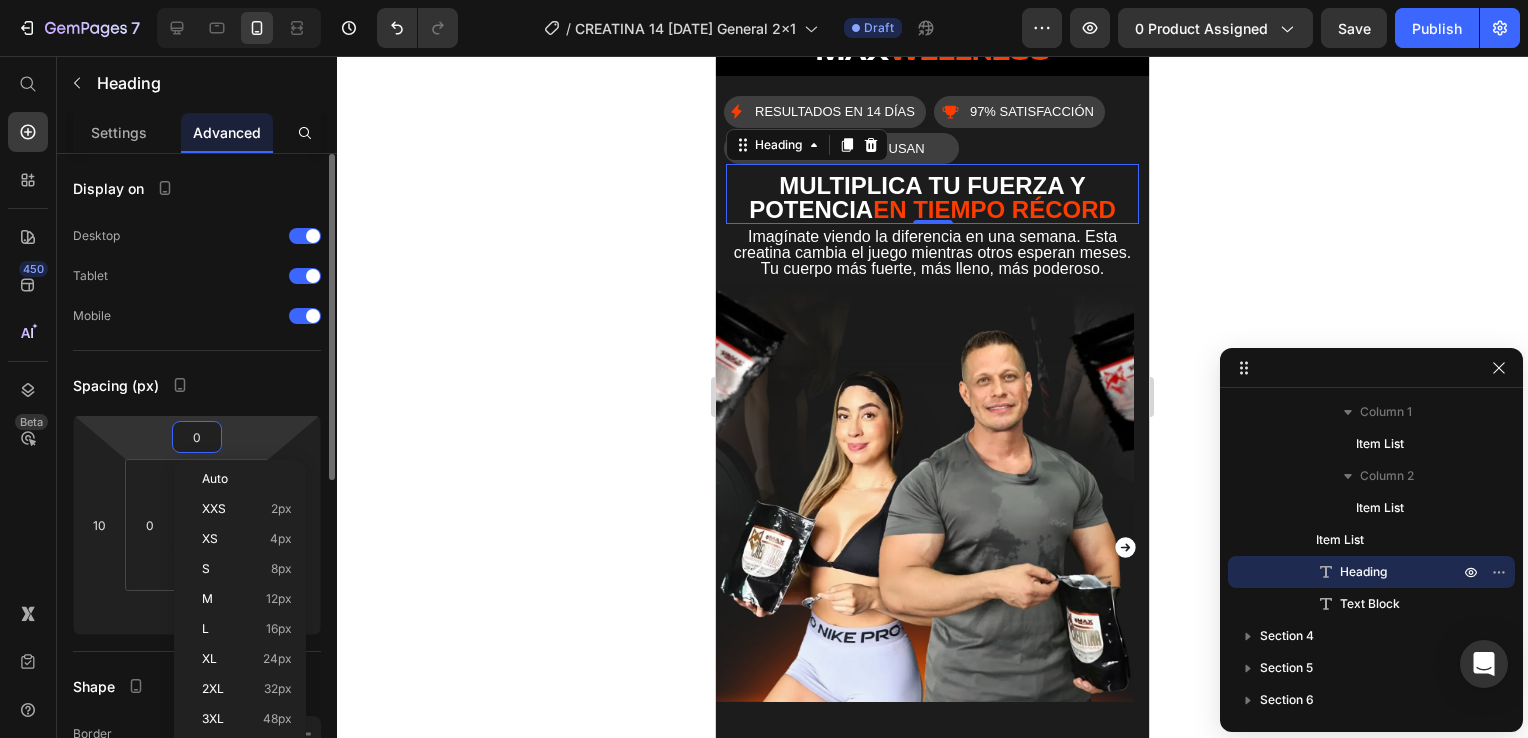 type on "5" 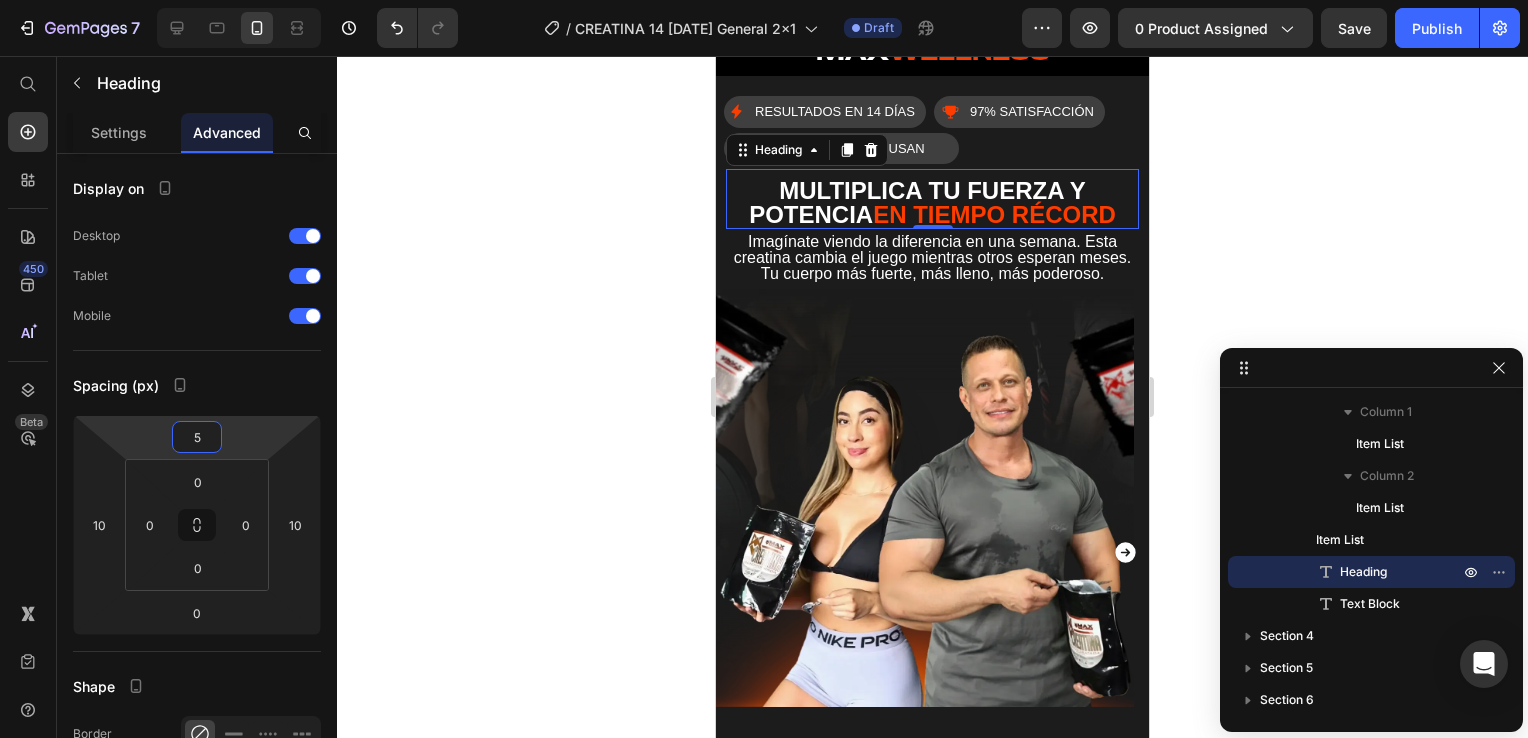 click 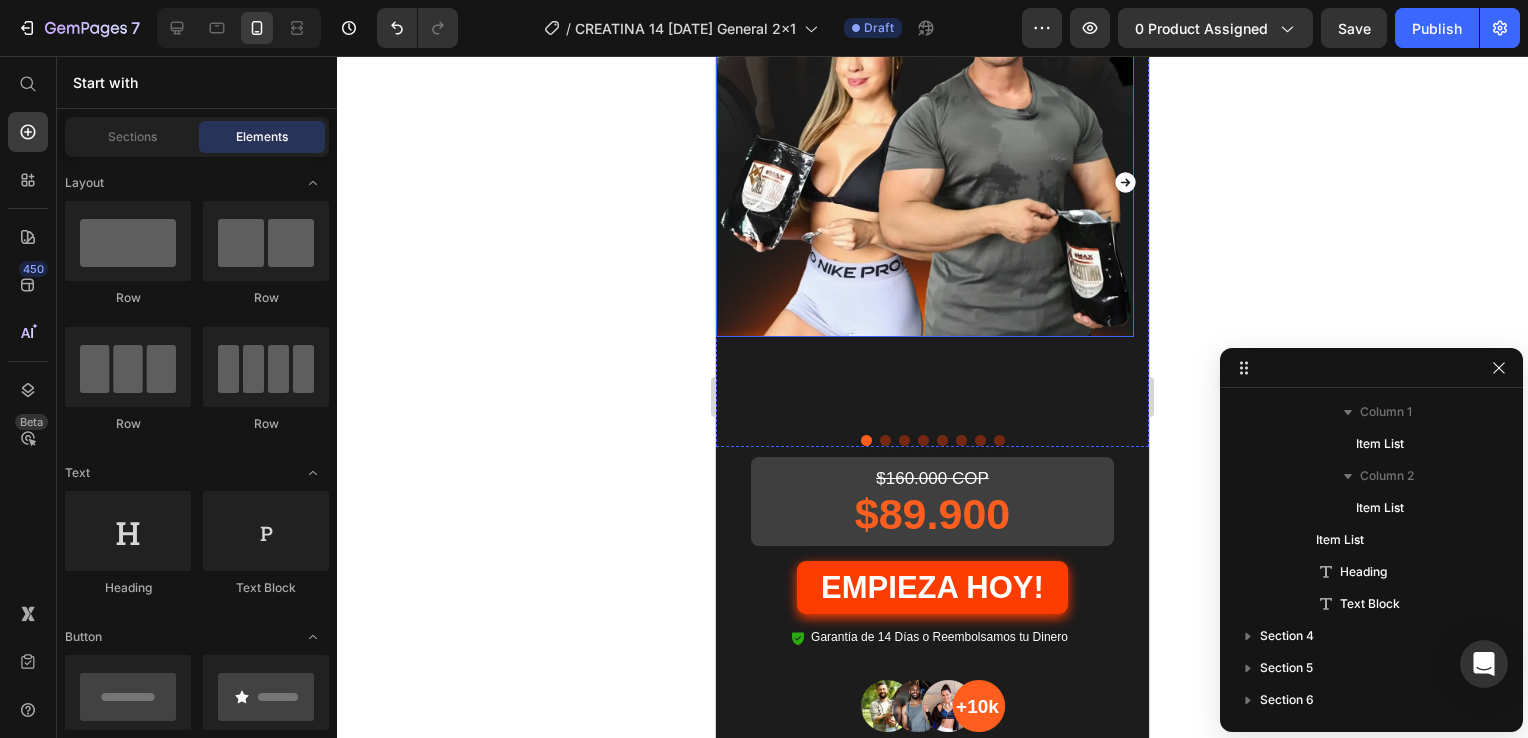 scroll, scrollTop: 516, scrollLeft: 0, axis: vertical 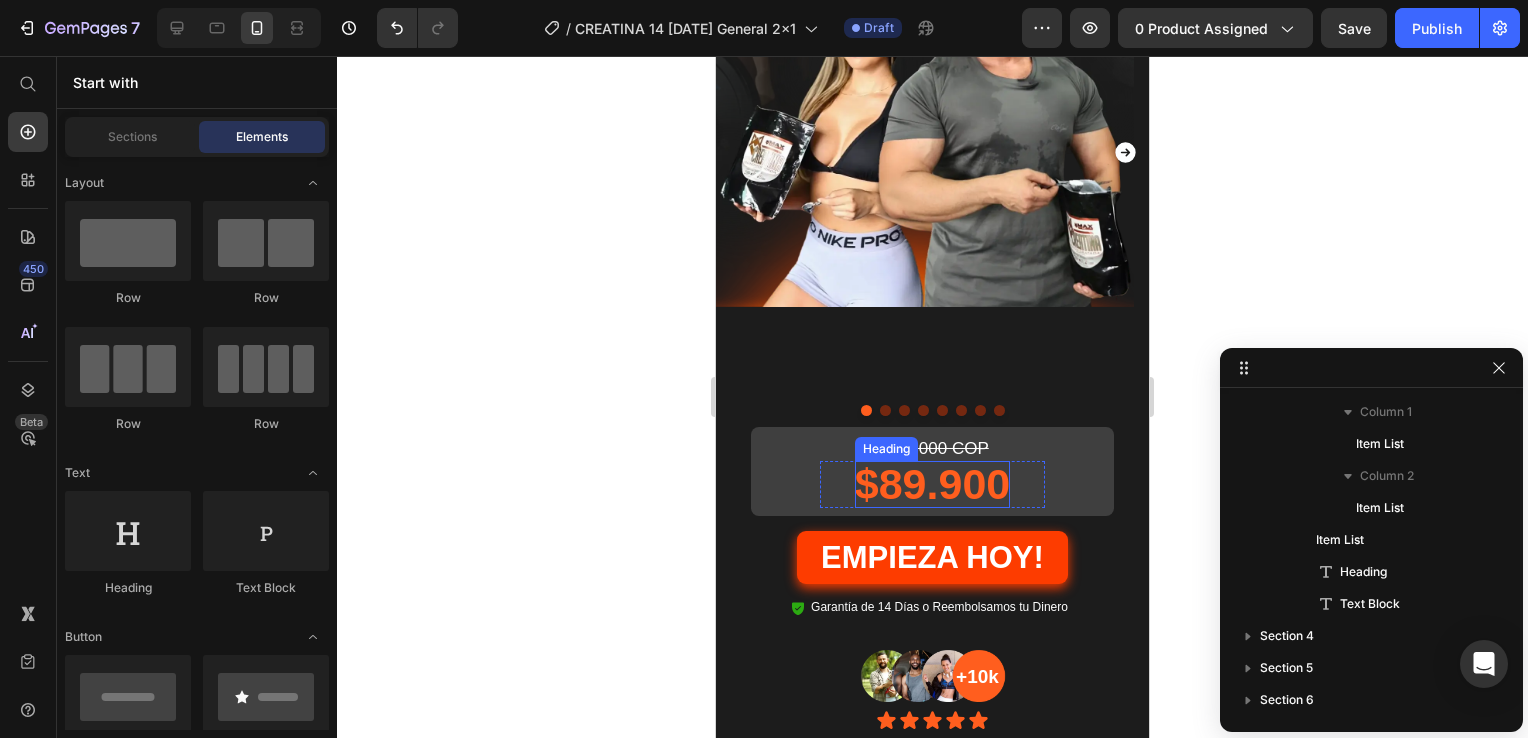 click on "$89.900" at bounding box center (932, 484) 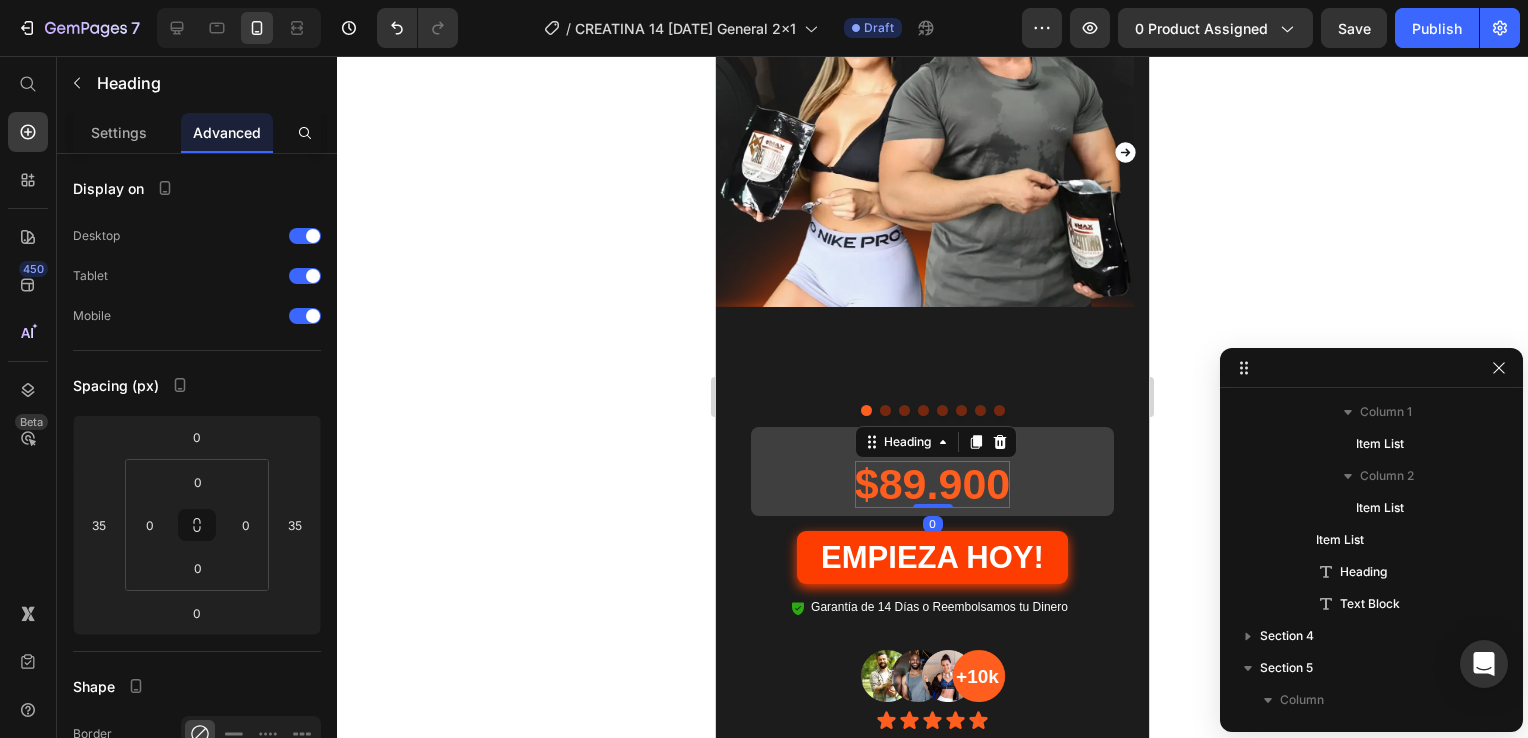 scroll, scrollTop: 640, scrollLeft: 0, axis: vertical 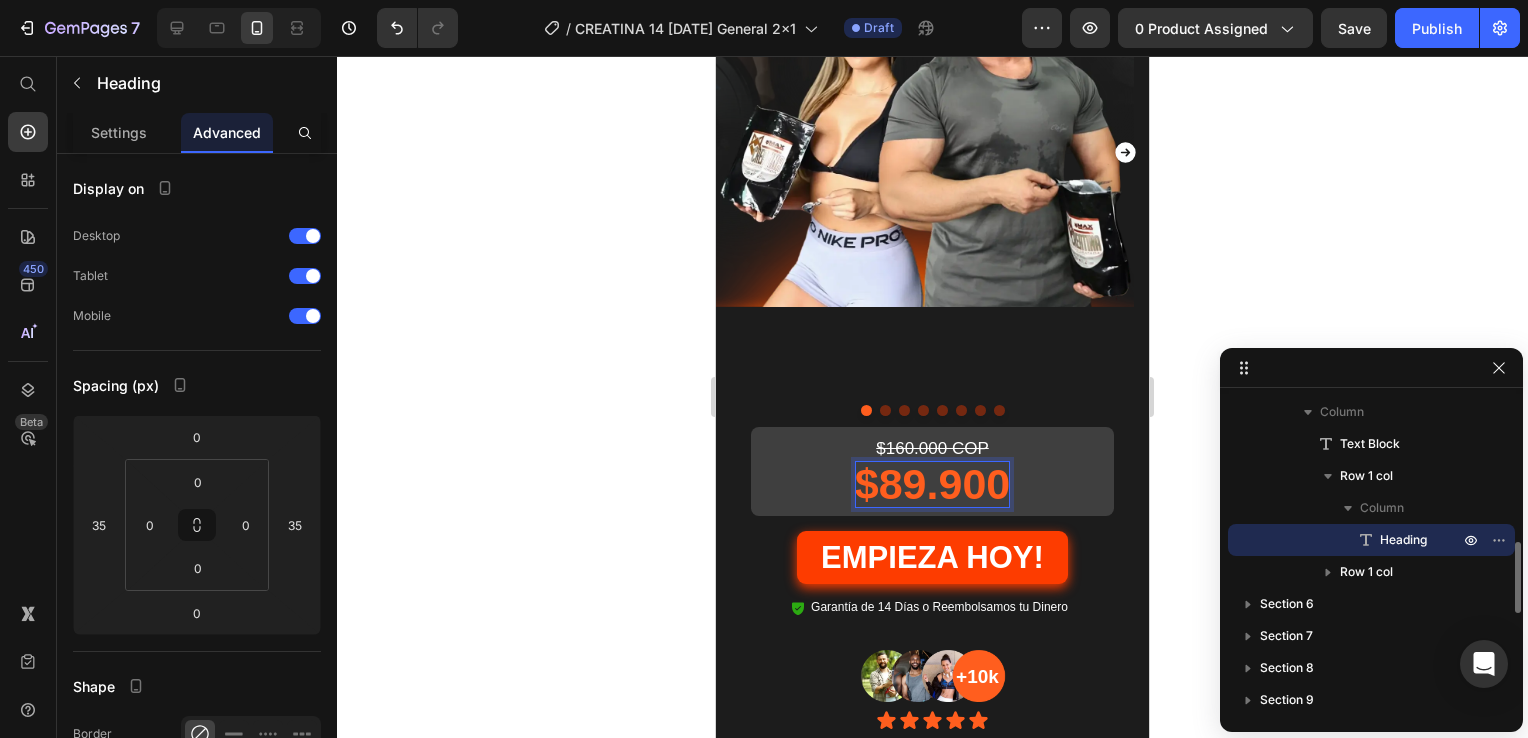 click on "$89.900" at bounding box center (932, 484) 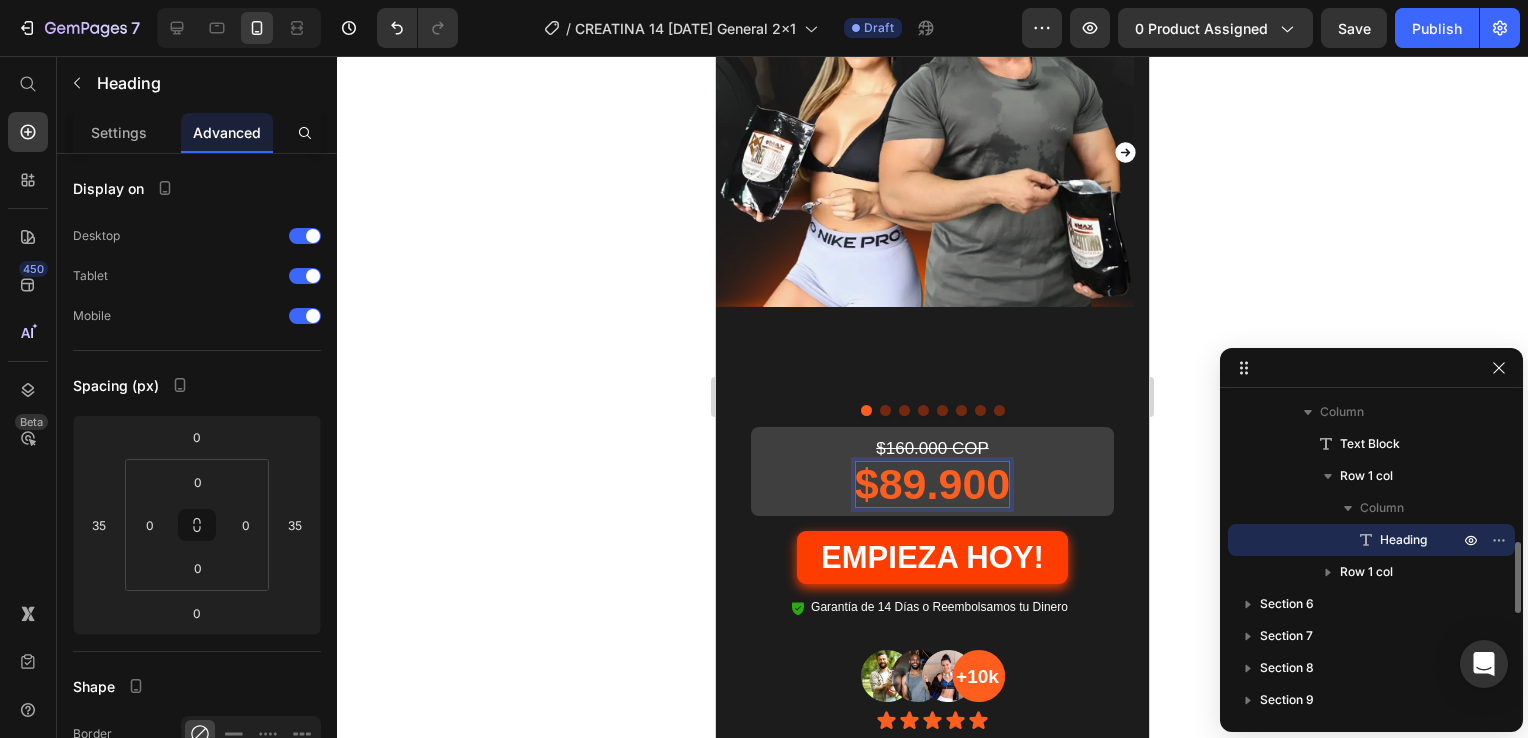 click on "$89.900" at bounding box center (932, 484) 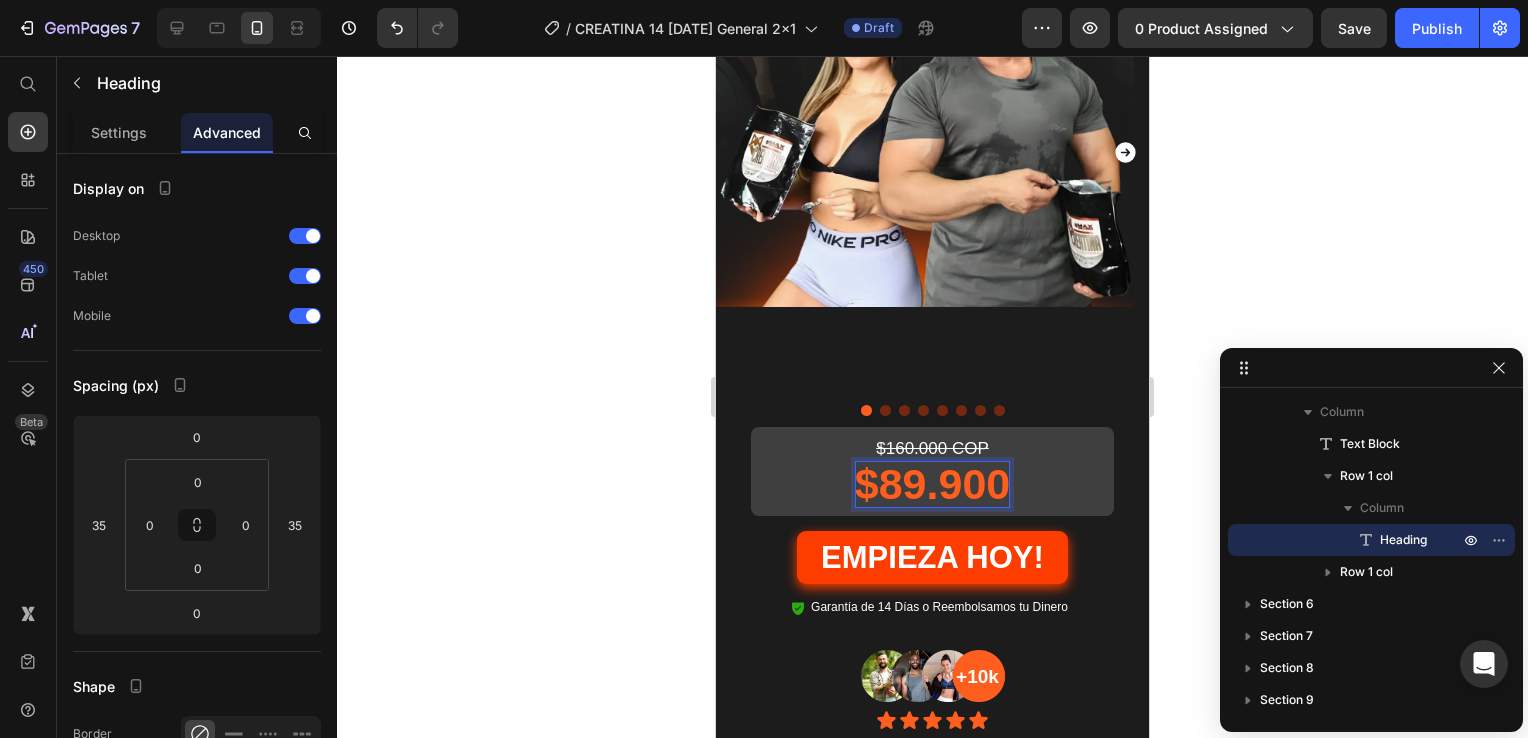 click on "$89.900" at bounding box center [932, 484] 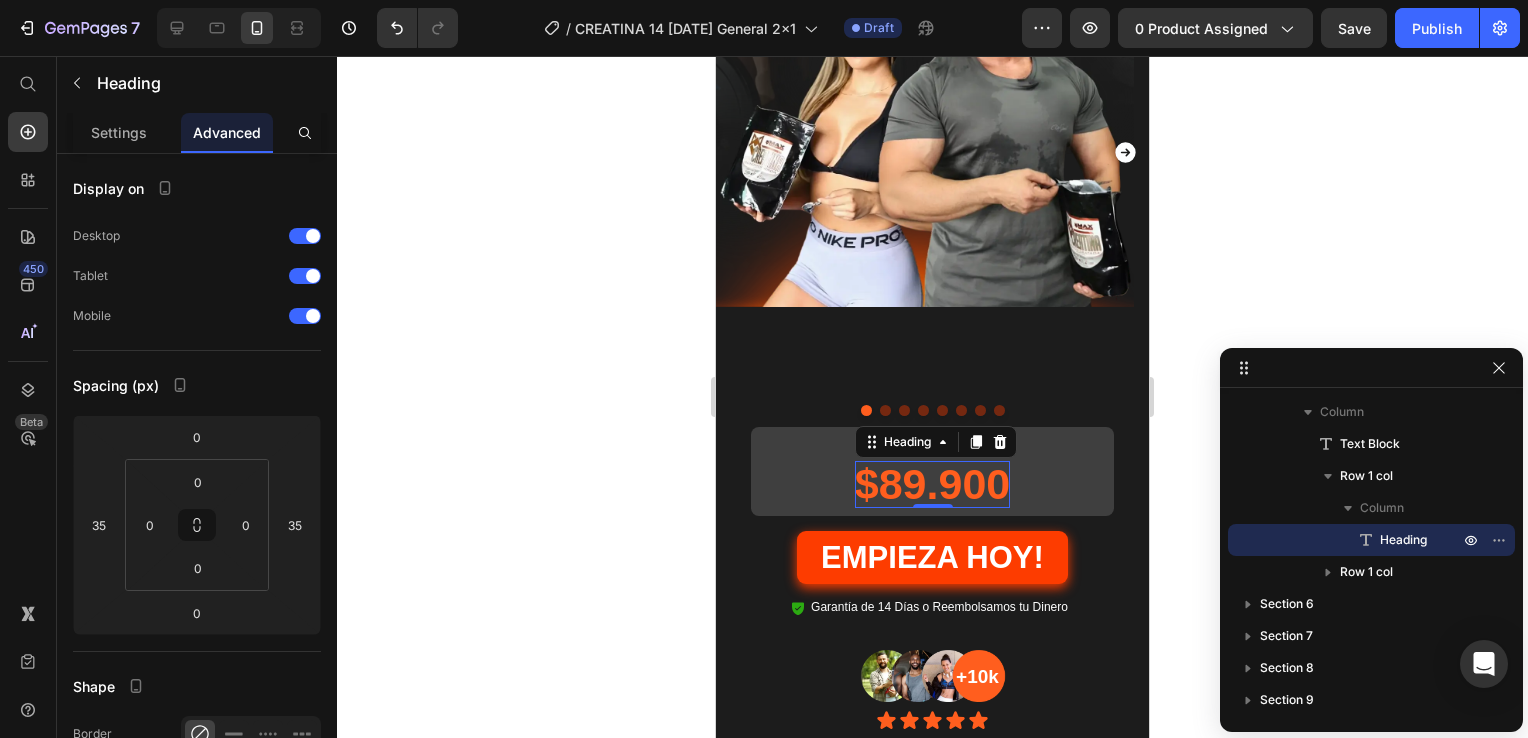 click on "$89.900" at bounding box center [932, 484] 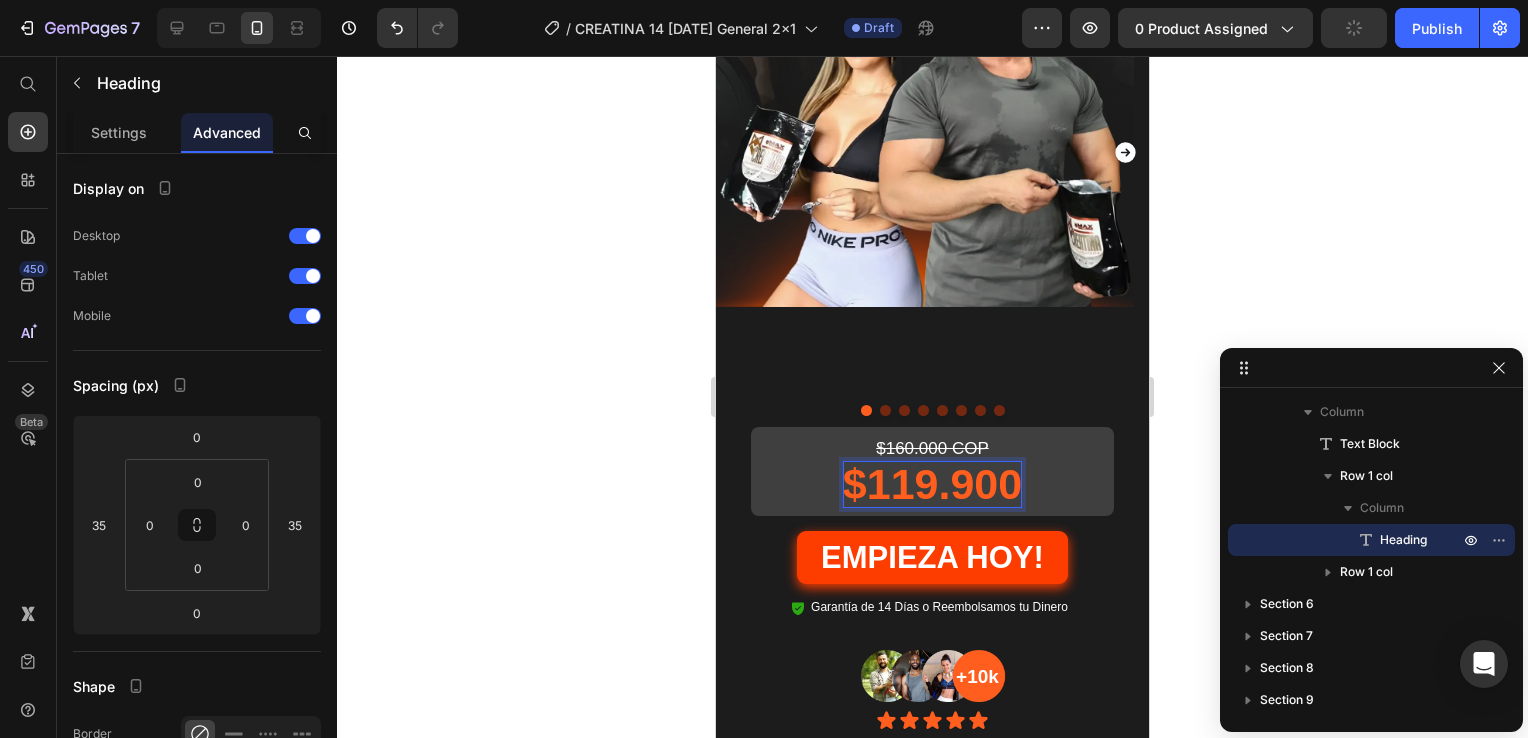 click 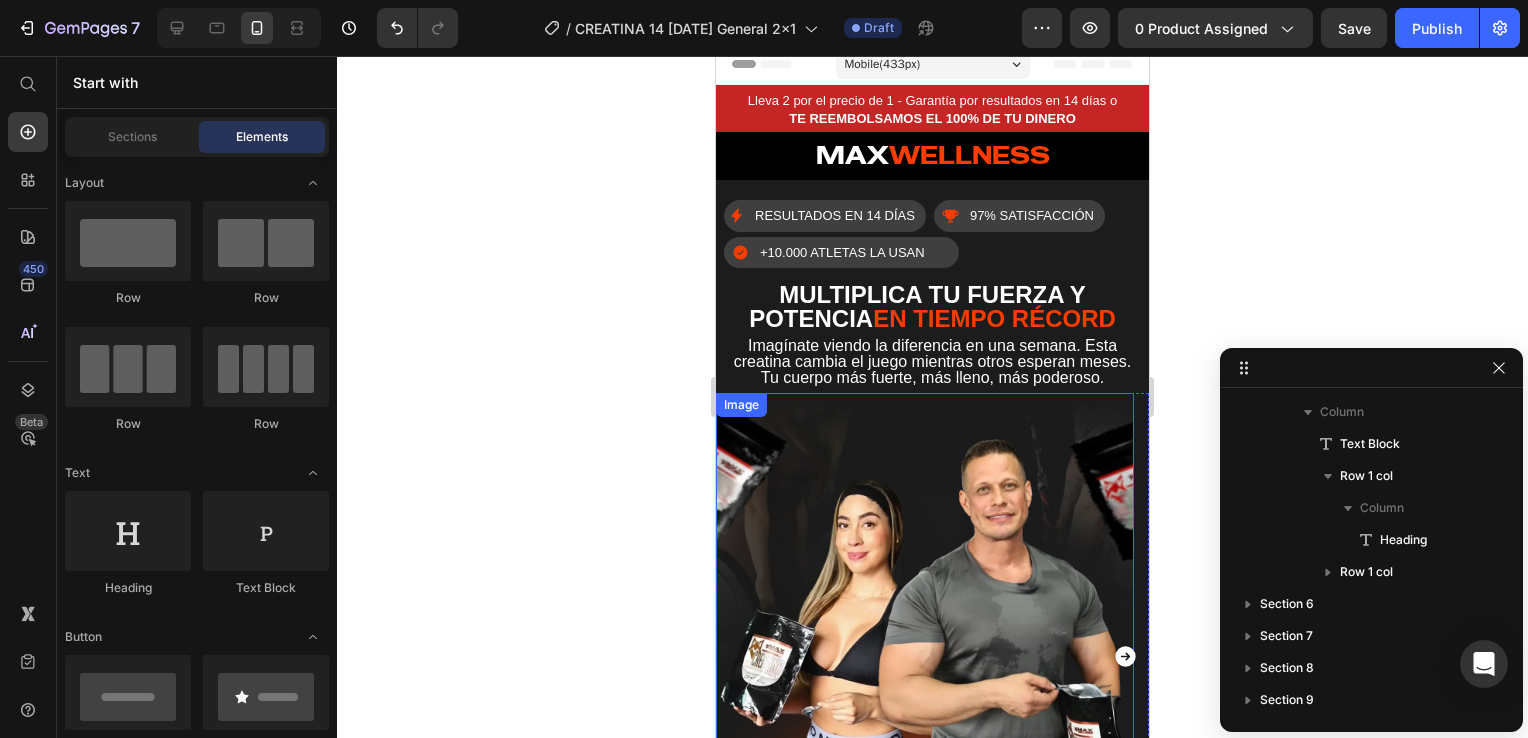 scroll, scrollTop: 0, scrollLeft: 0, axis: both 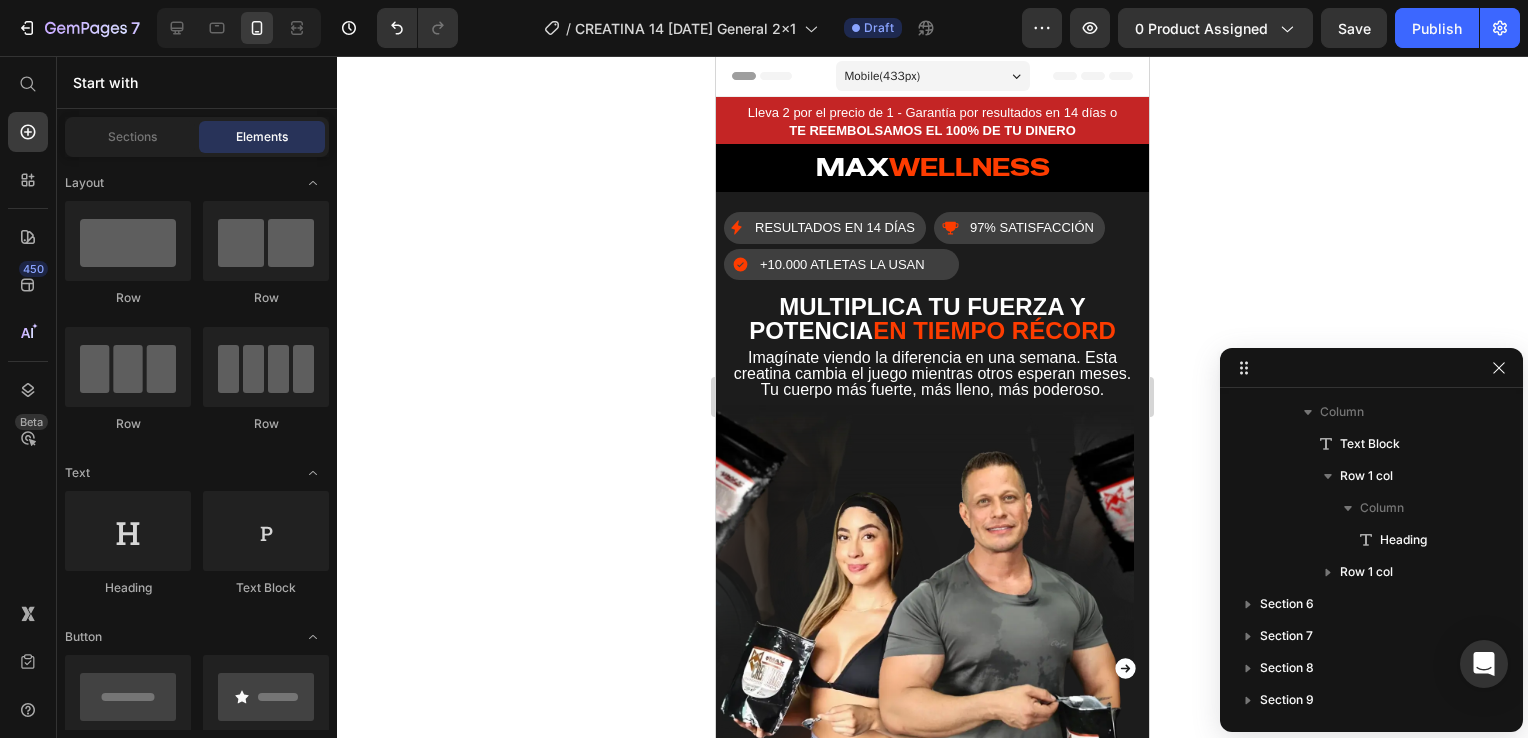 drag, startPoint x: 634, startPoint y: 126, endPoint x: 351, endPoint y: 54, distance: 292.0154 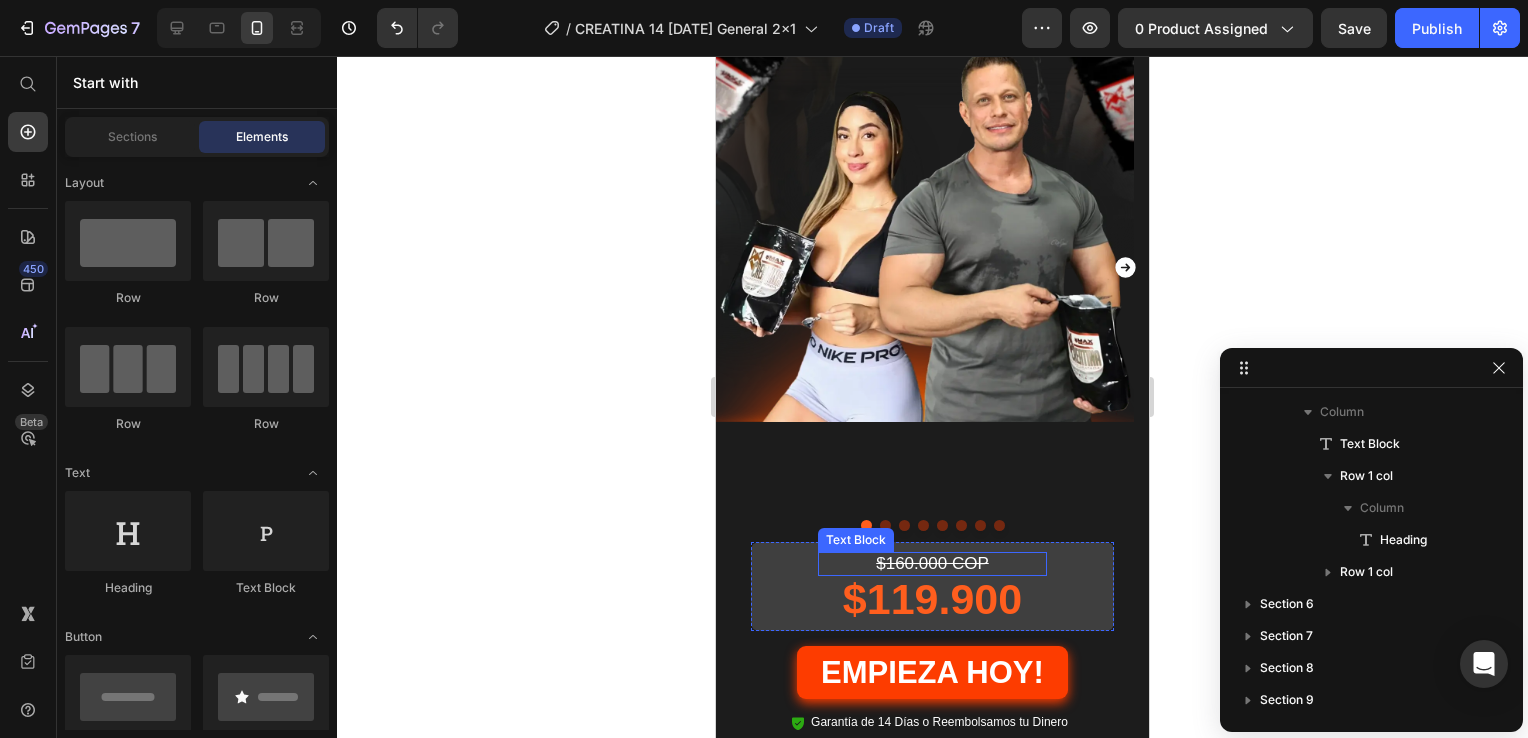 scroll, scrollTop: 533, scrollLeft: 0, axis: vertical 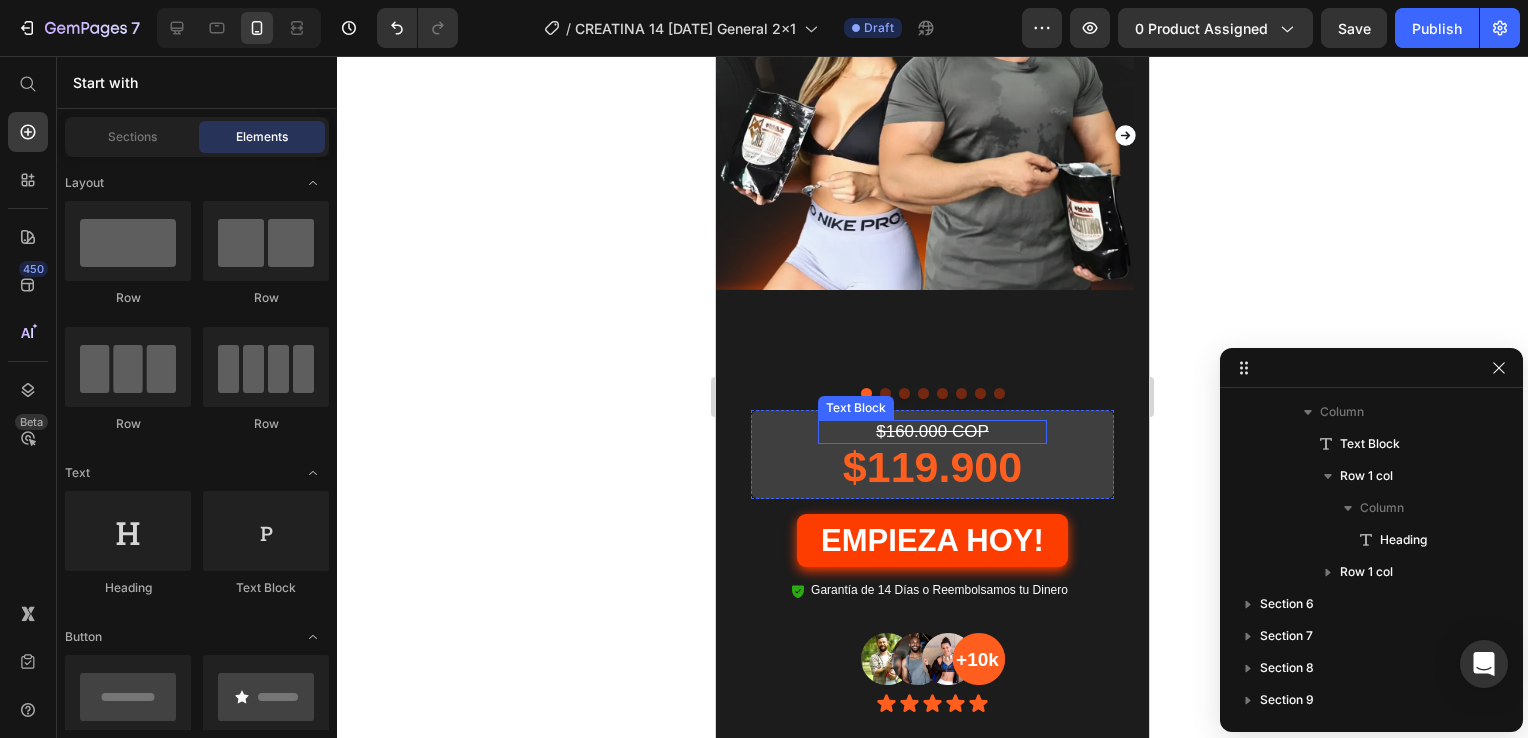 click on "$160.000 COP" at bounding box center [932, 431] 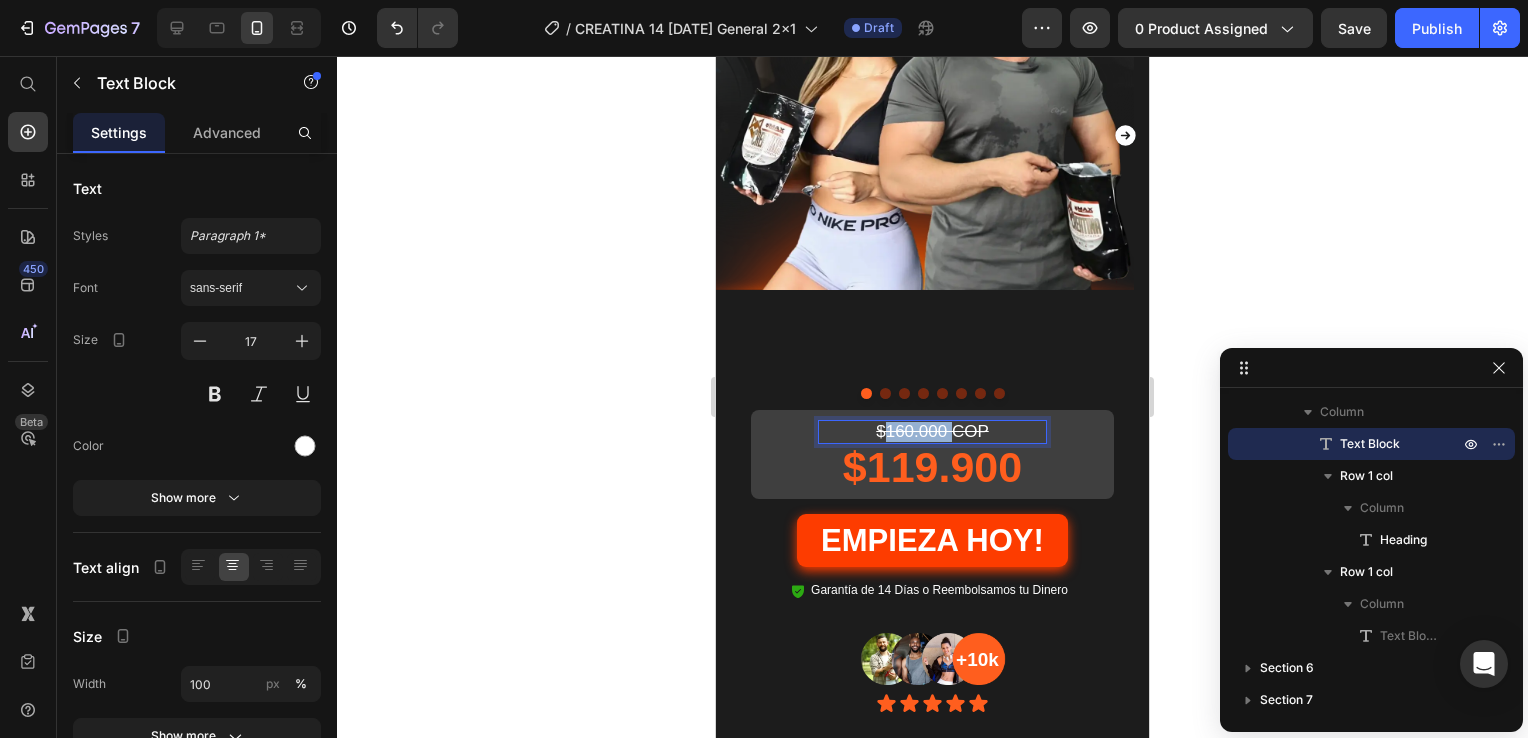 click on "$160.000 COP" at bounding box center (932, 431) 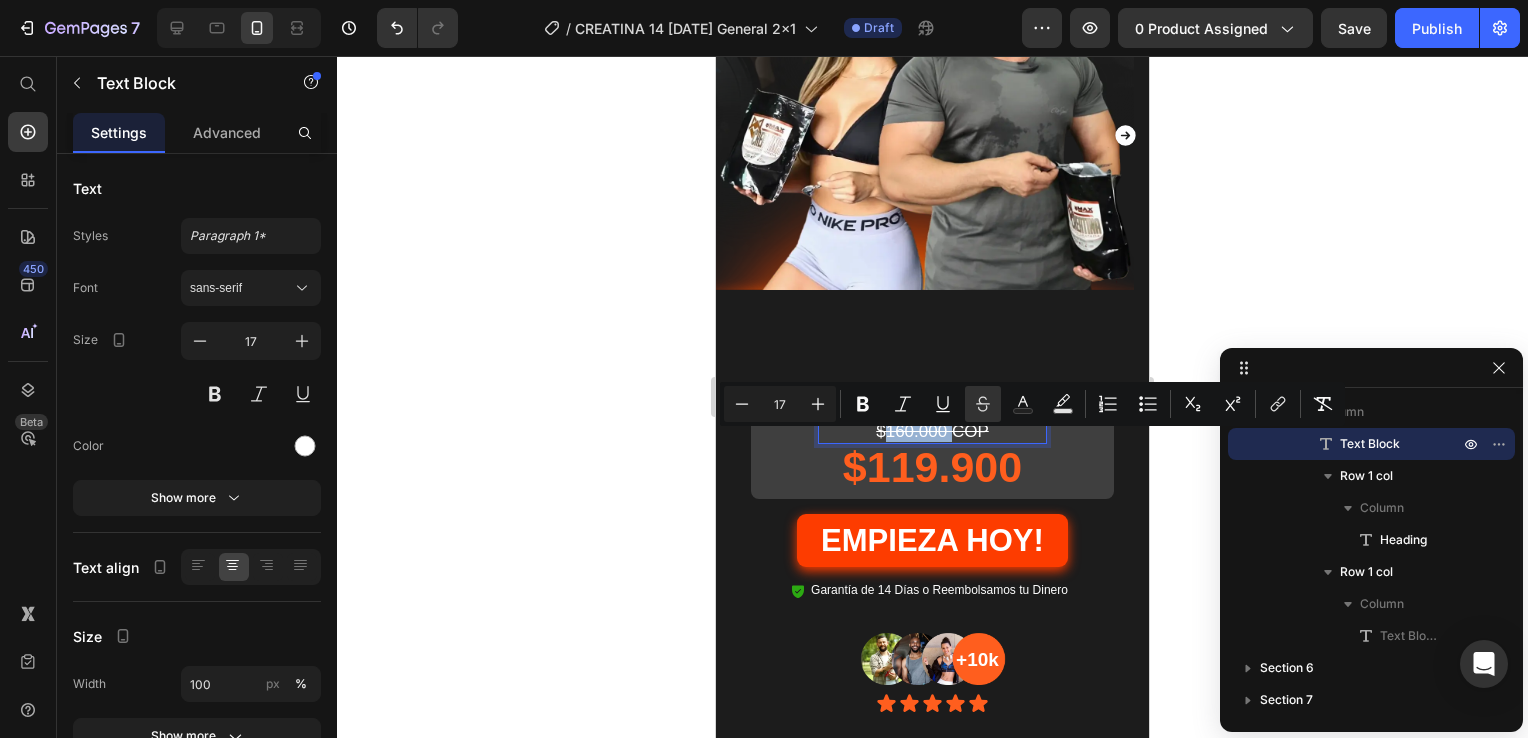 click on "$160.000 COP" at bounding box center (932, 431) 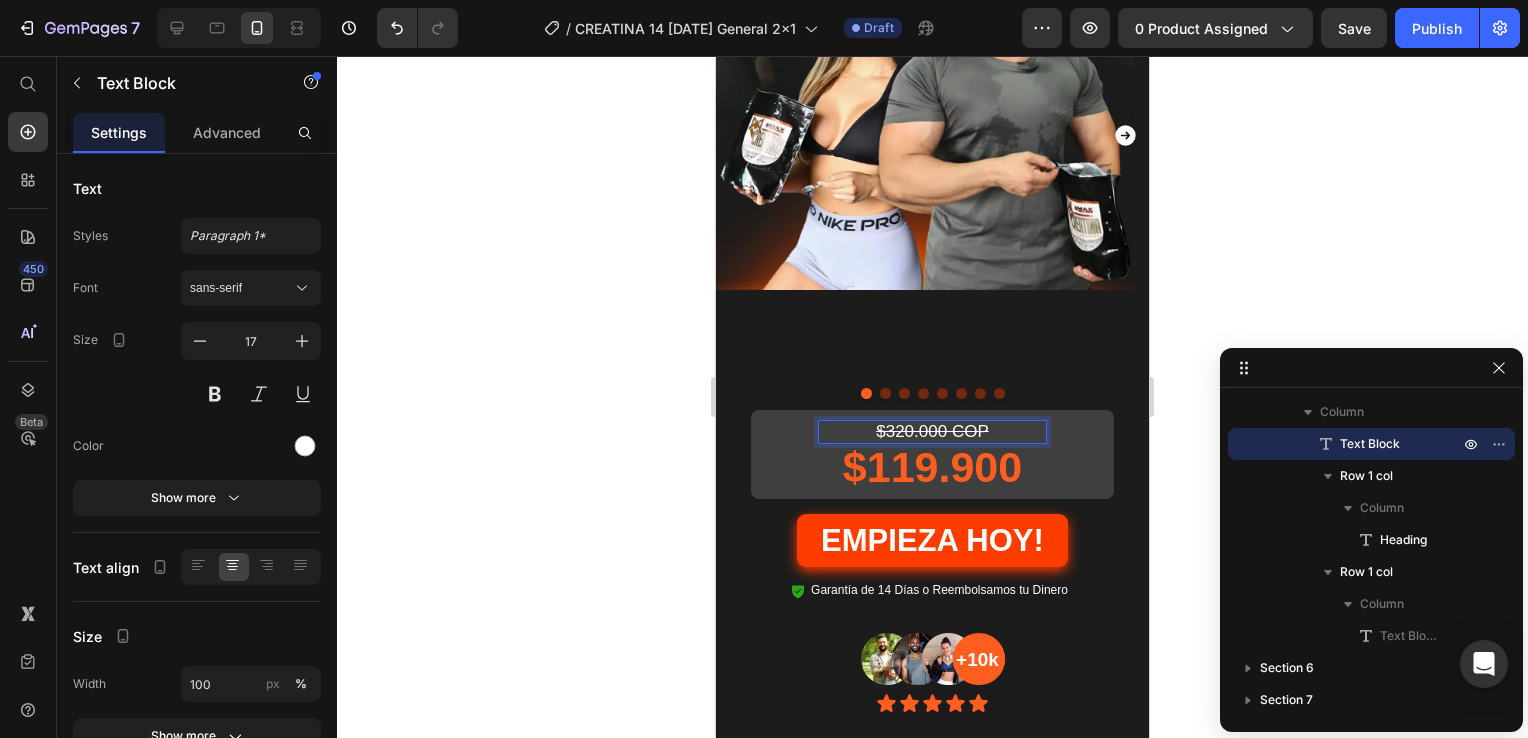 click 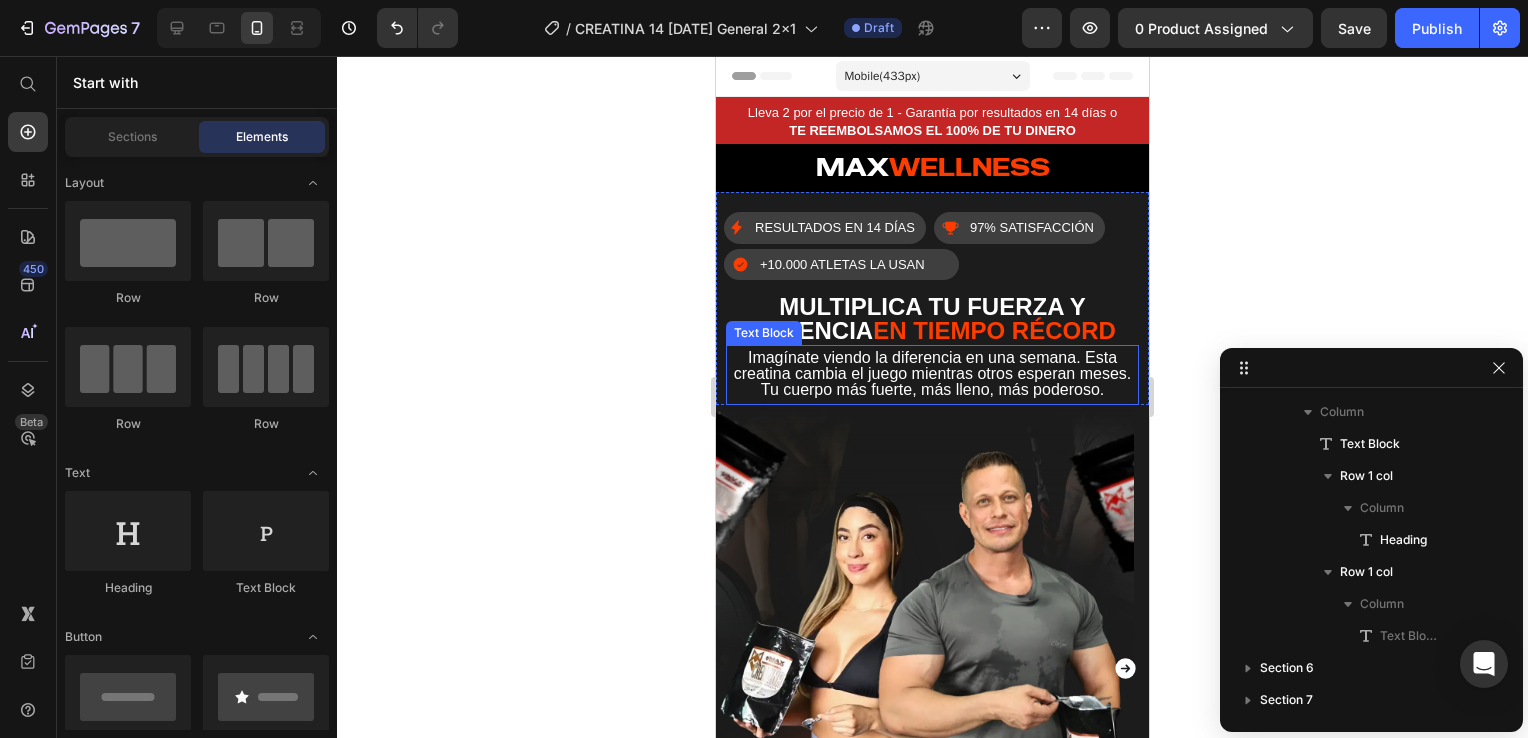 scroll, scrollTop: 400, scrollLeft: 0, axis: vertical 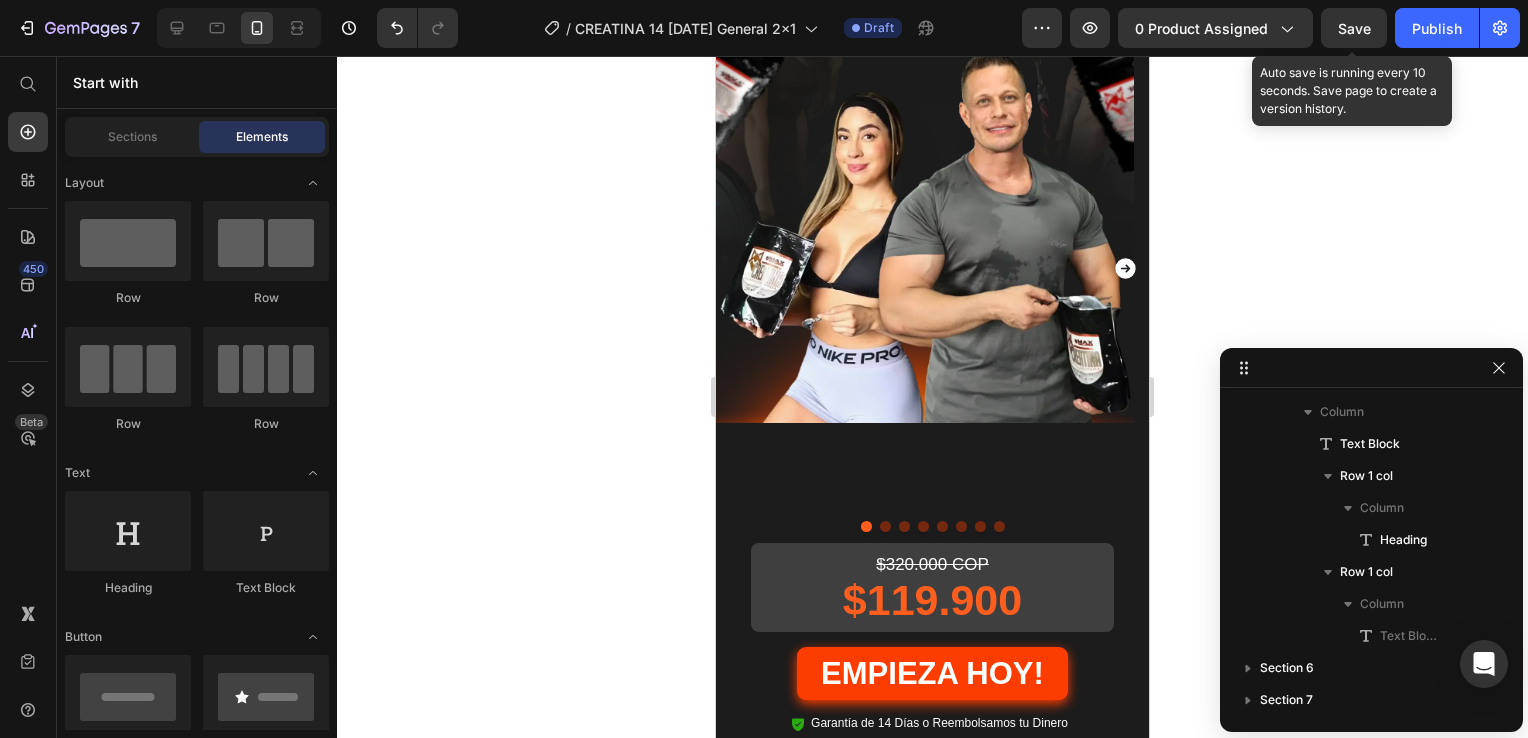 drag, startPoint x: 1354, startPoint y: 30, endPoint x: 1351, endPoint y: 168, distance: 138.03261 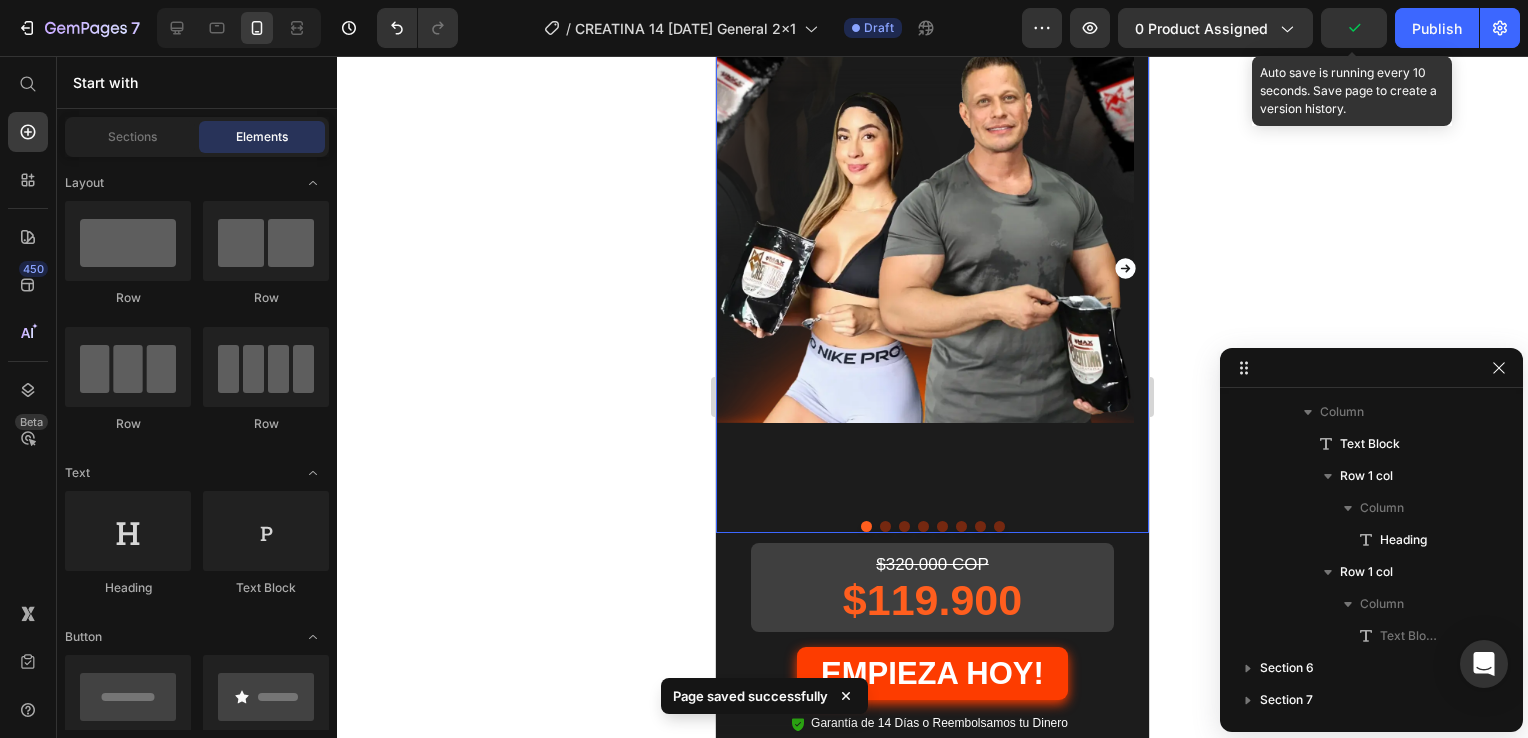 scroll, scrollTop: 533, scrollLeft: 0, axis: vertical 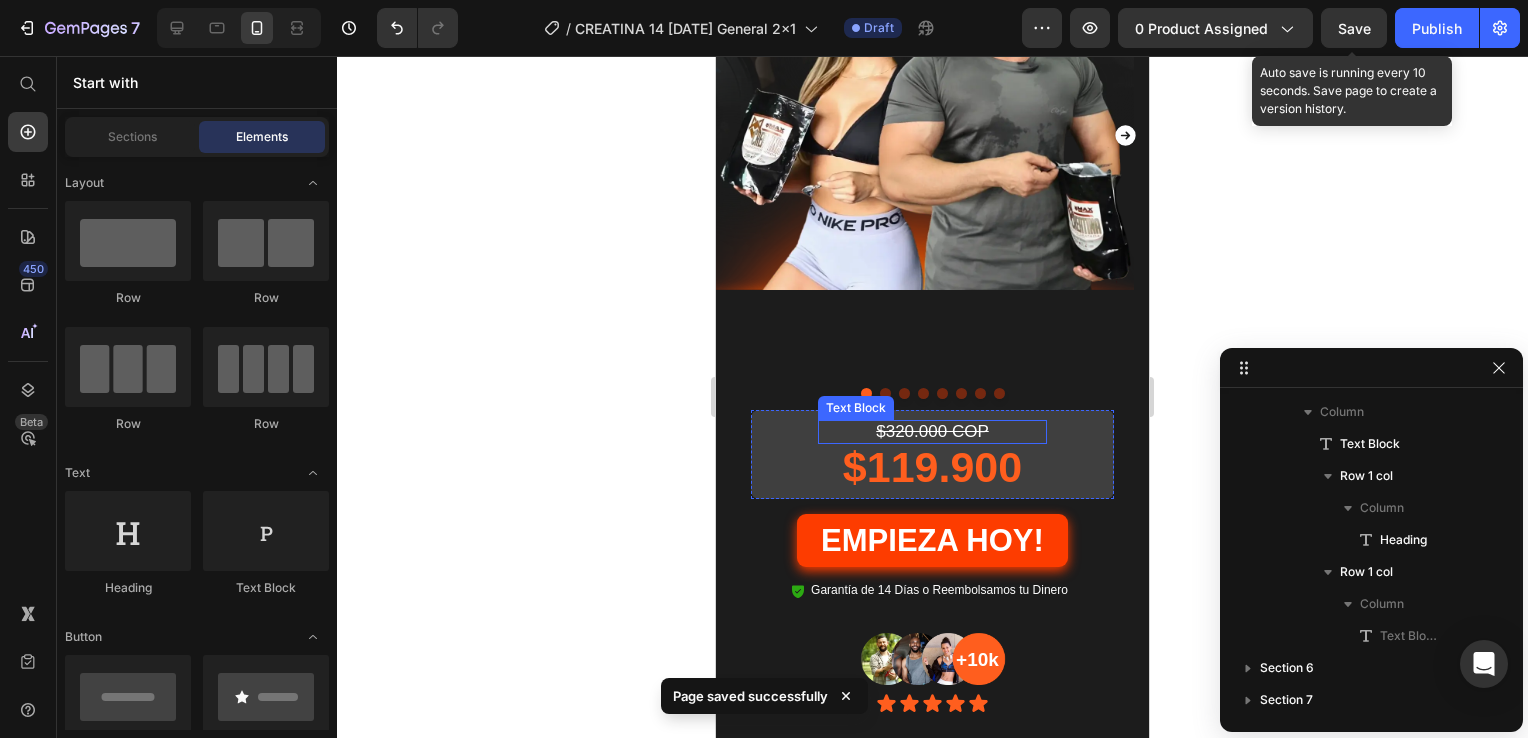 click on "$320.000 COP" at bounding box center [932, 432] 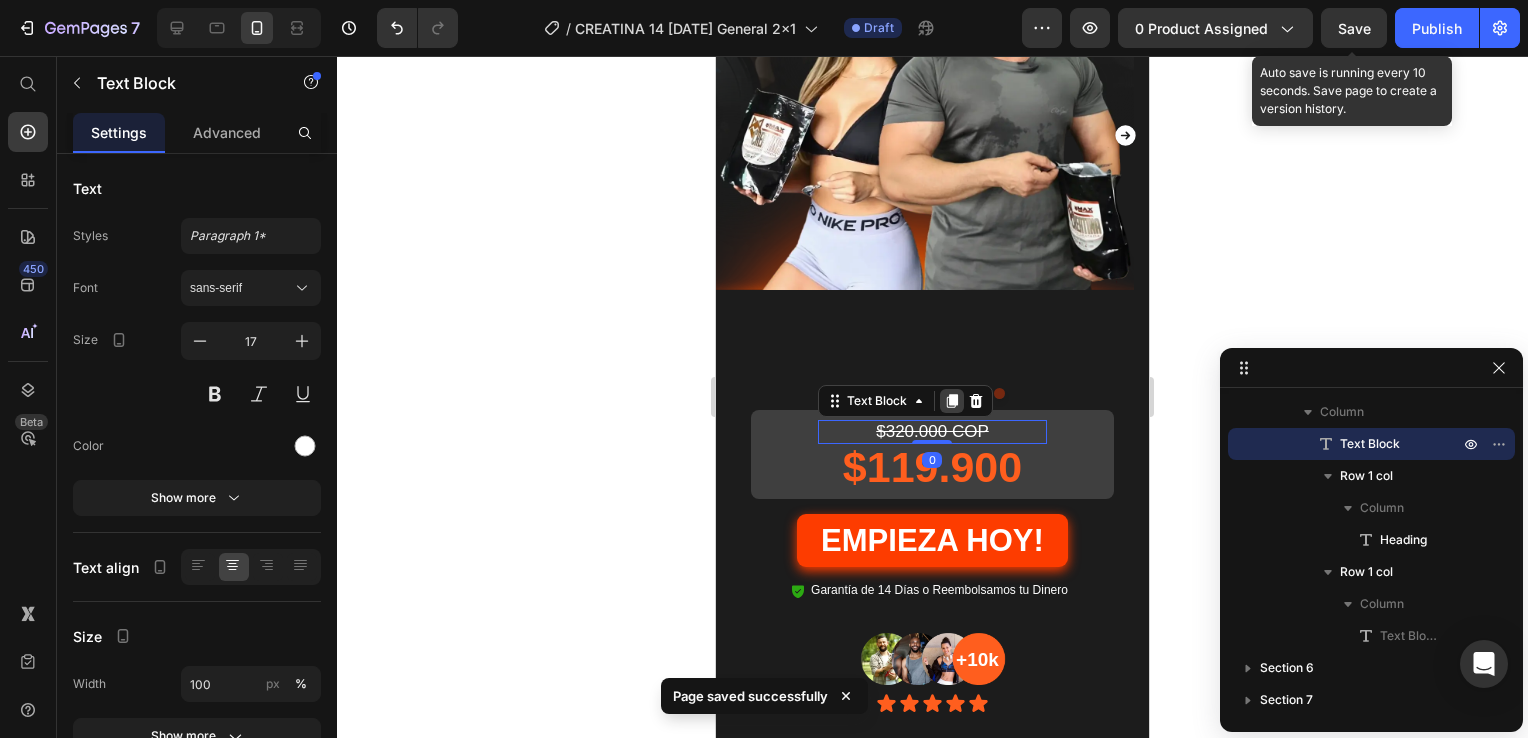 click at bounding box center (952, 401) 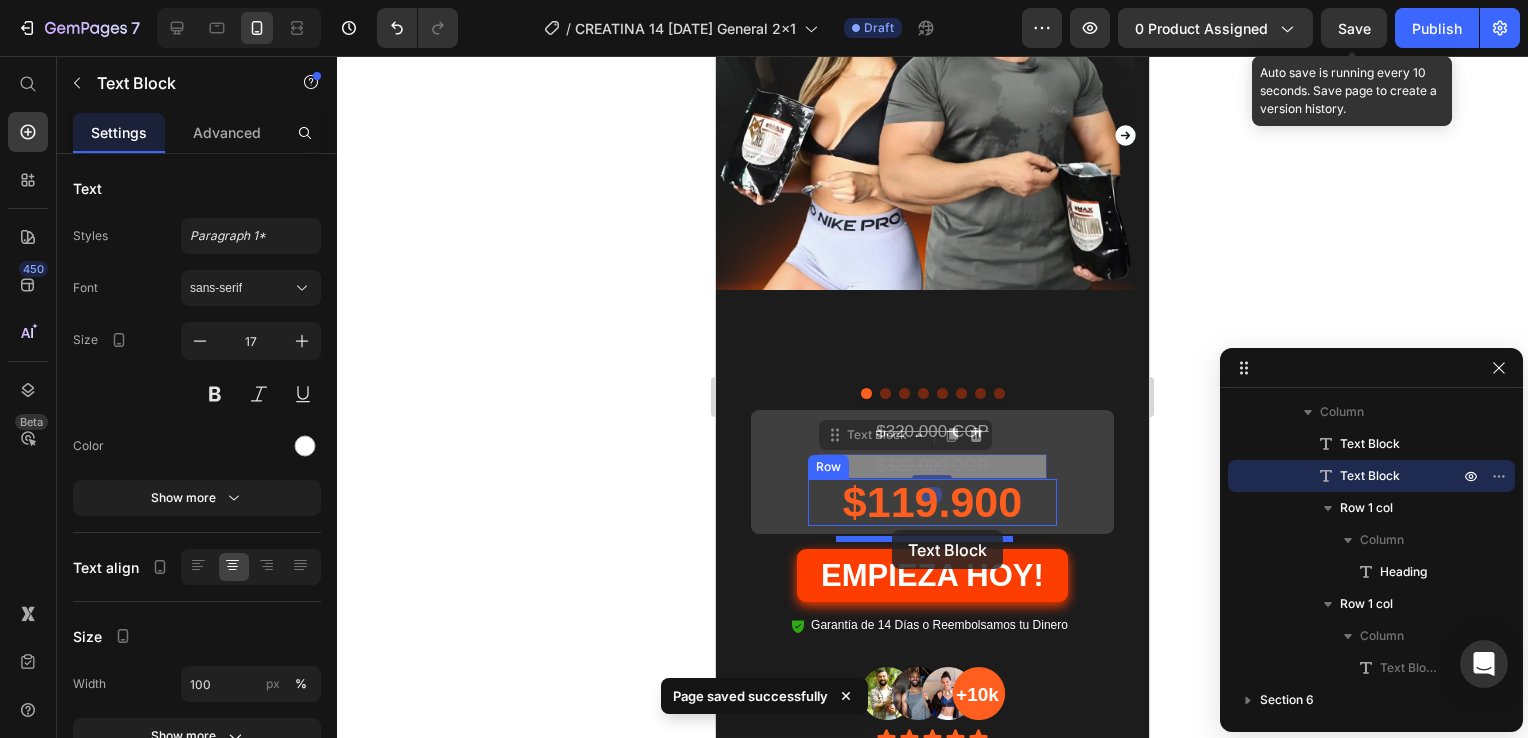 drag, startPoint x: 876, startPoint y: 461, endPoint x: 892, endPoint y: 530, distance: 70.83079 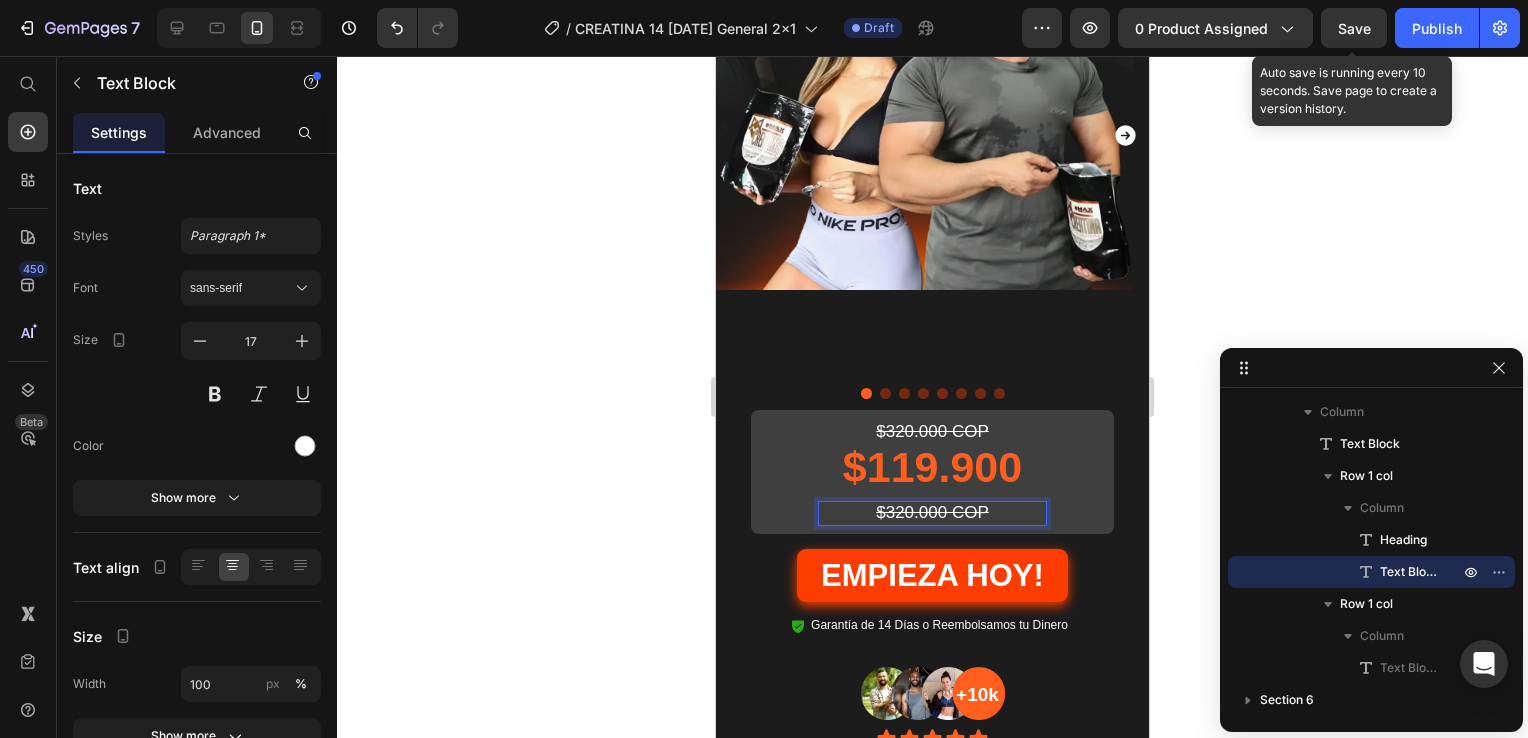 click on "$320.000 COP" at bounding box center (932, 512) 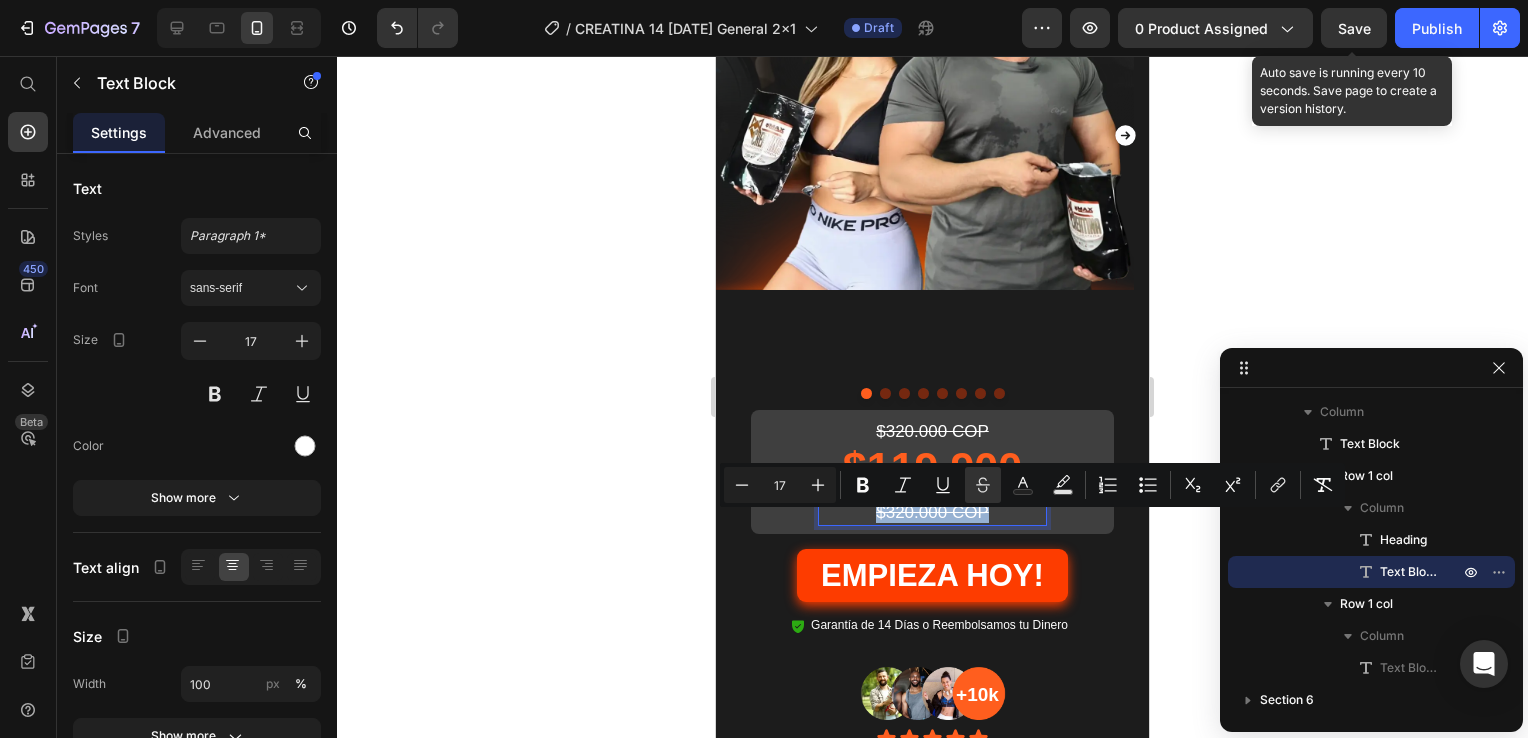 drag, startPoint x: 985, startPoint y: 522, endPoint x: 835, endPoint y: 530, distance: 150.21318 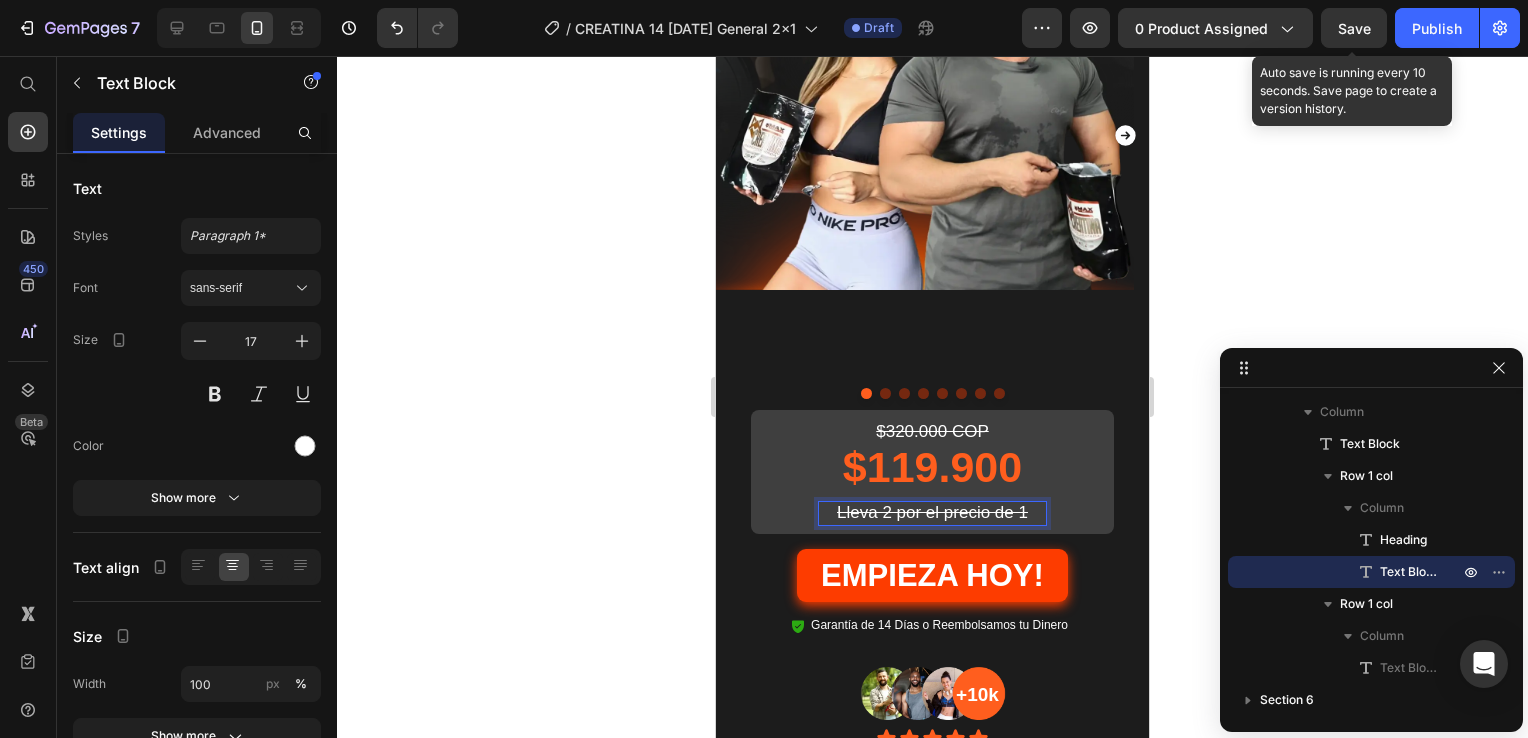 click on "Lleva 2 por el precio de 1" at bounding box center (932, 512) 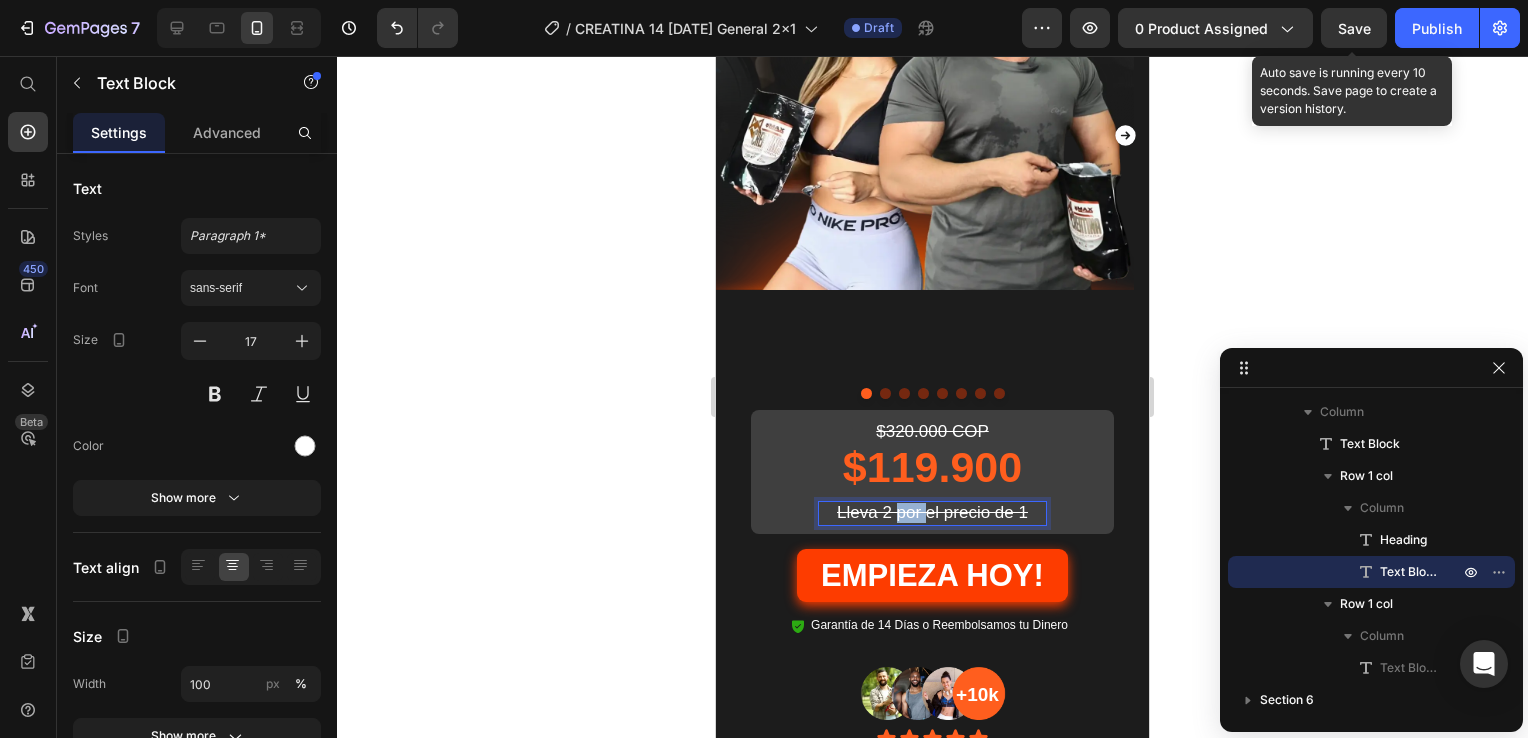 click on "Lleva 2 por el precio de 1" at bounding box center (932, 512) 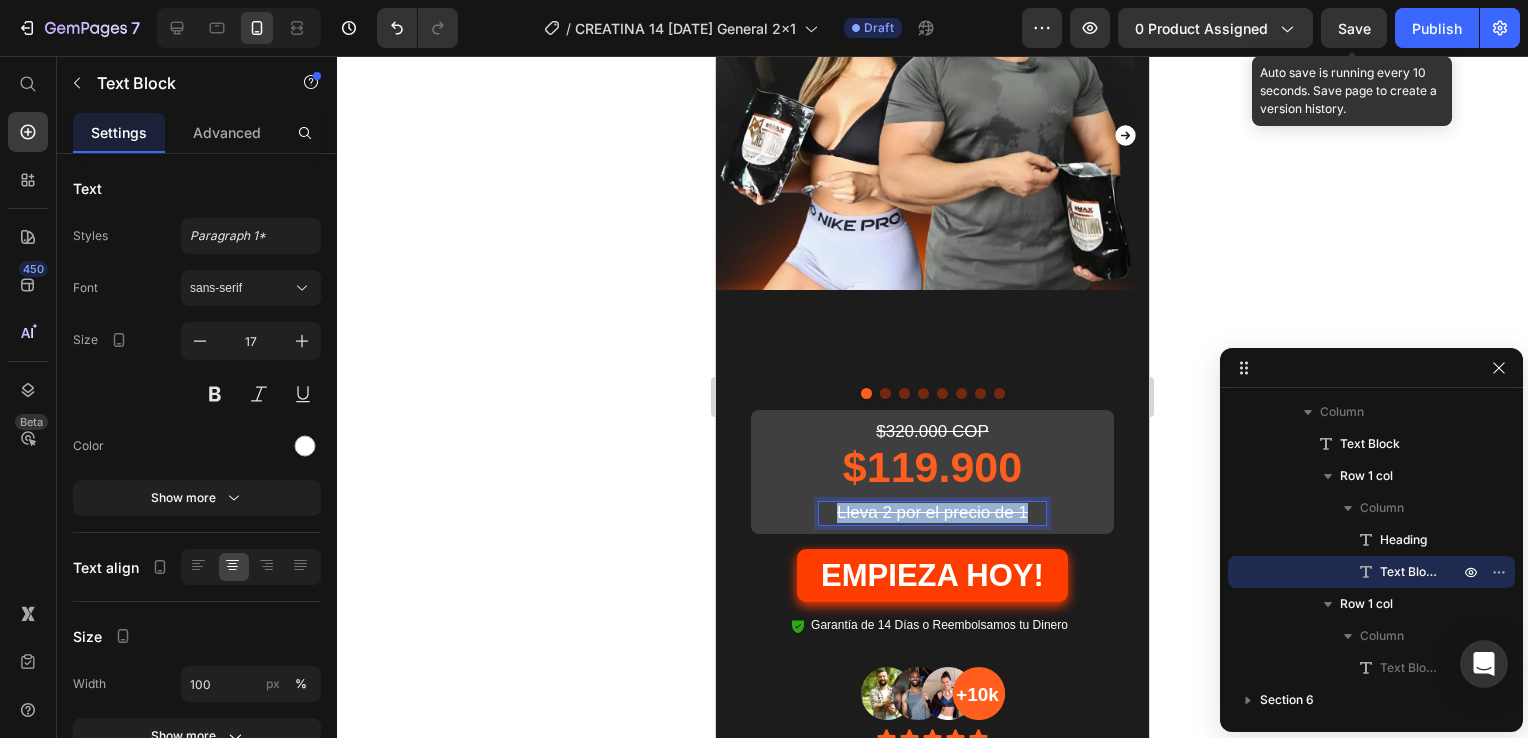 click on "Lleva 2 por el precio de 1" at bounding box center (932, 512) 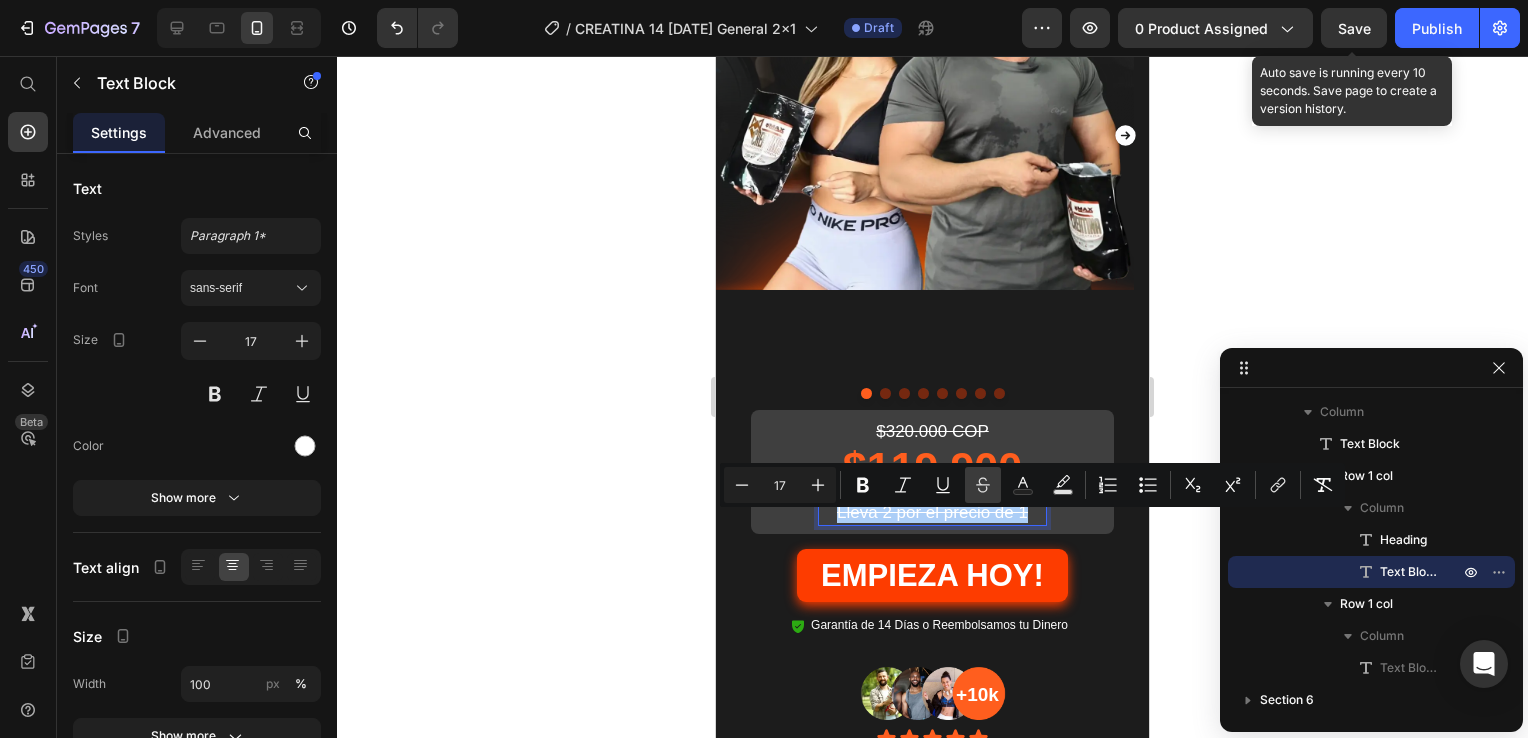click 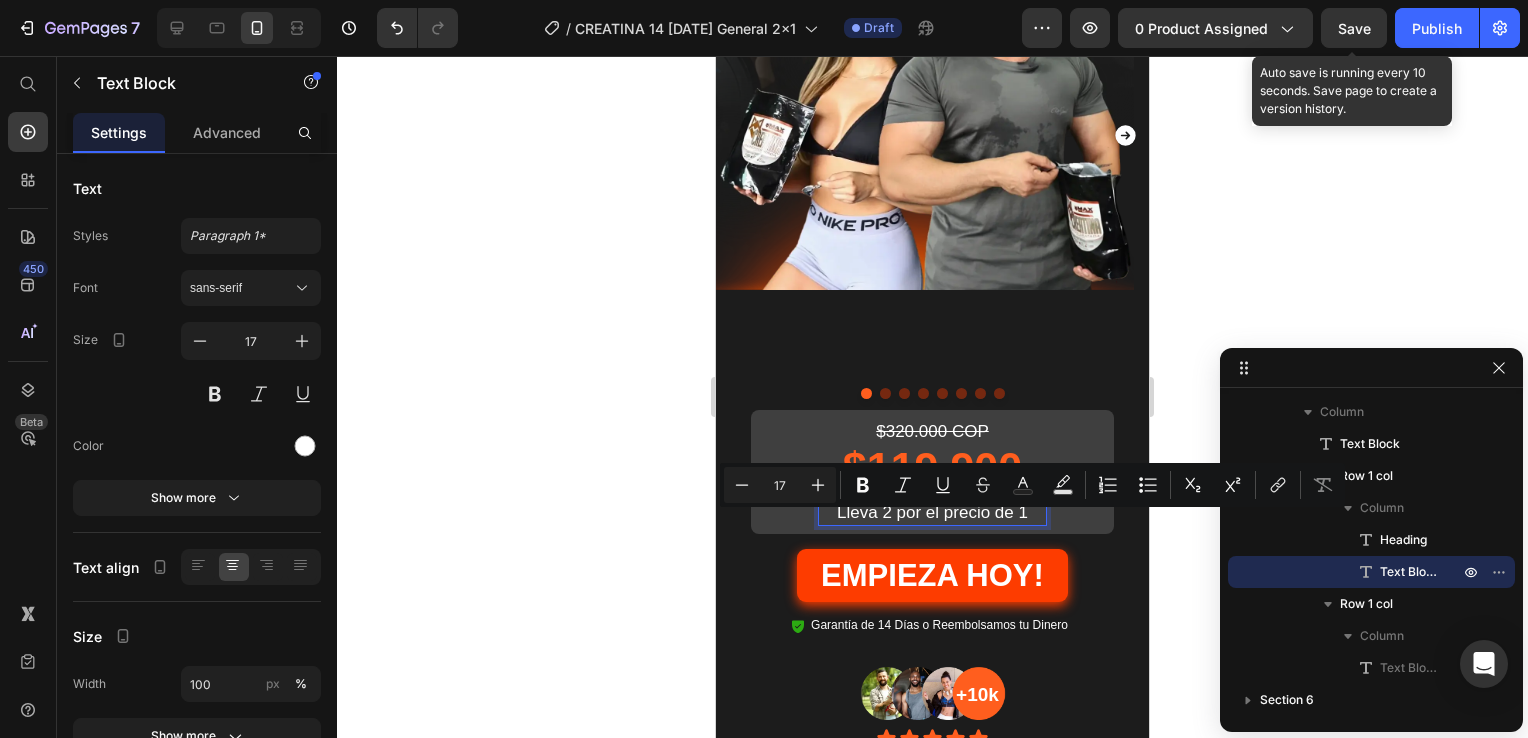 click on "Lleva 2 por el precio de 1" at bounding box center (932, 513) 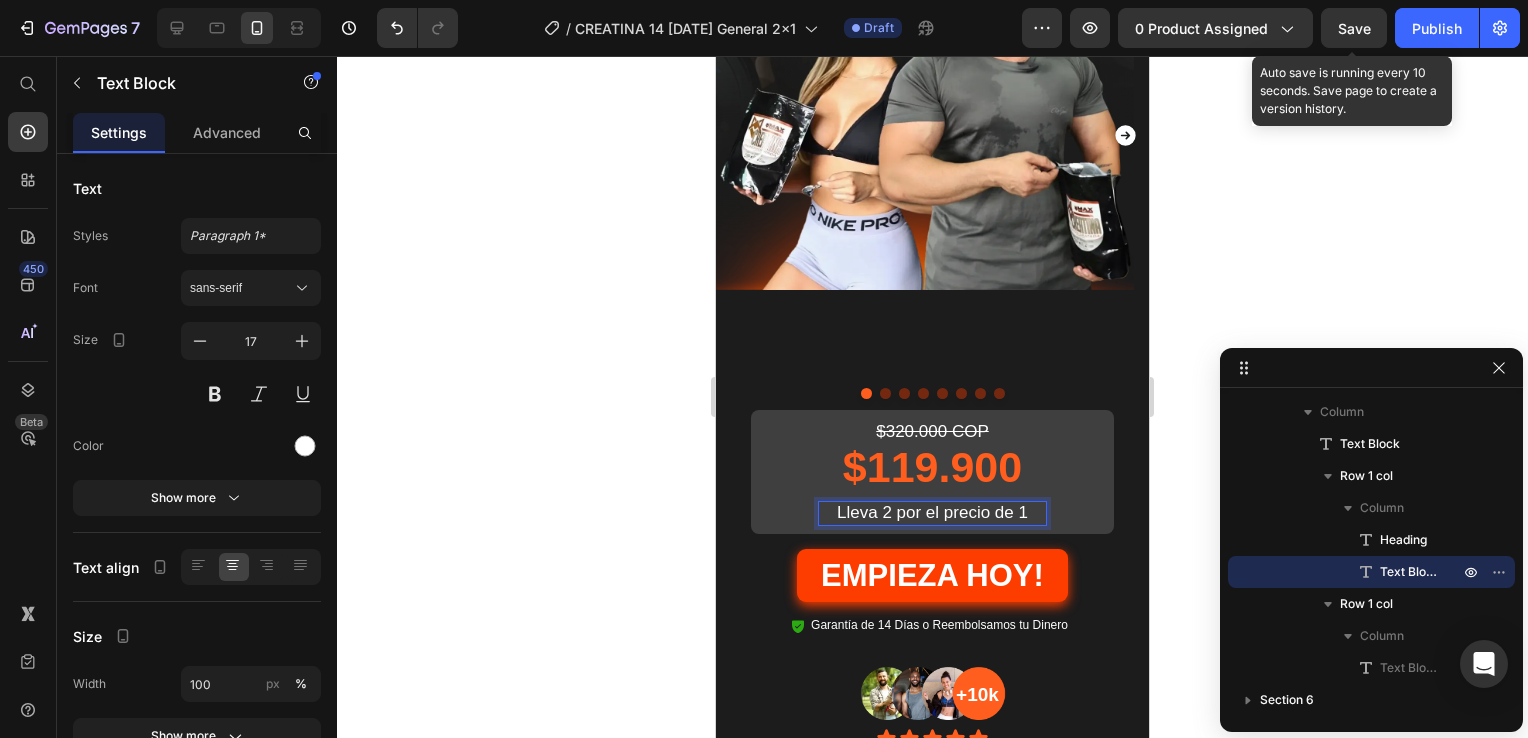 click 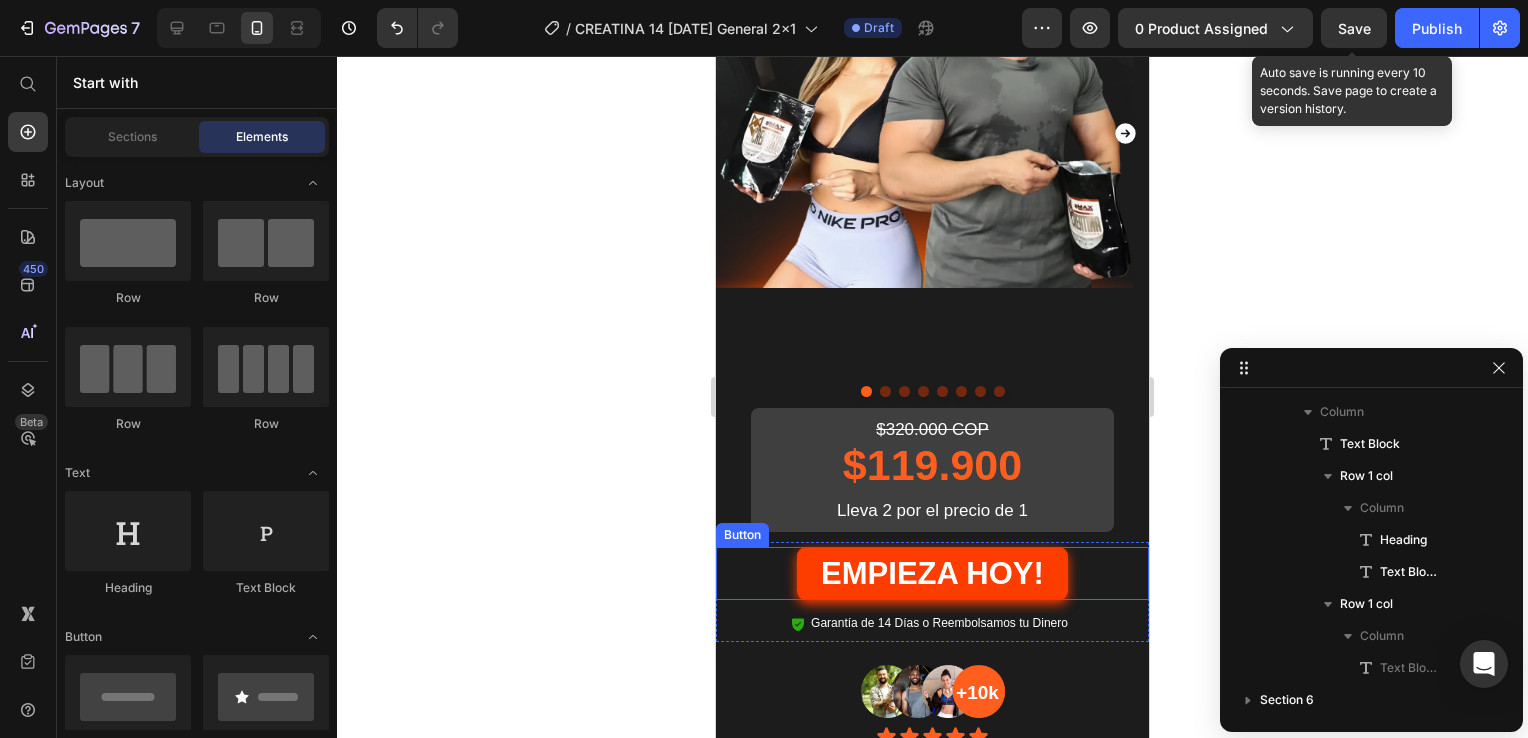 scroll, scrollTop: 666, scrollLeft: 0, axis: vertical 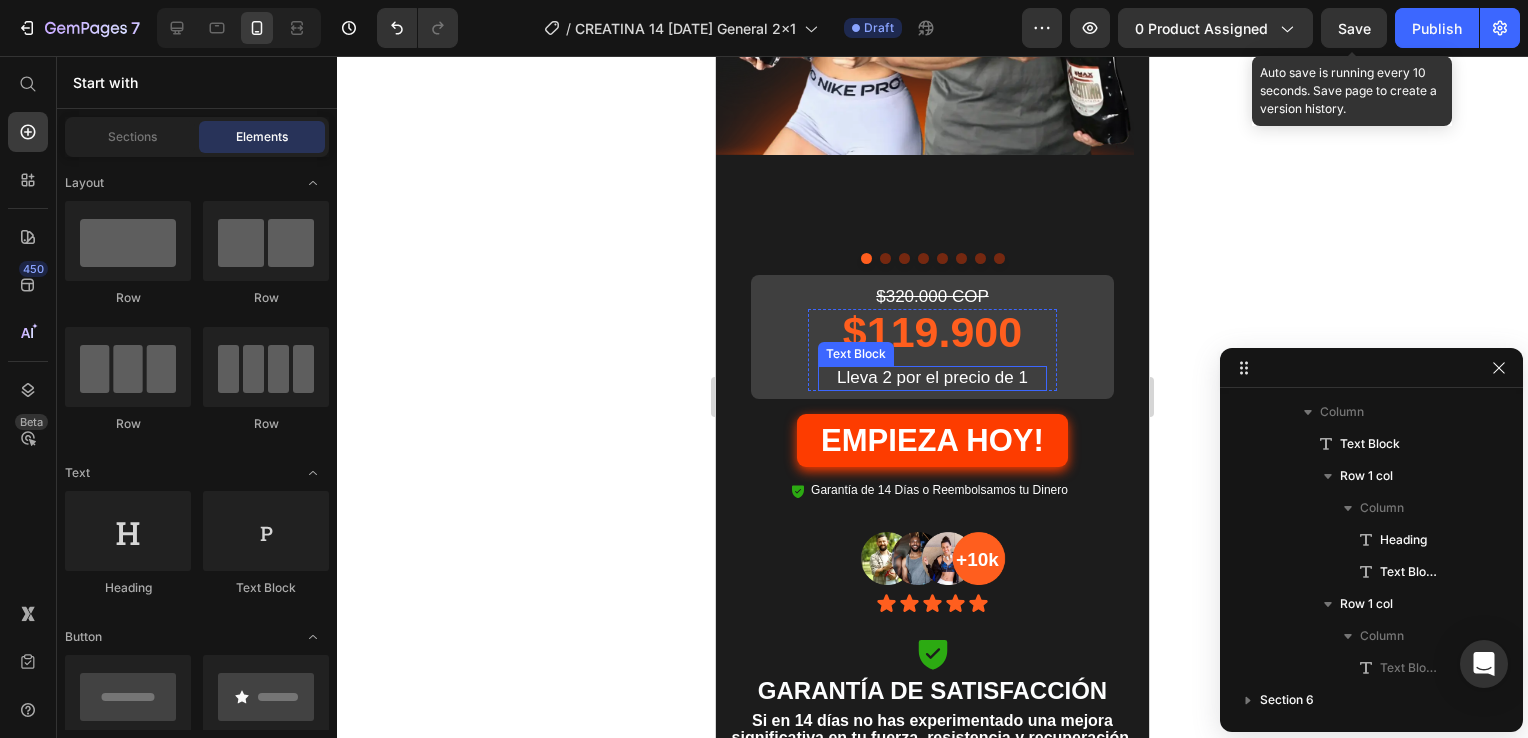 click on "Lleva 2 por el precio de 1" at bounding box center [932, 378] 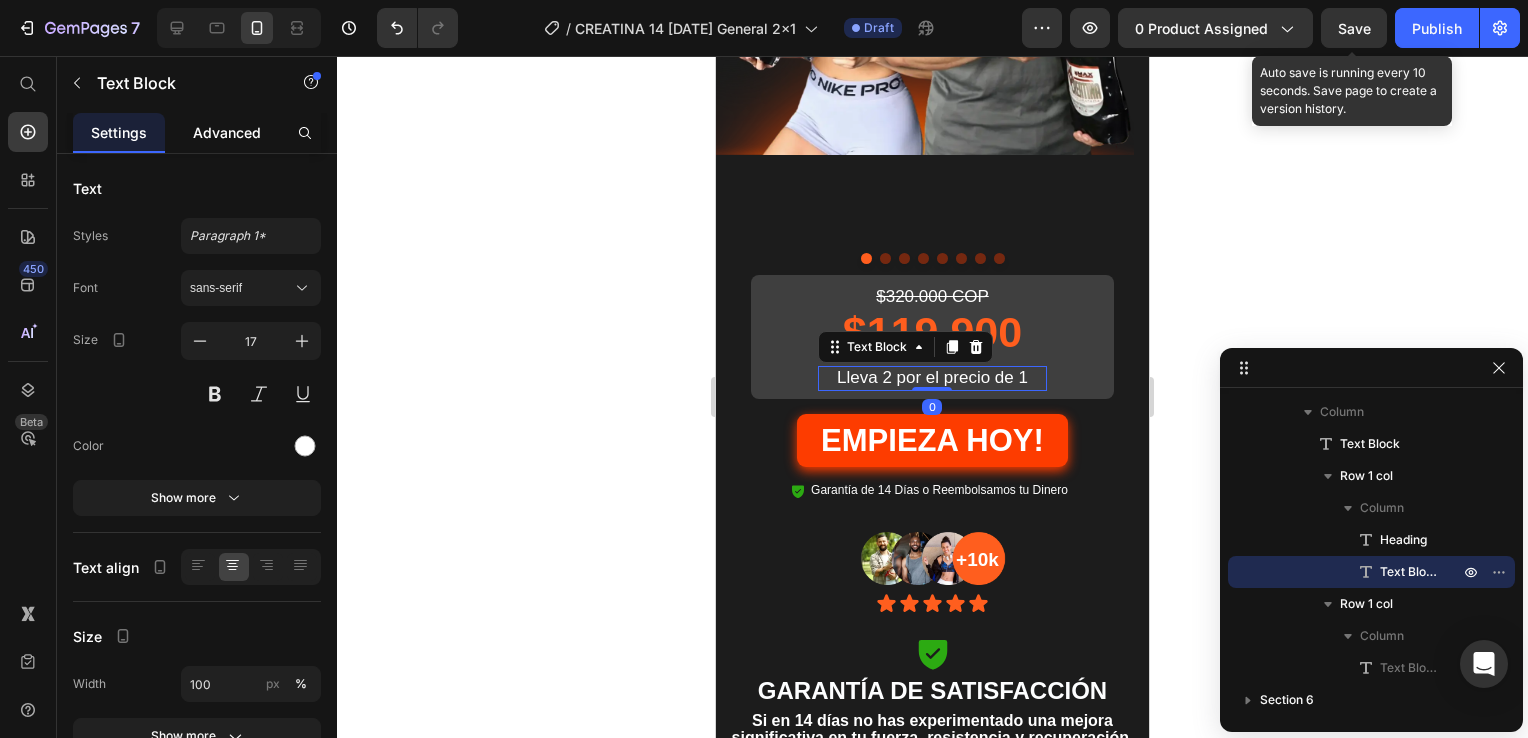 click on "Advanced" at bounding box center [227, 132] 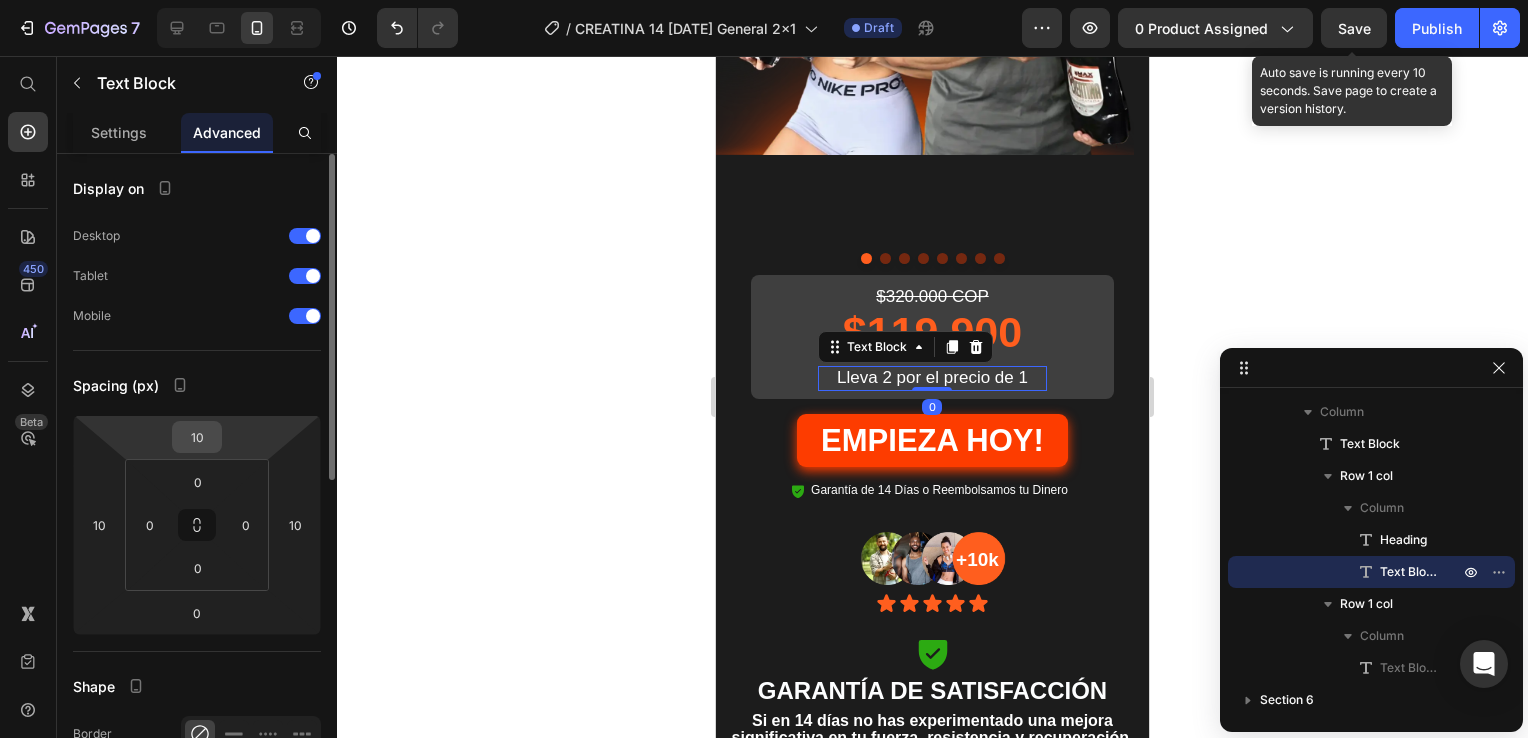 click on "10" at bounding box center [197, 437] 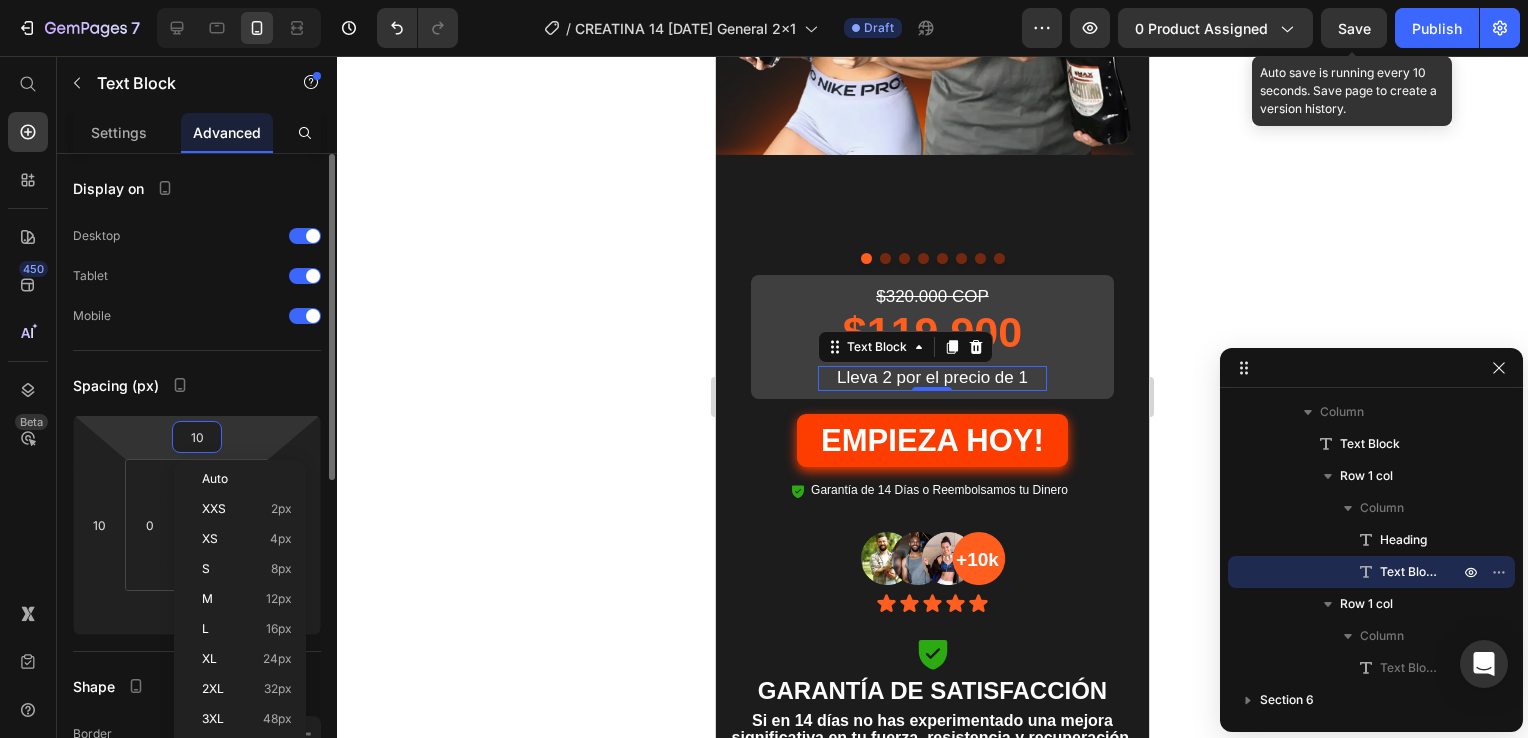 type on "0" 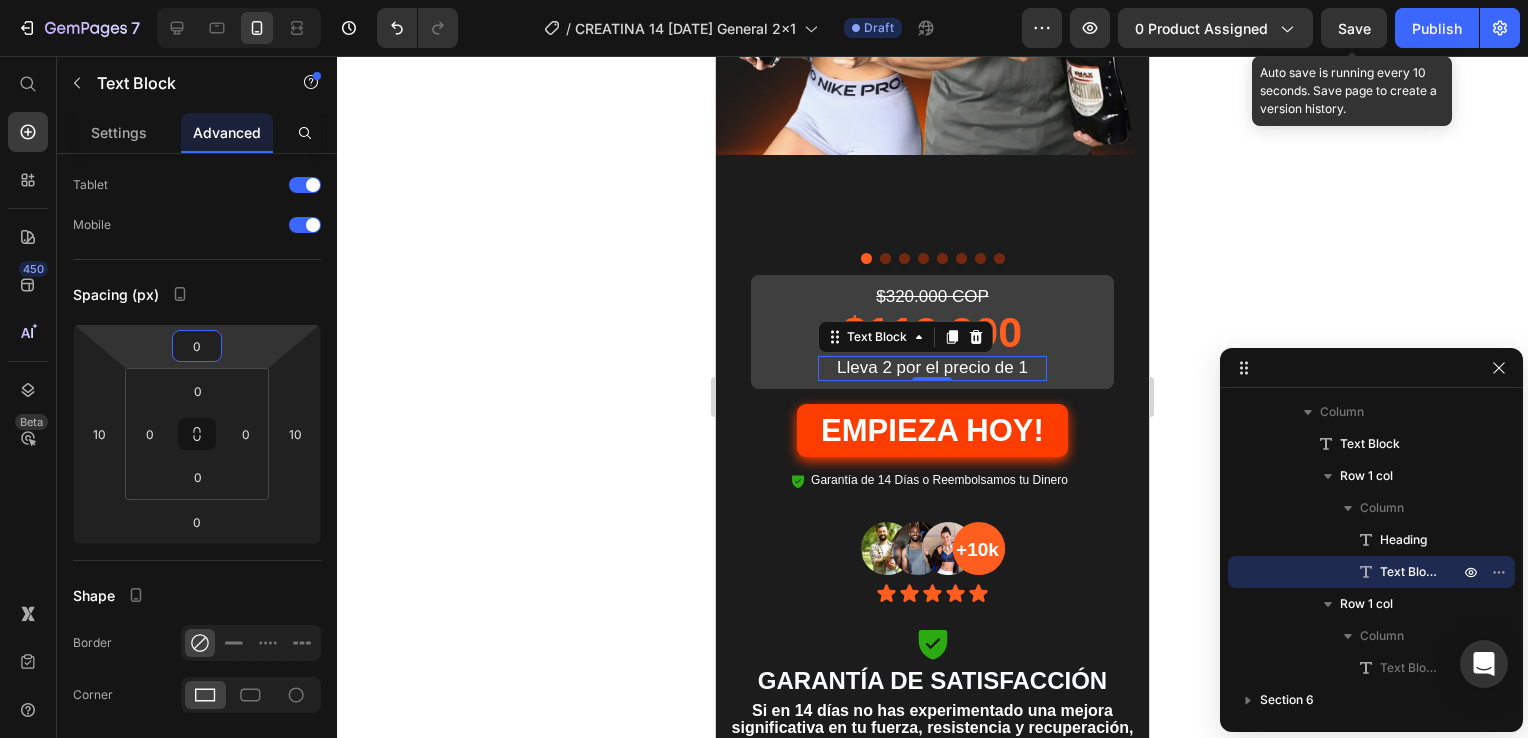 scroll, scrollTop: 0, scrollLeft: 0, axis: both 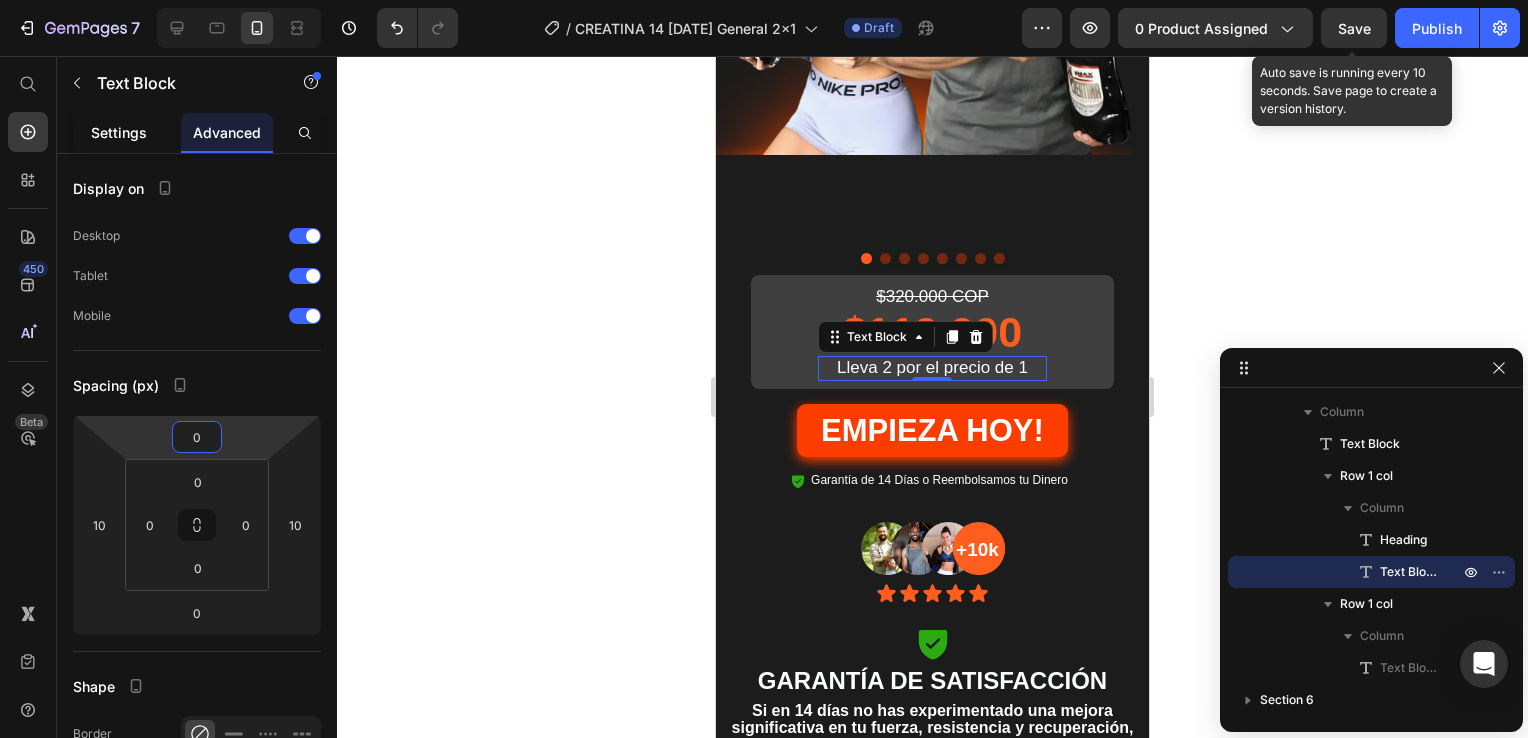 click on "Settings" at bounding box center [119, 132] 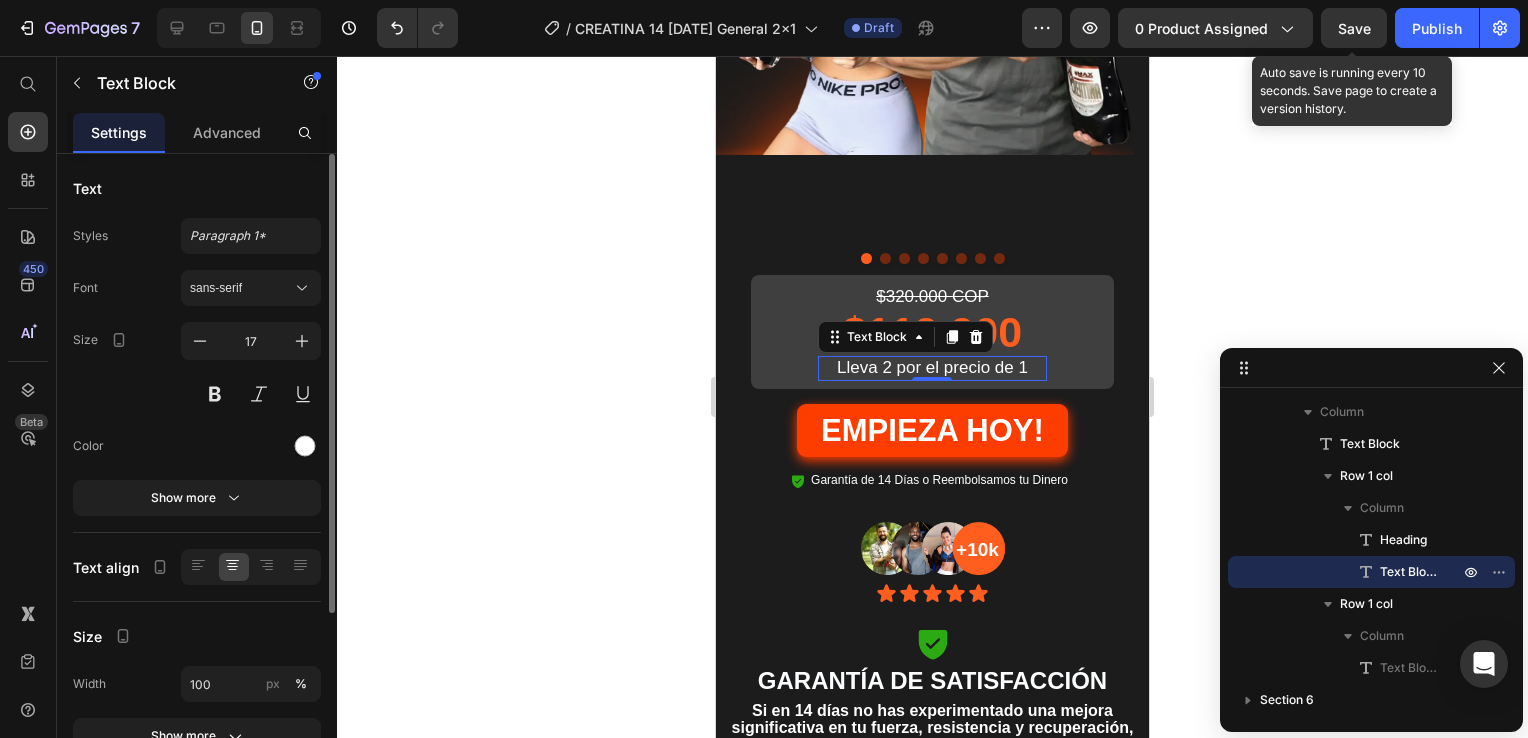 scroll, scrollTop: 251, scrollLeft: 0, axis: vertical 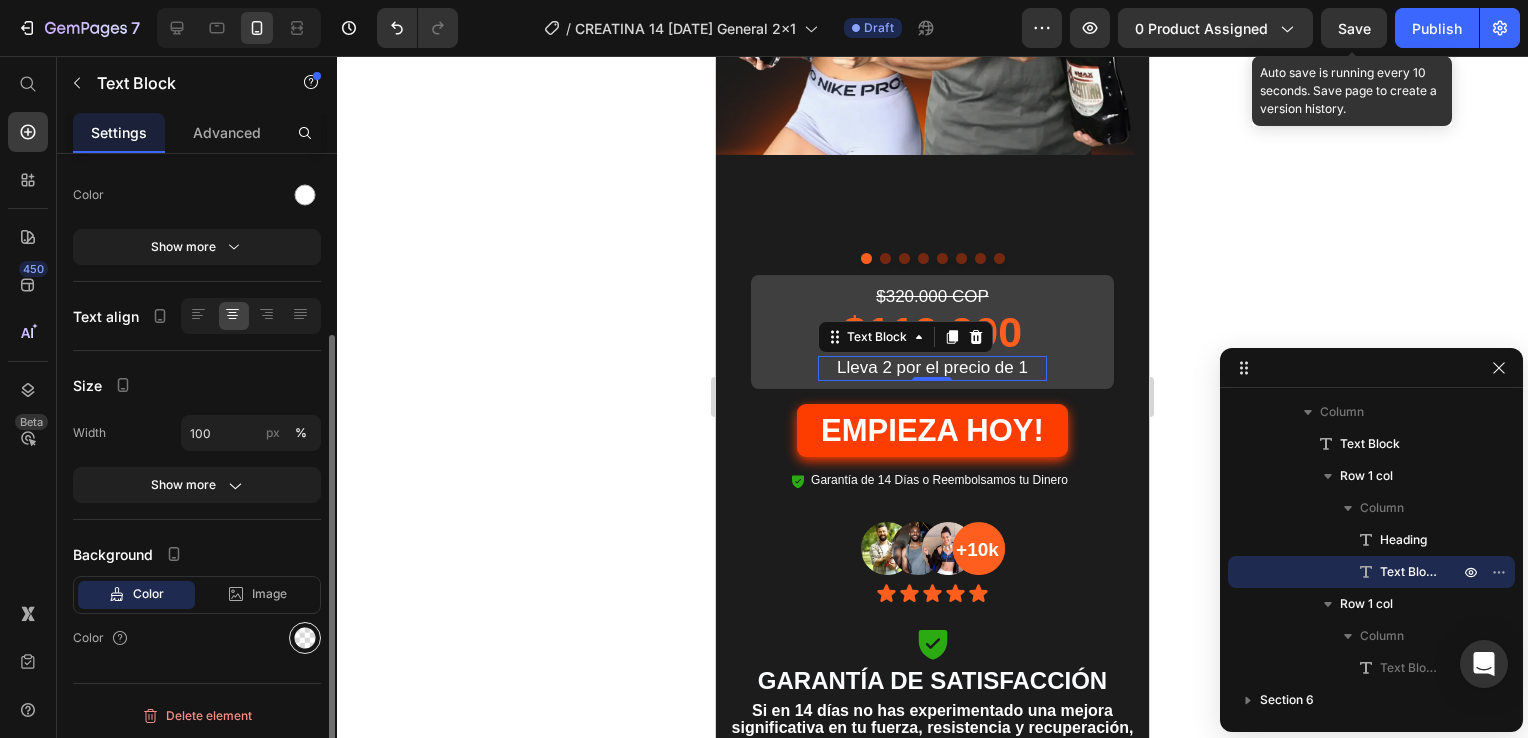 click at bounding box center (305, 638) 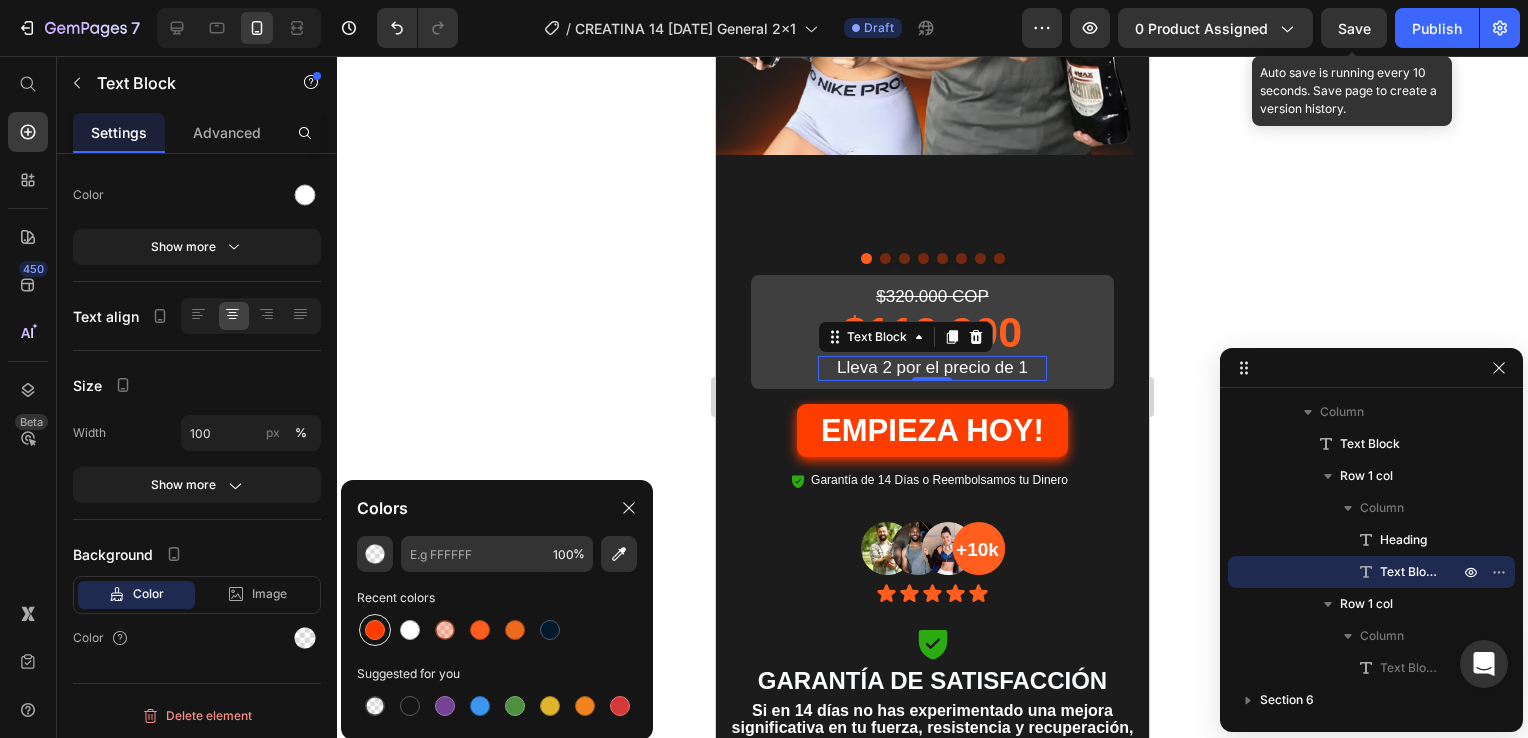 click at bounding box center (375, 630) 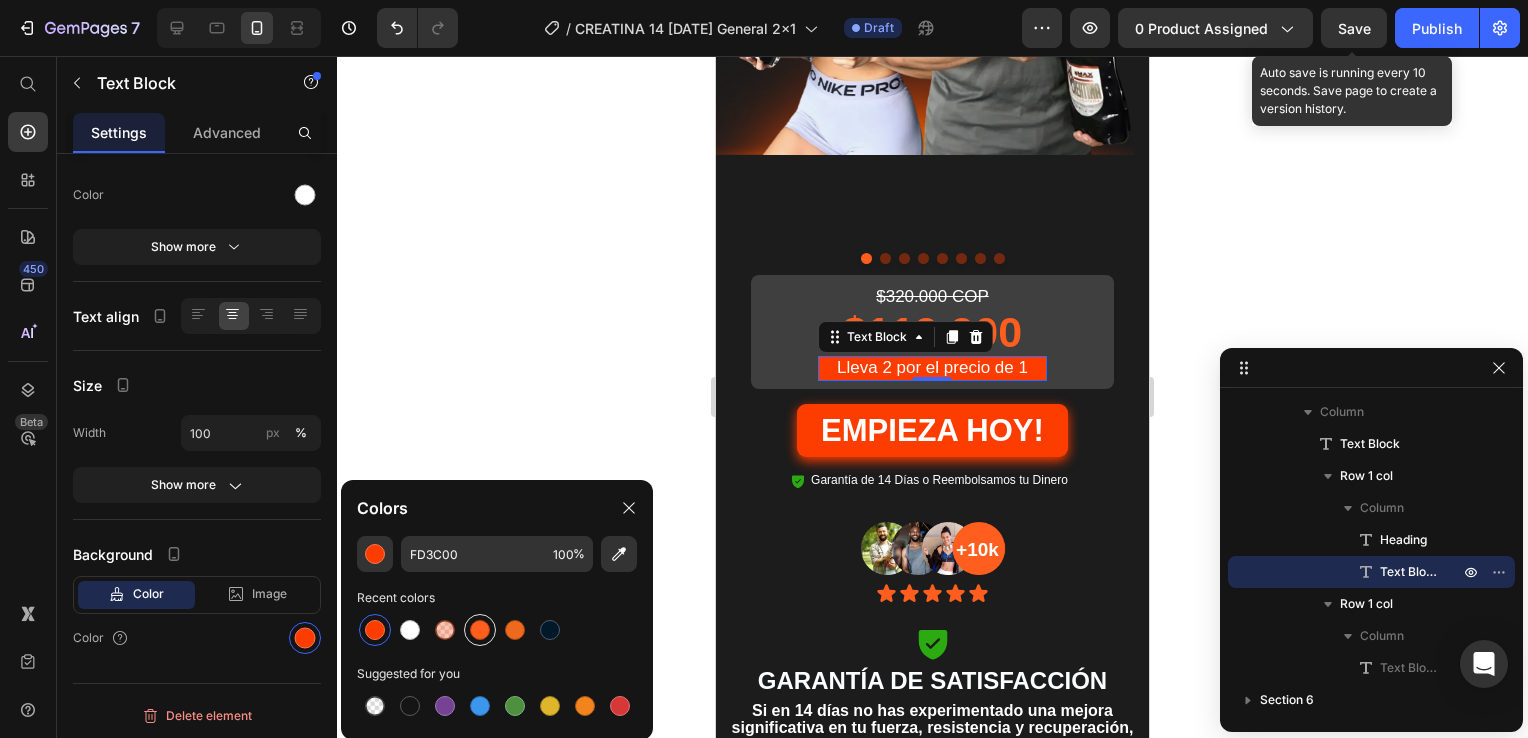 click at bounding box center [480, 630] 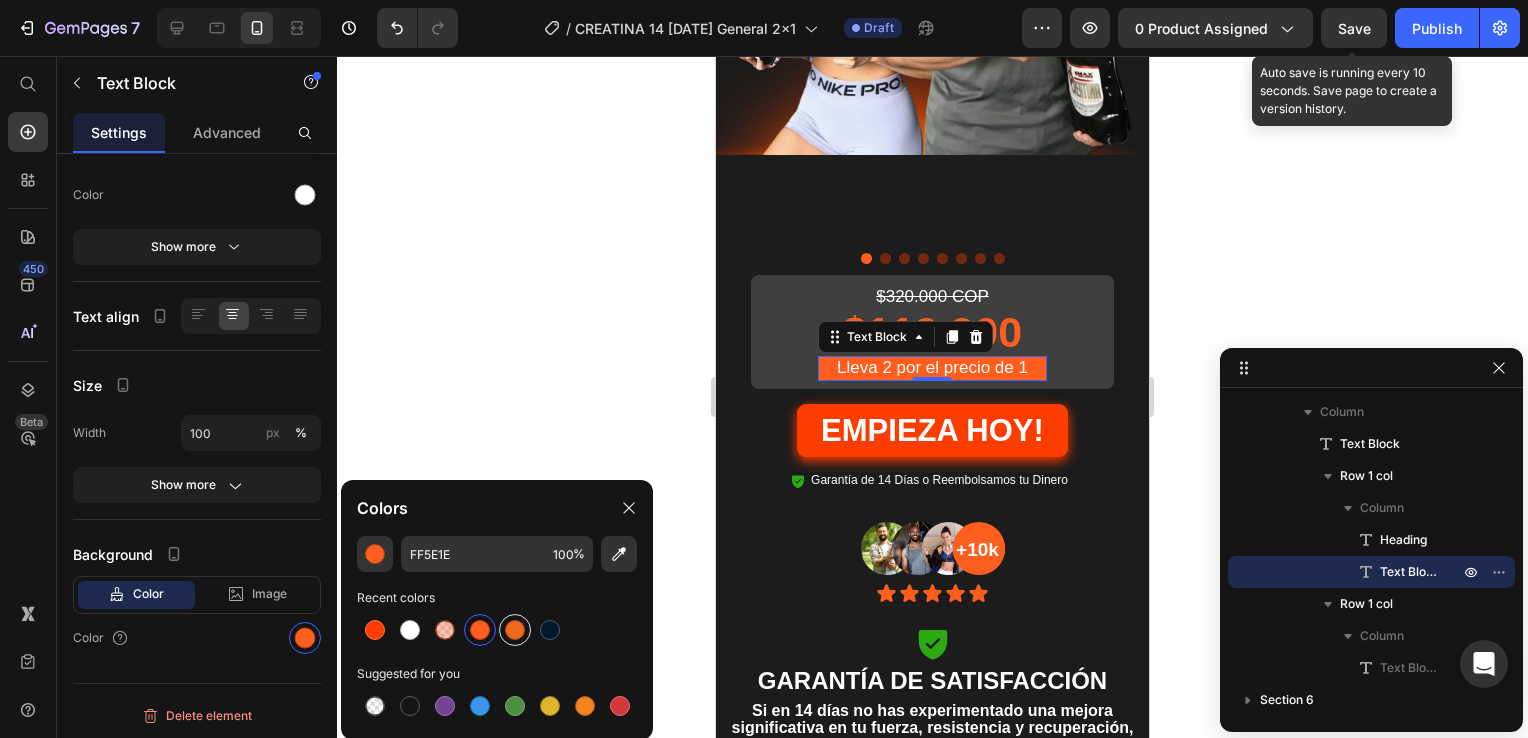 click at bounding box center [515, 630] 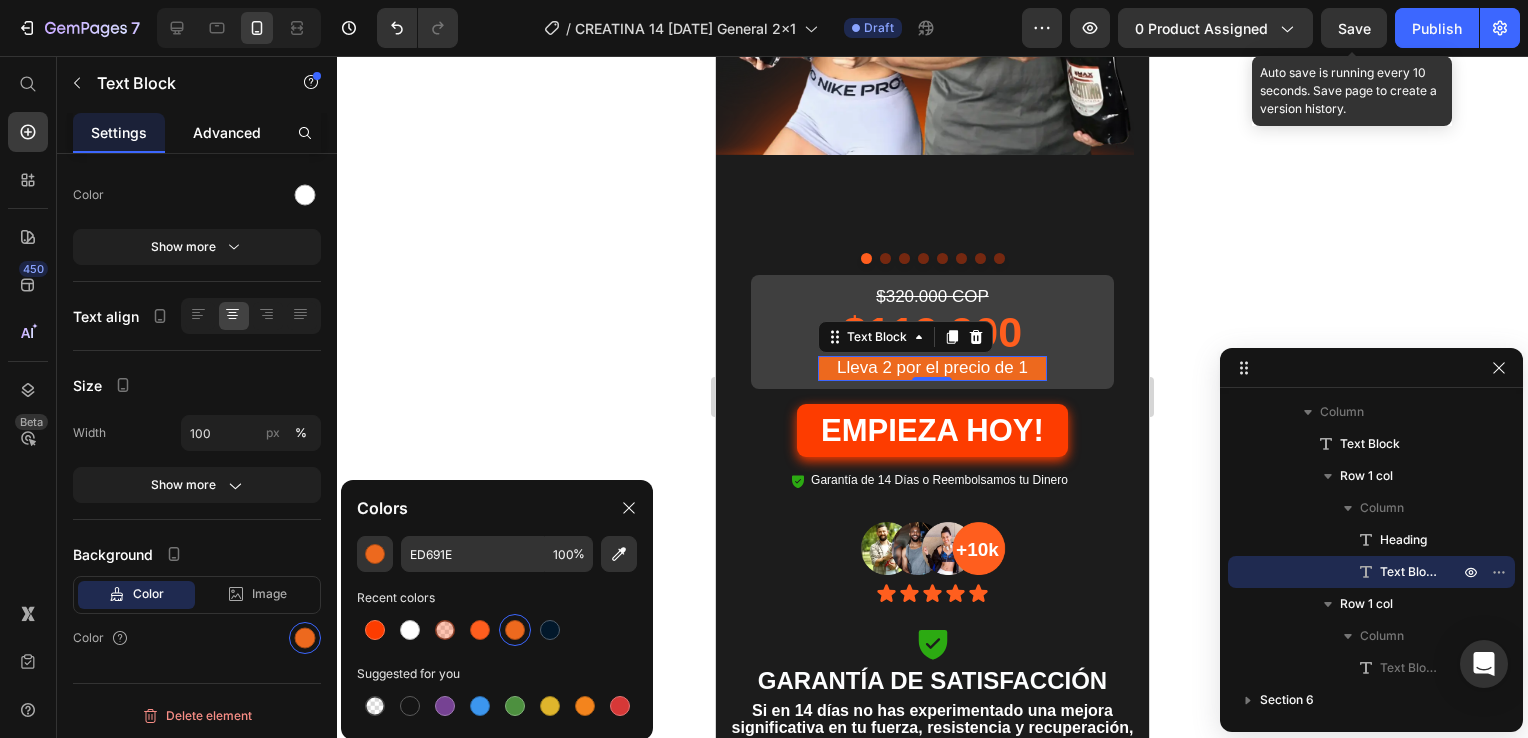 click on "Advanced" at bounding box center (227, 132) 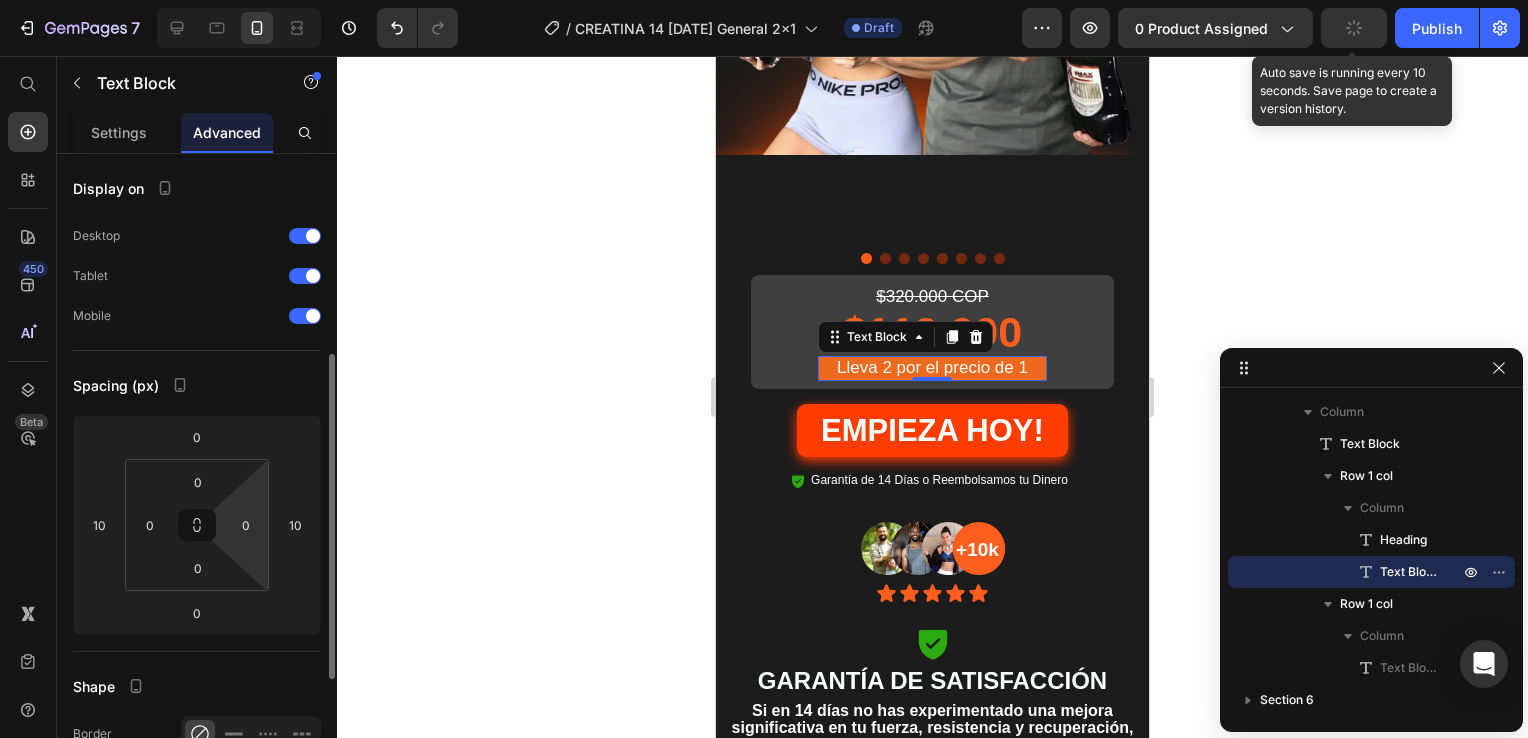 scroll, scrollTop: 400, scrollLeft: 0, axis: vertical 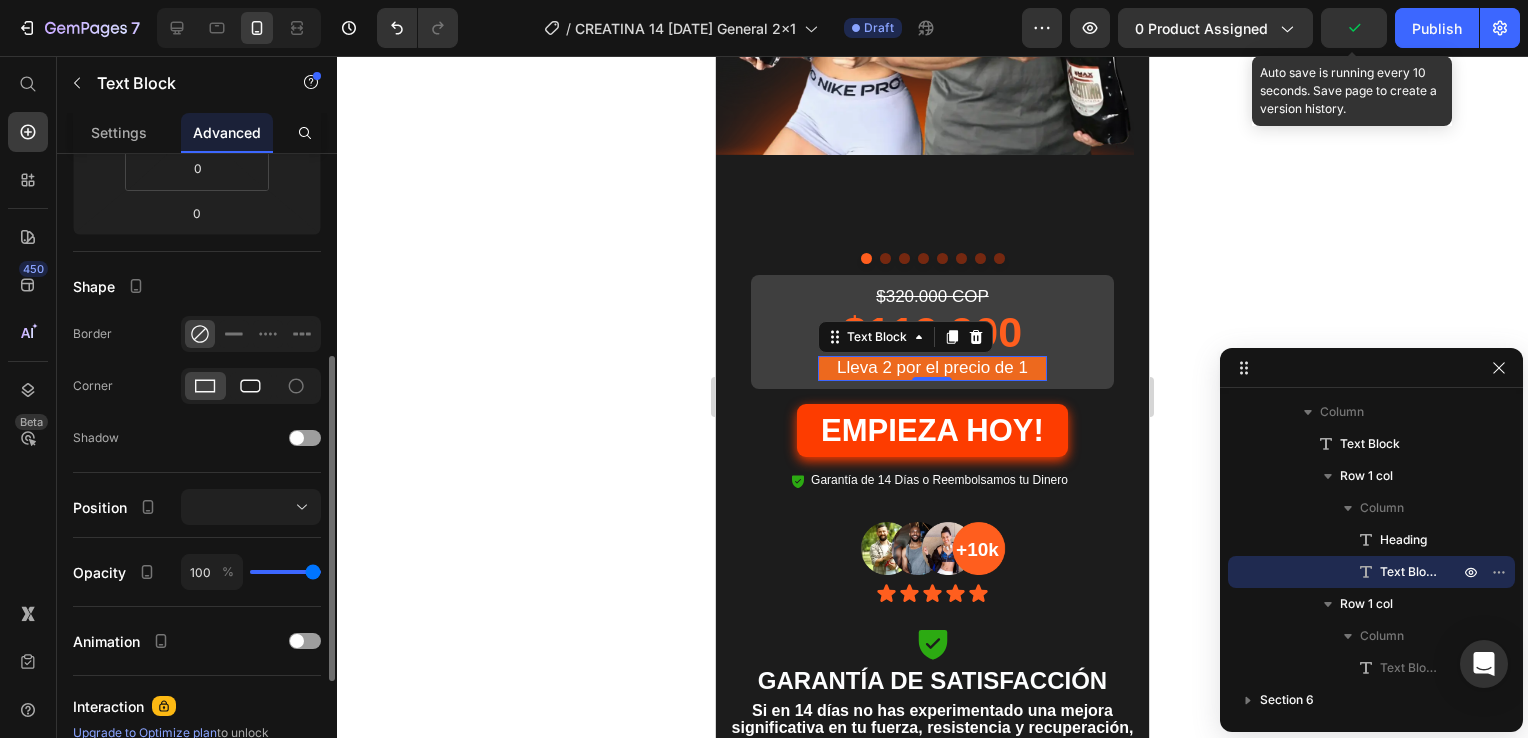 click 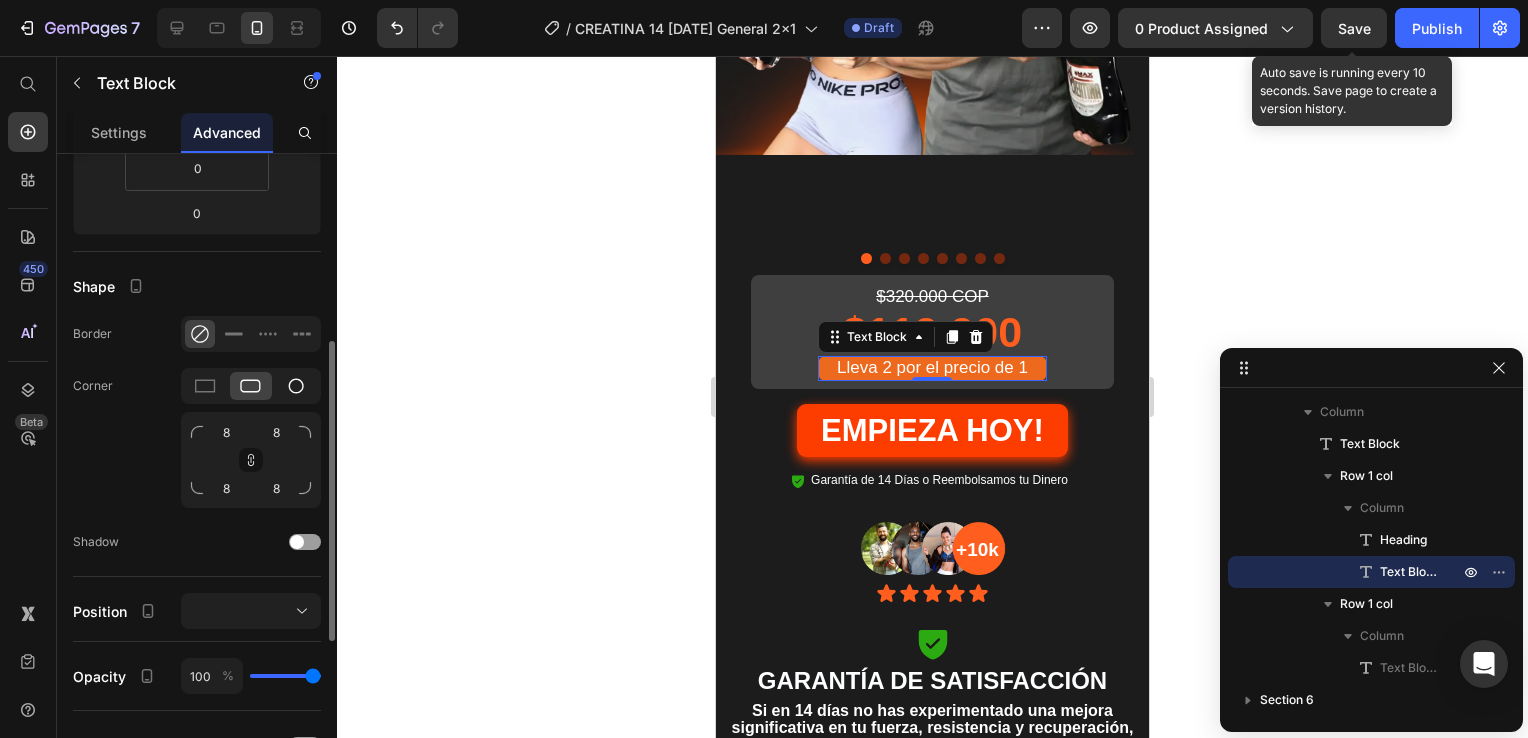 click 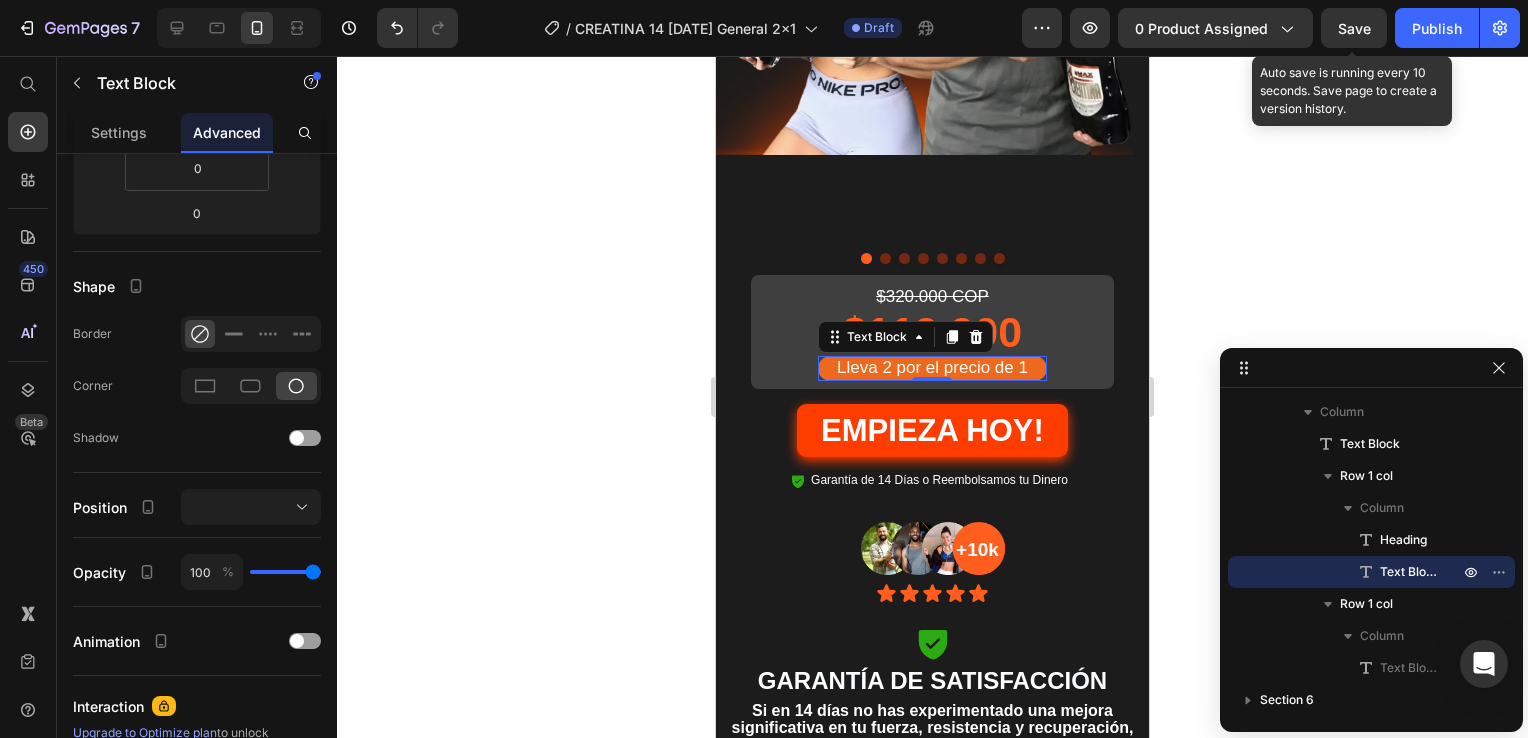 click 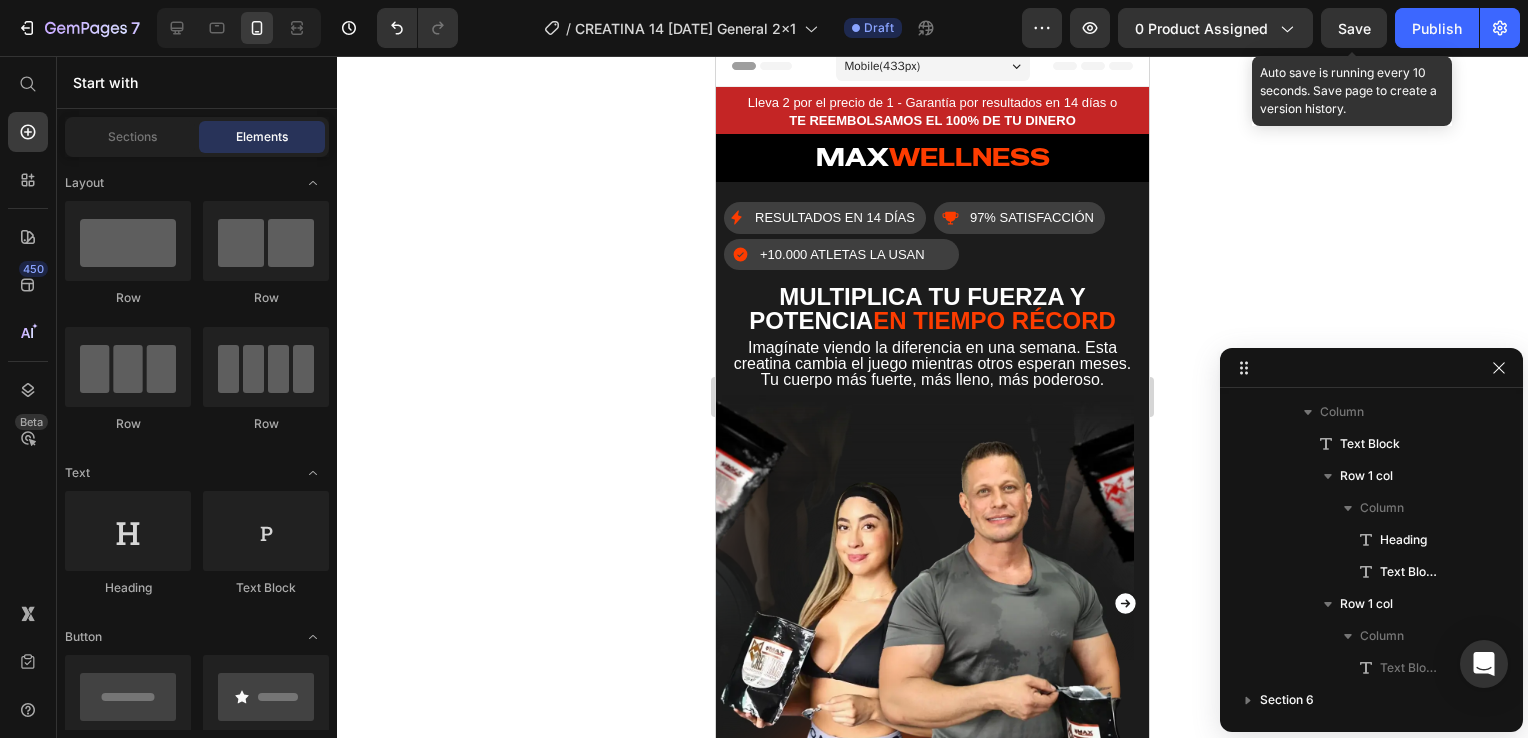 scroll, scrollTop: 0, scrollLeft: 0, axis: both 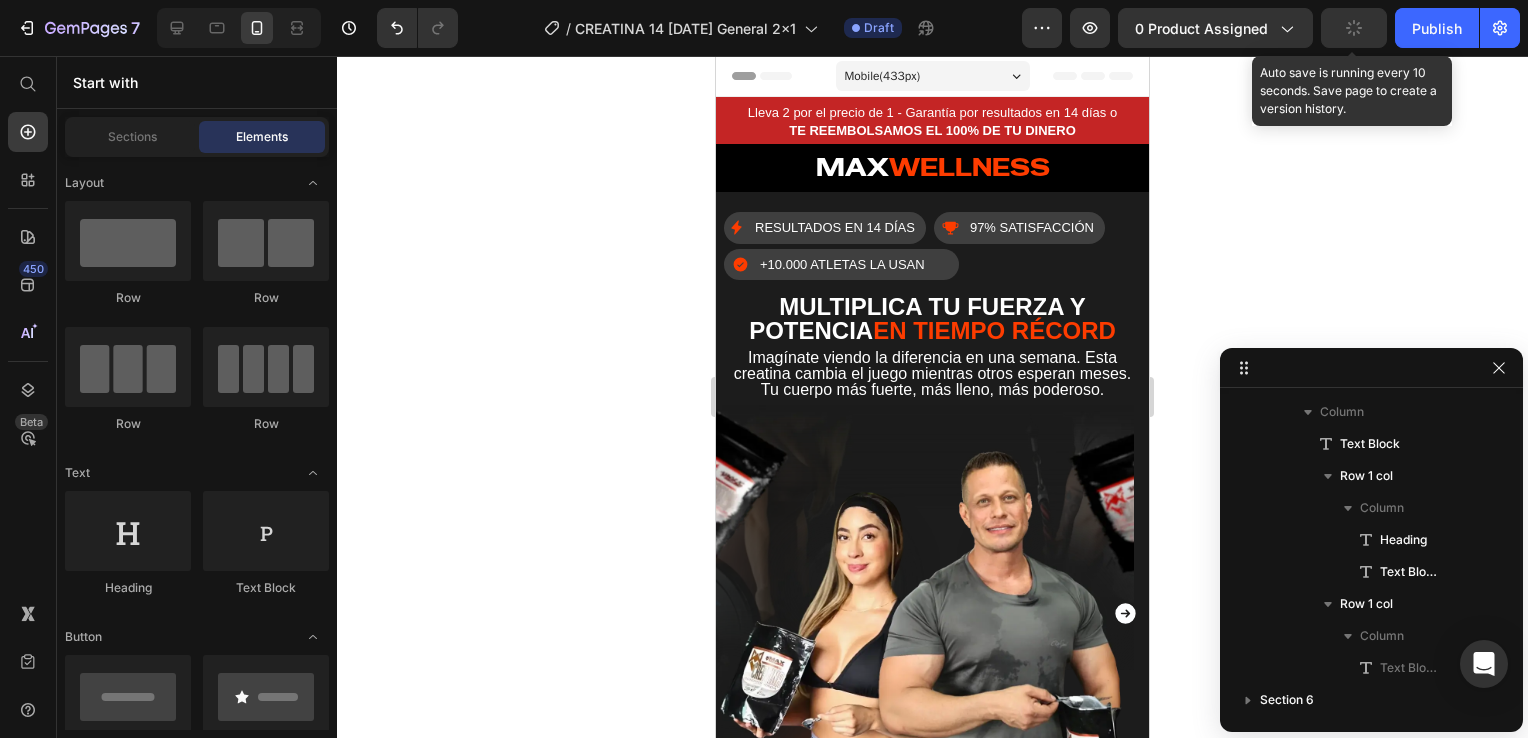 click 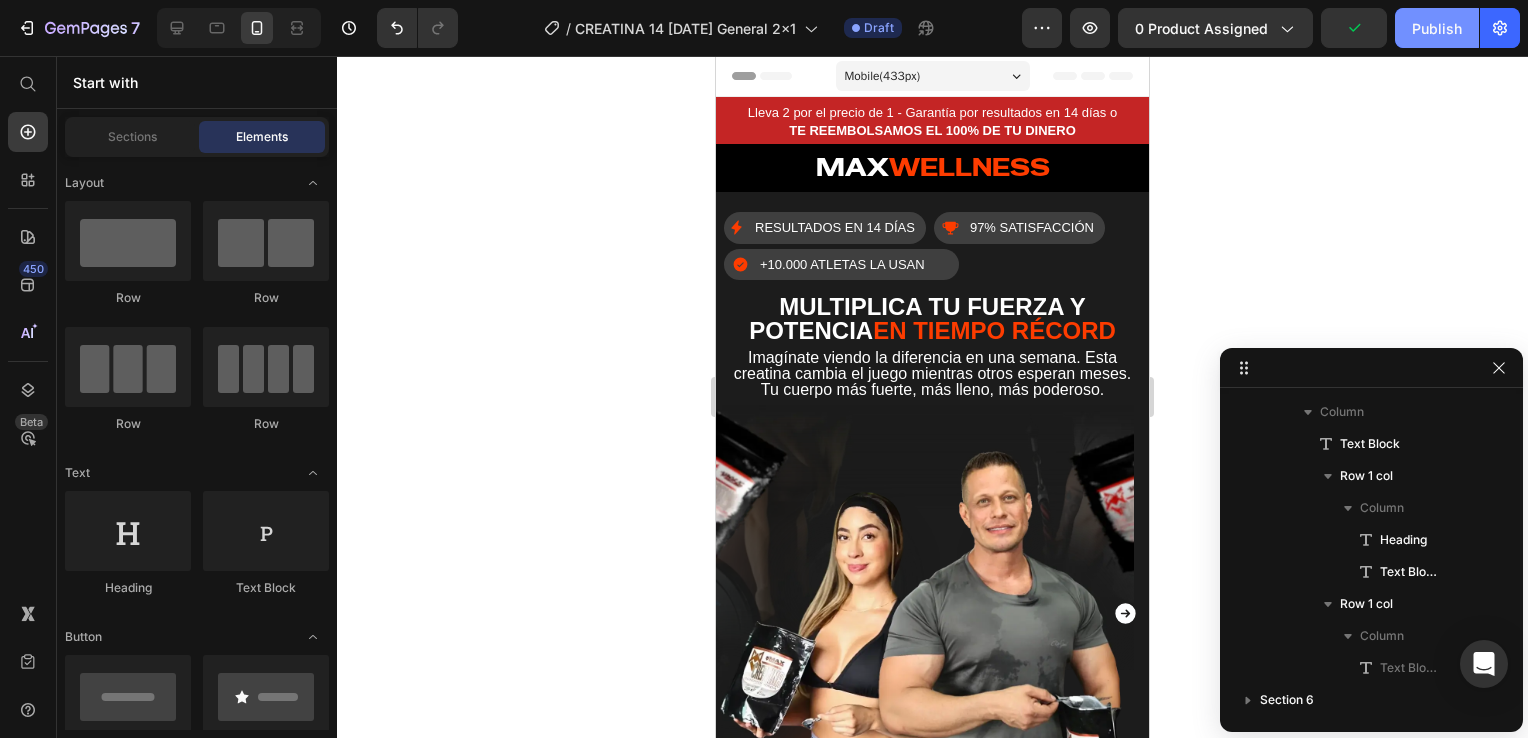 click on "Publish" at bounding box center [1437, 28] 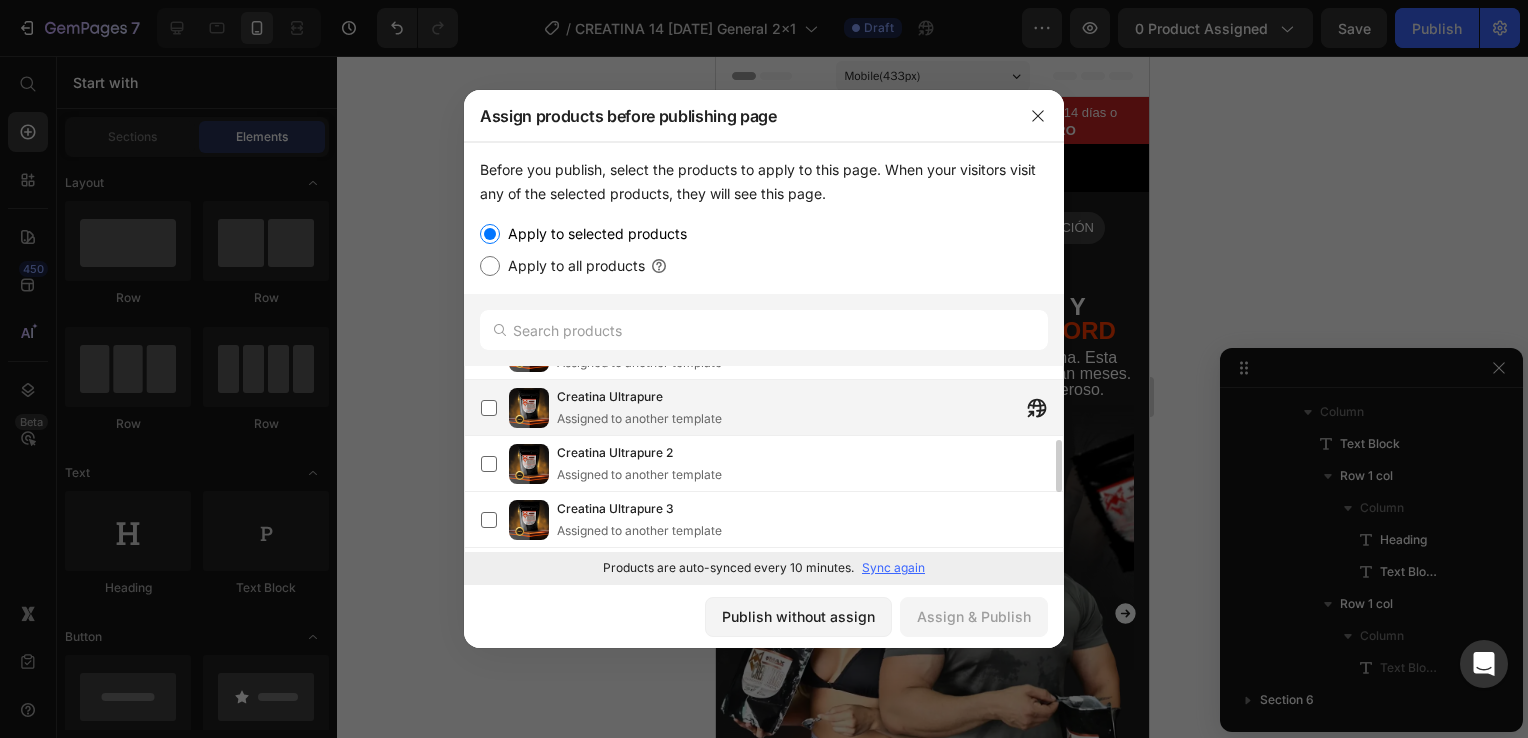 scroll, scrollTop: 0, scrollLeft: 0, axis: both 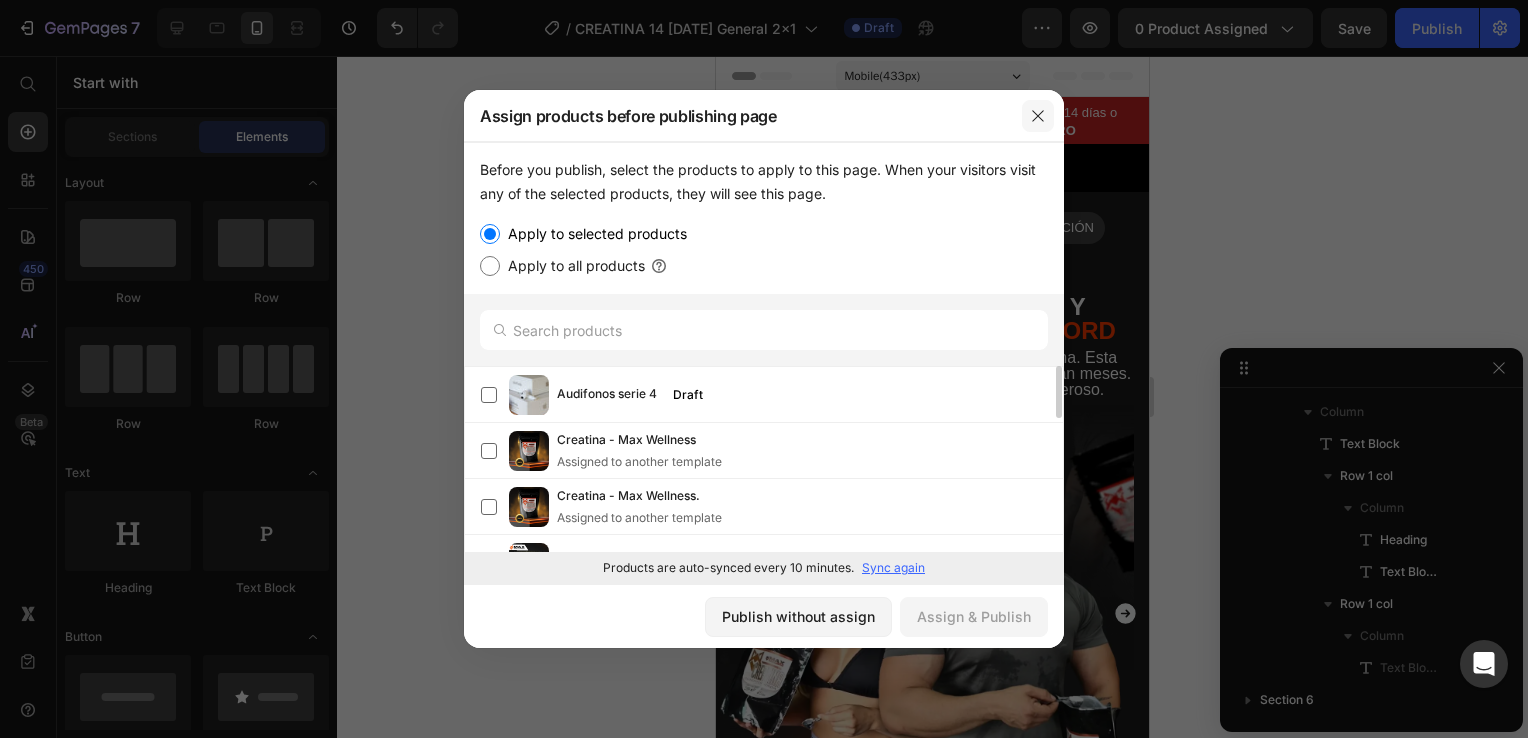 drag, startPoint x: 1029, startPoint y: 109, endPoint x: 358, endPoint y: 53, distance: 673.33276 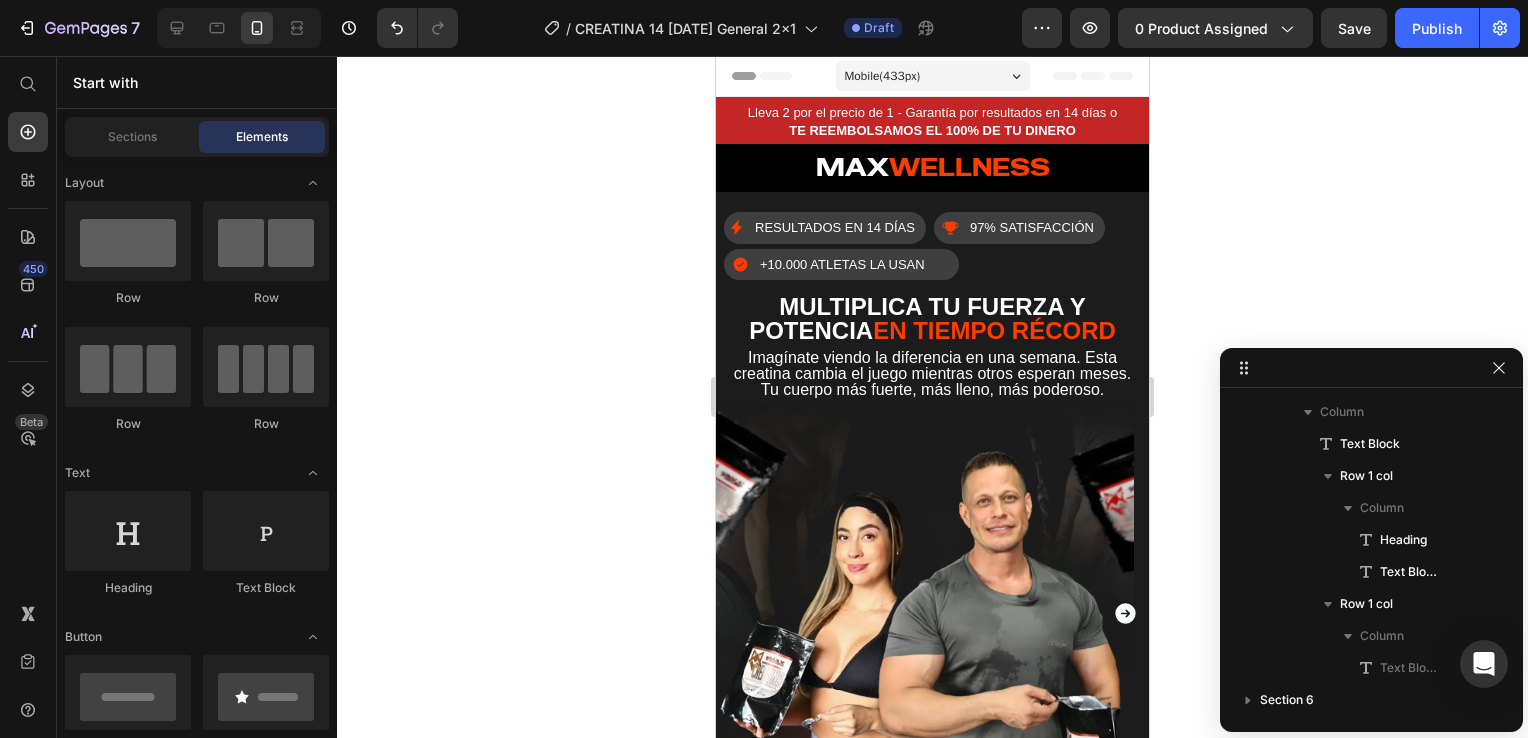 click 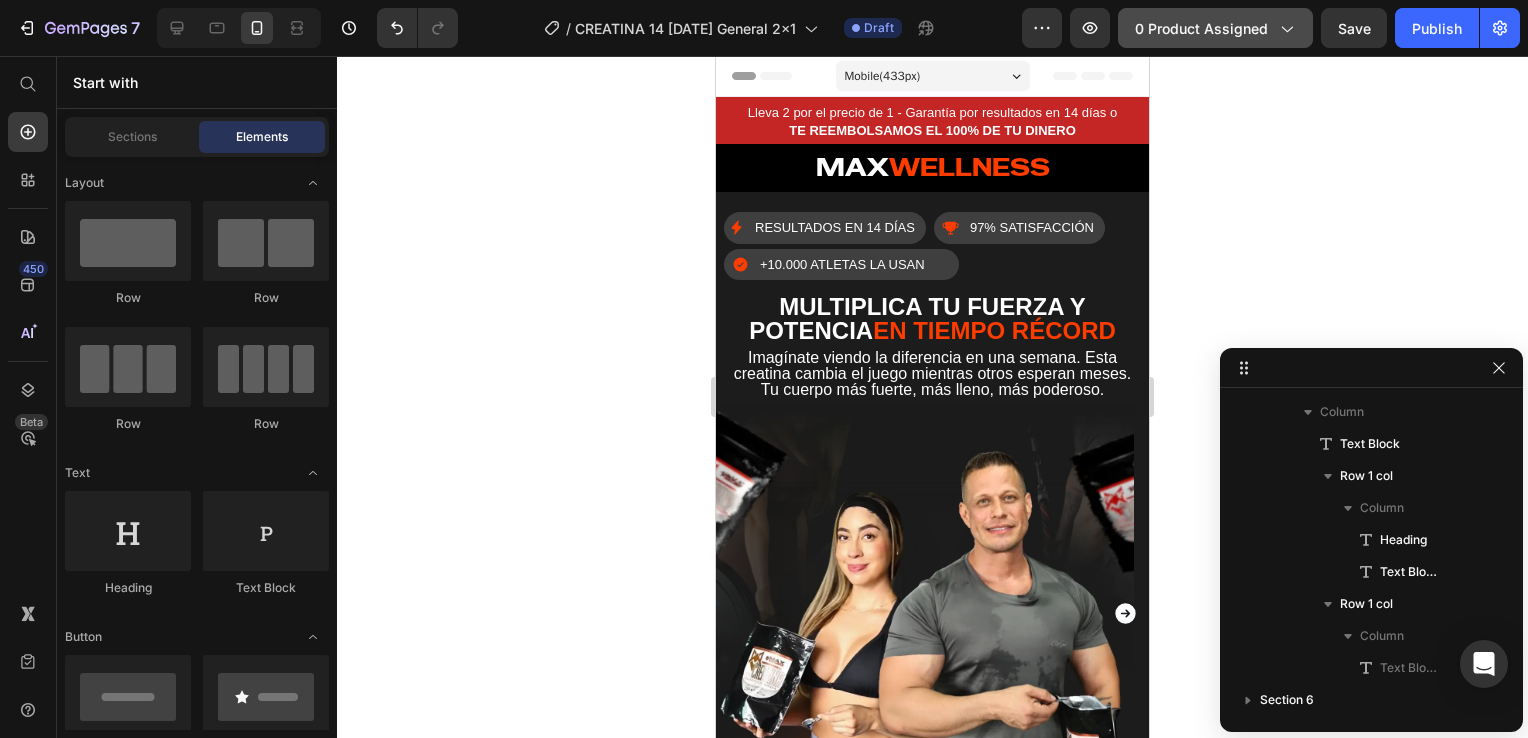 click on "0 product assigned" 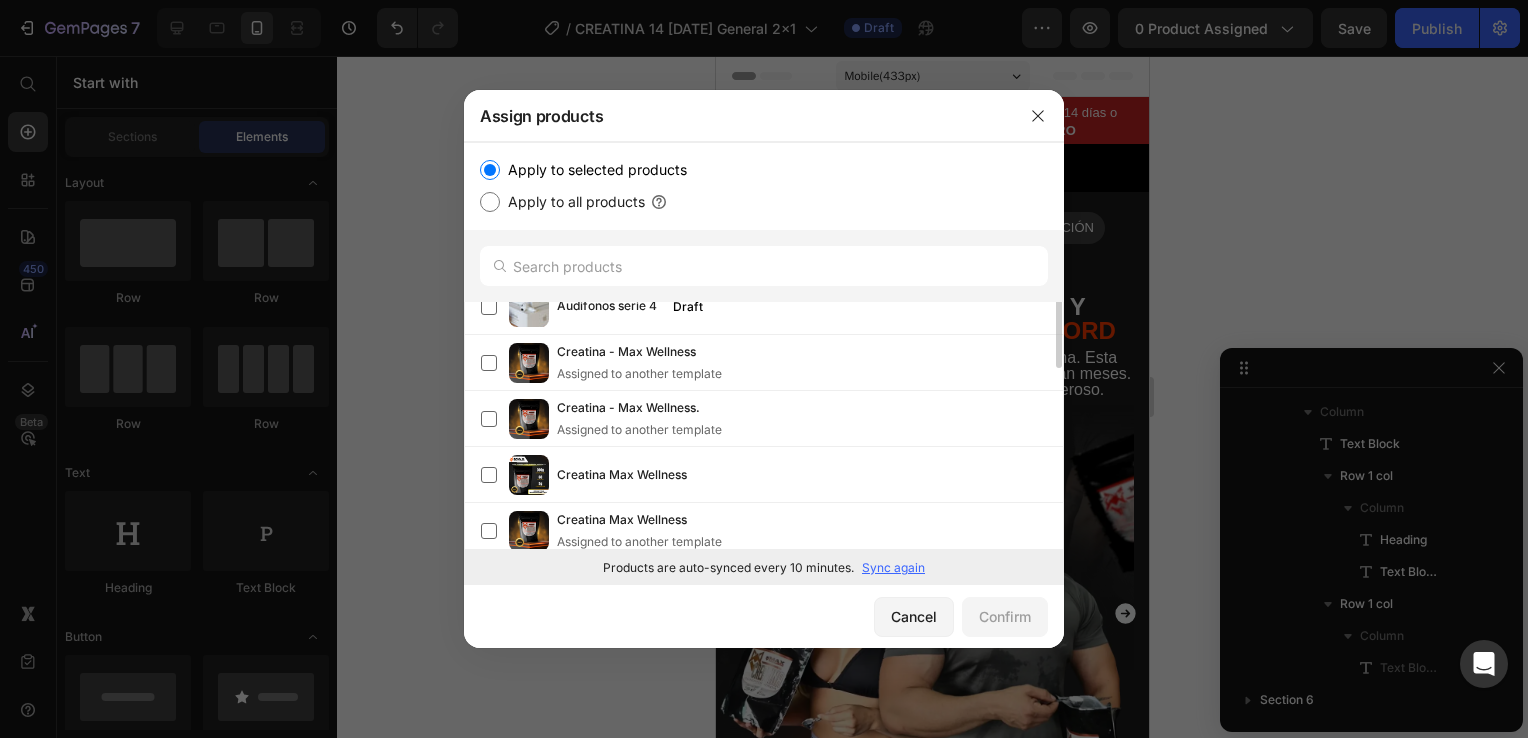 scroll, scrollTop: 0, scrollLeft: 0, axis: both 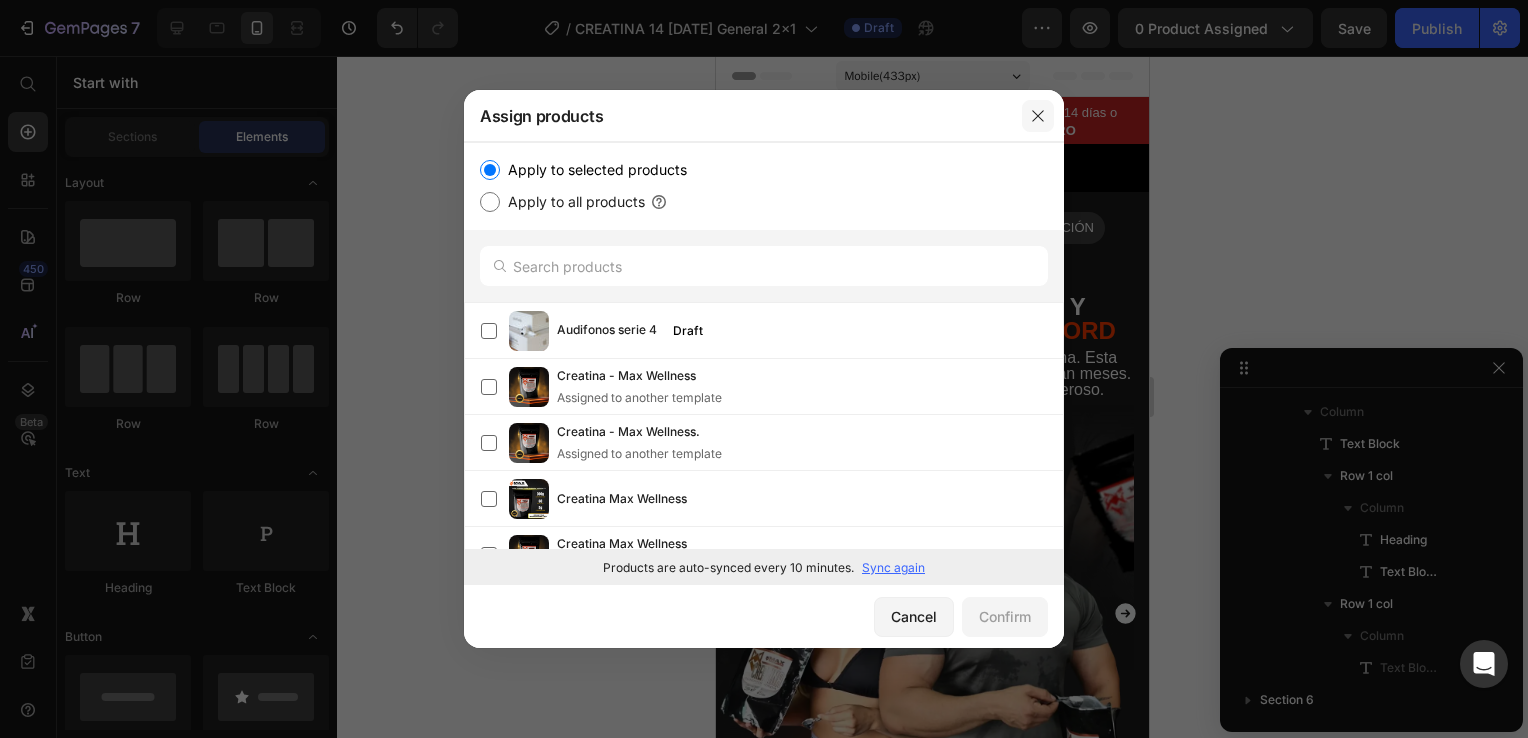 click 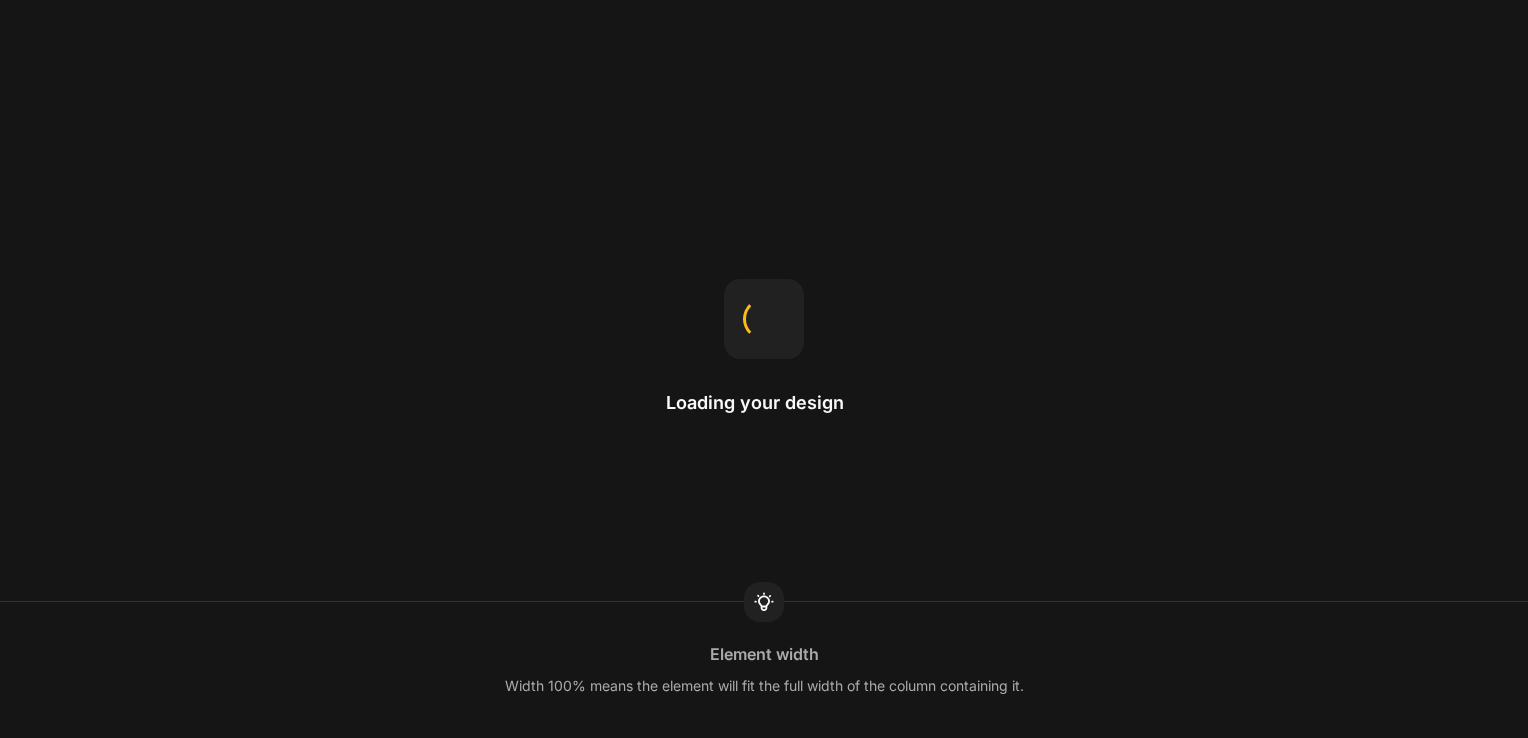 scroll, scrollTop: 0, scrollLeft: 0, axis: both 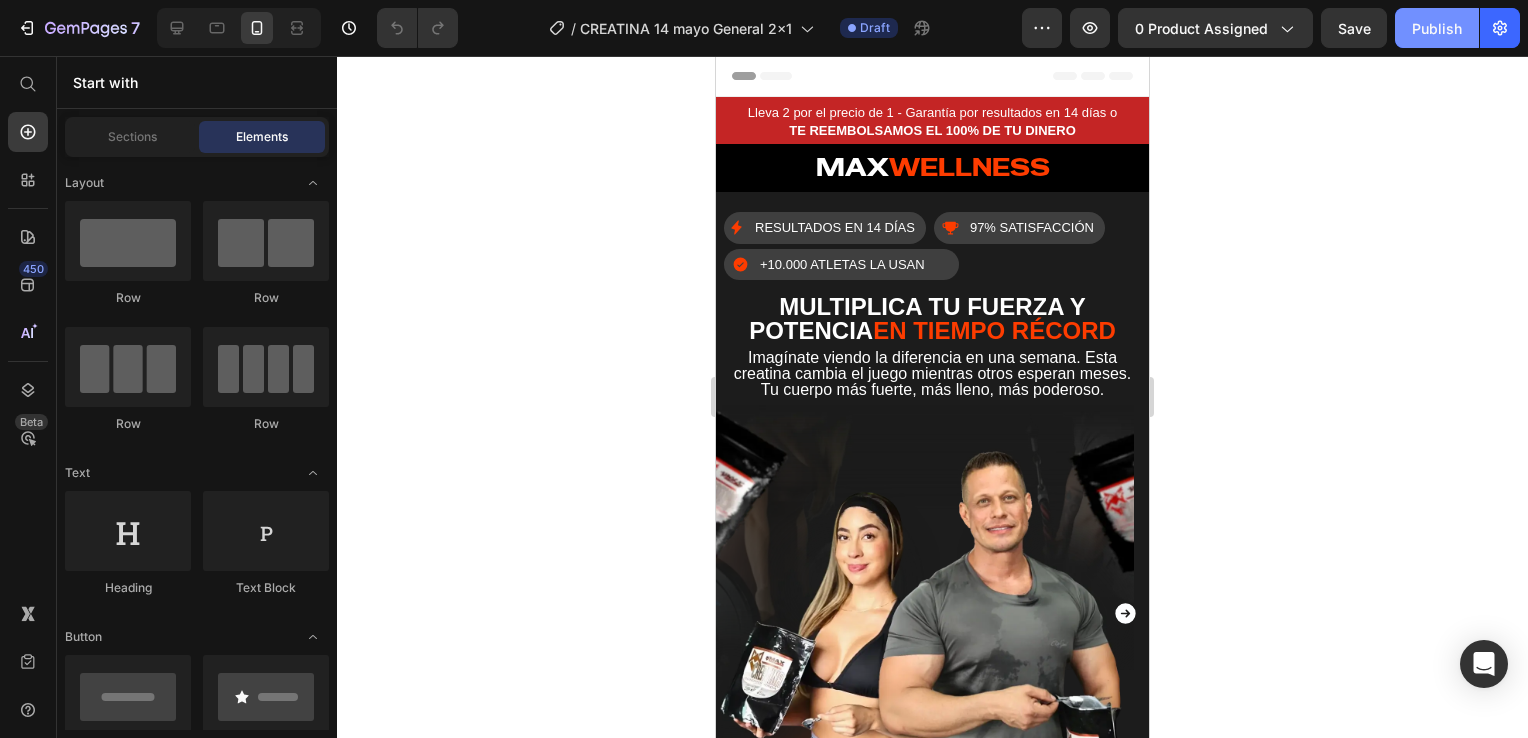 click on "Publish" at bounding box center [1437, 28] 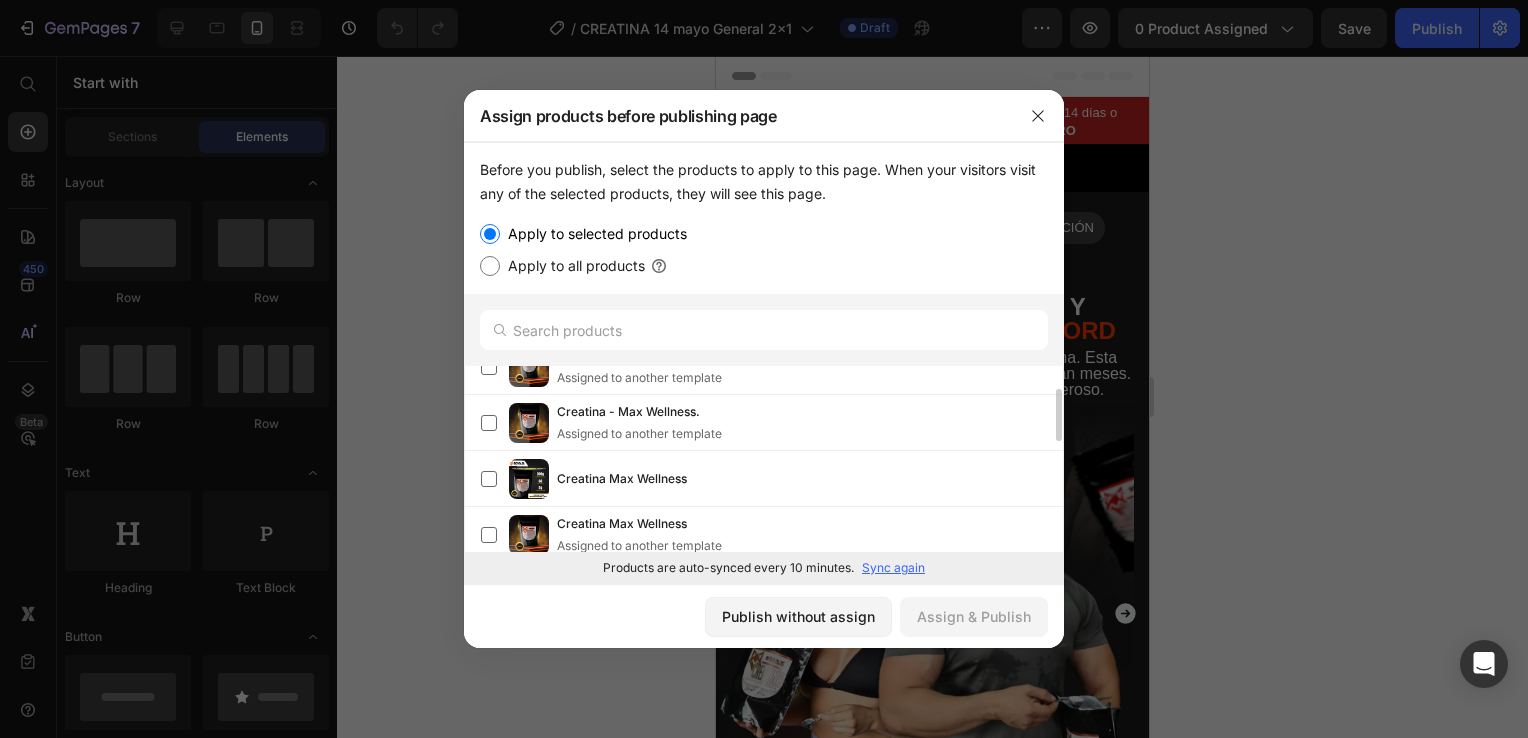 scroll, scrollTop: 0, scrollLeft: 0, axis: both 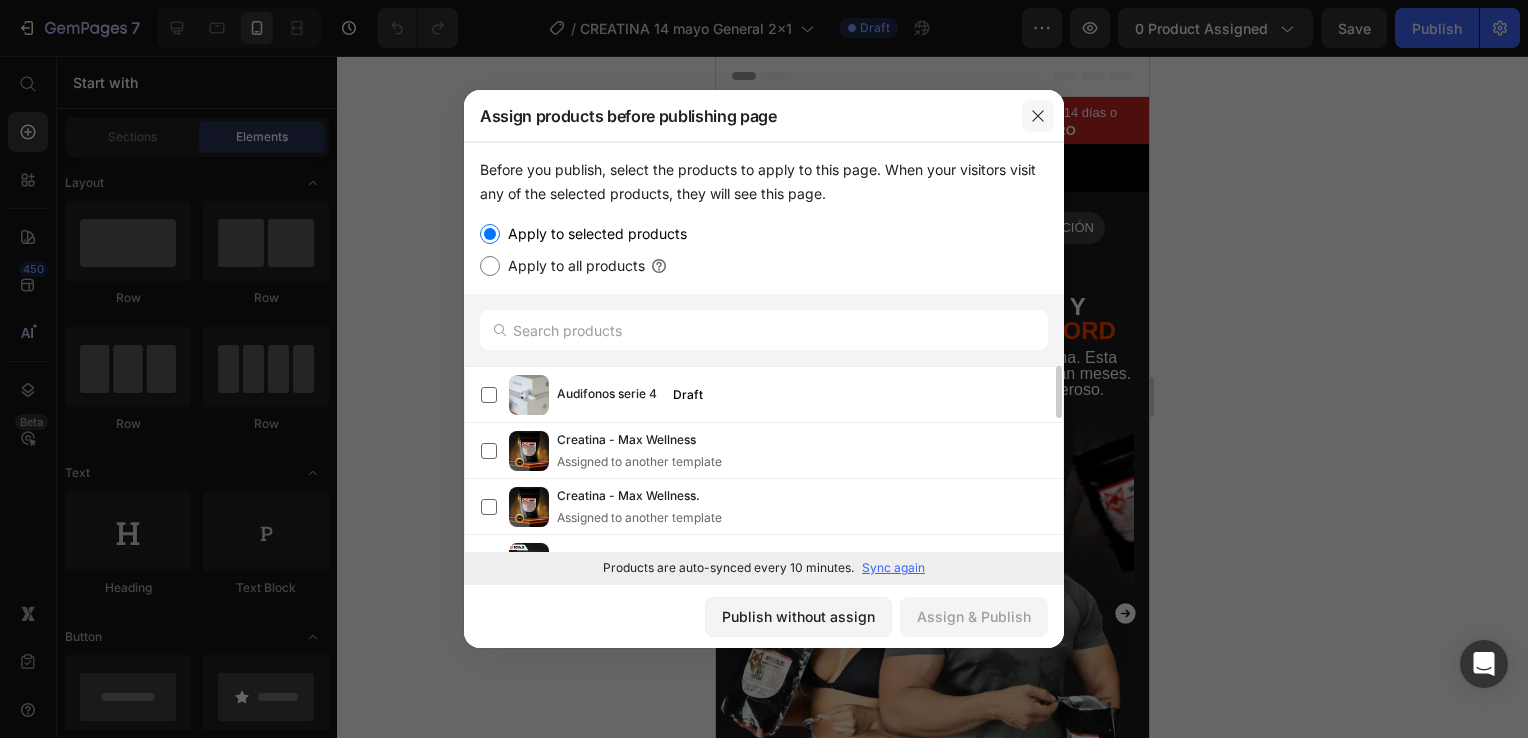 drag, startPoint x: 1041, startPoint y: 104, endPoint x: 412, endPoint y: 122, distance: 629.2575 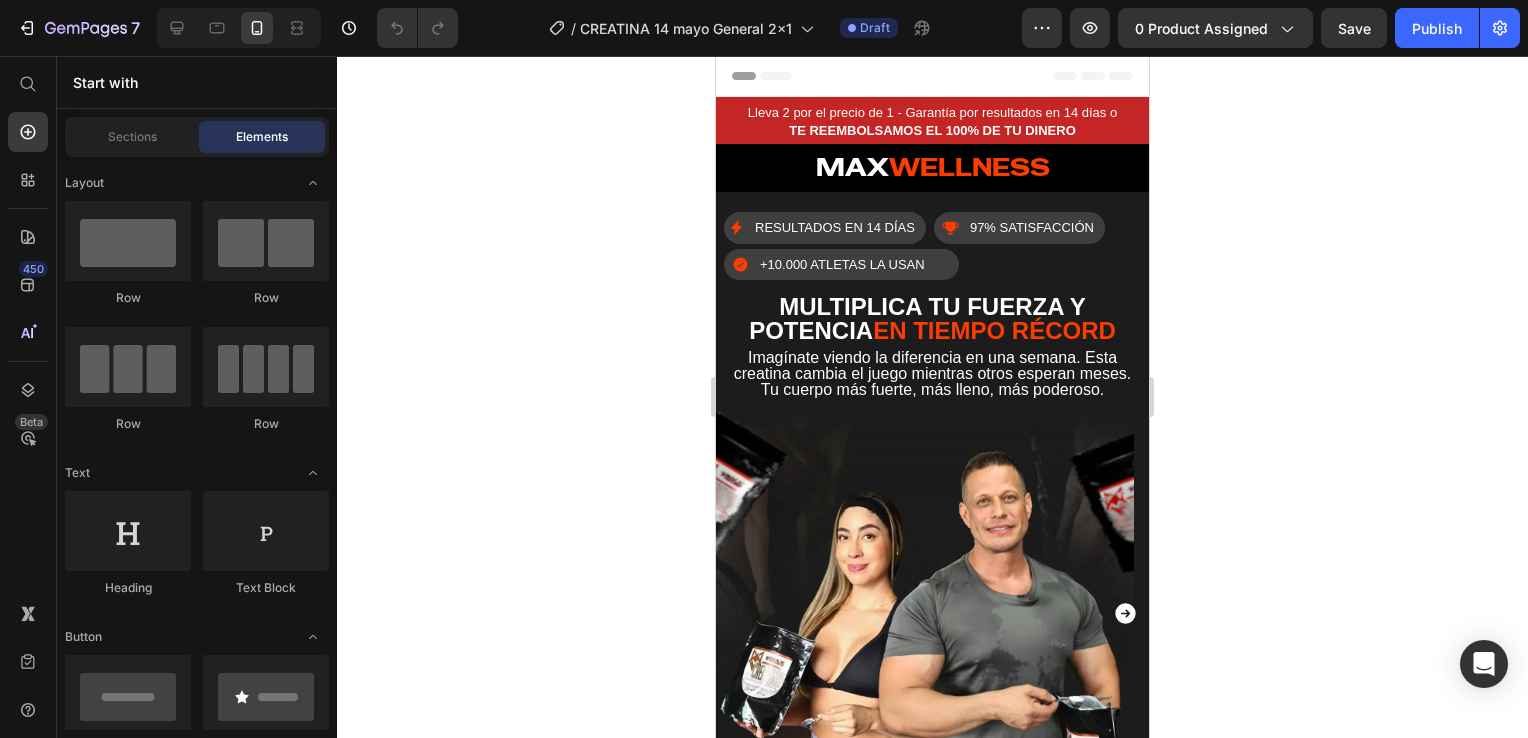 click 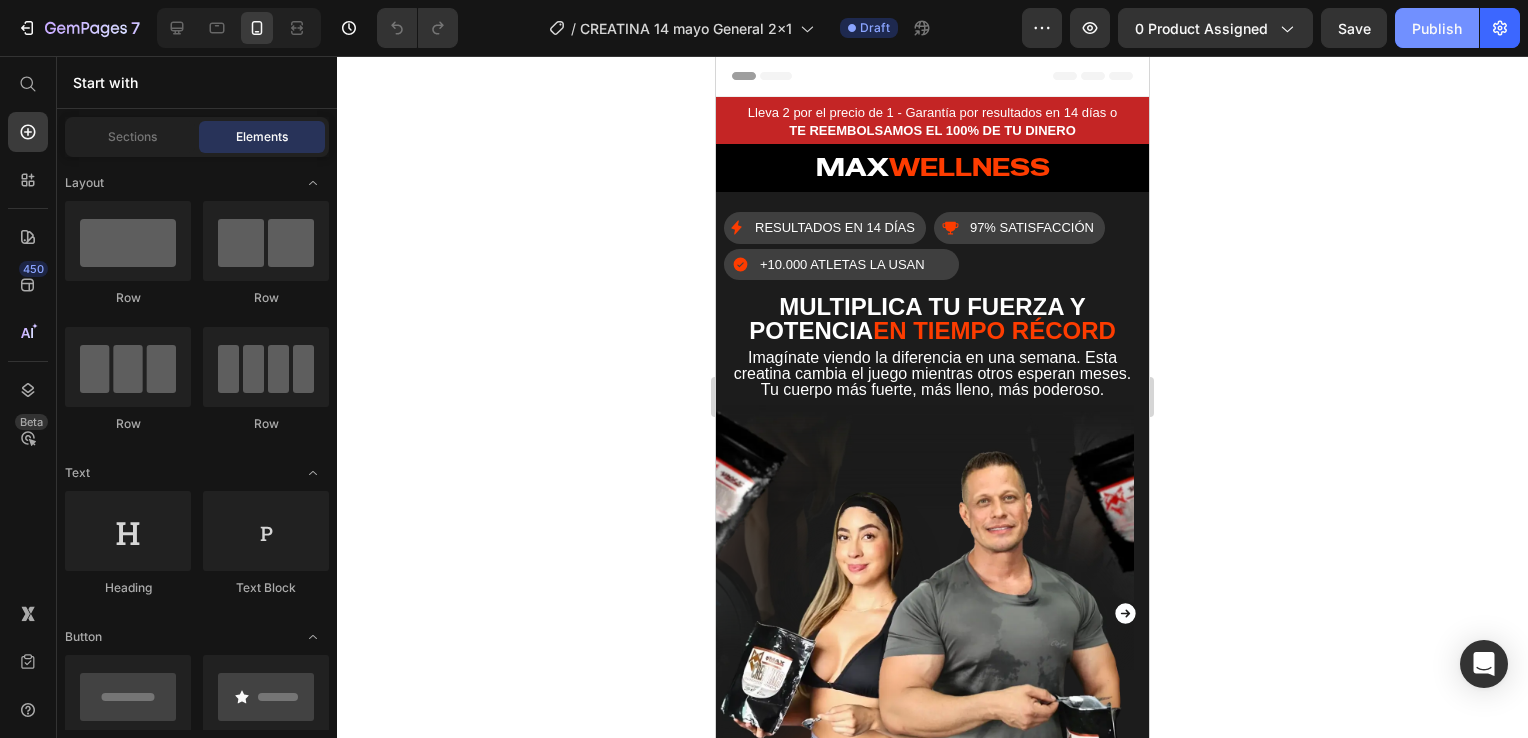 click on "Publish" at bounding box center (1437, 28) 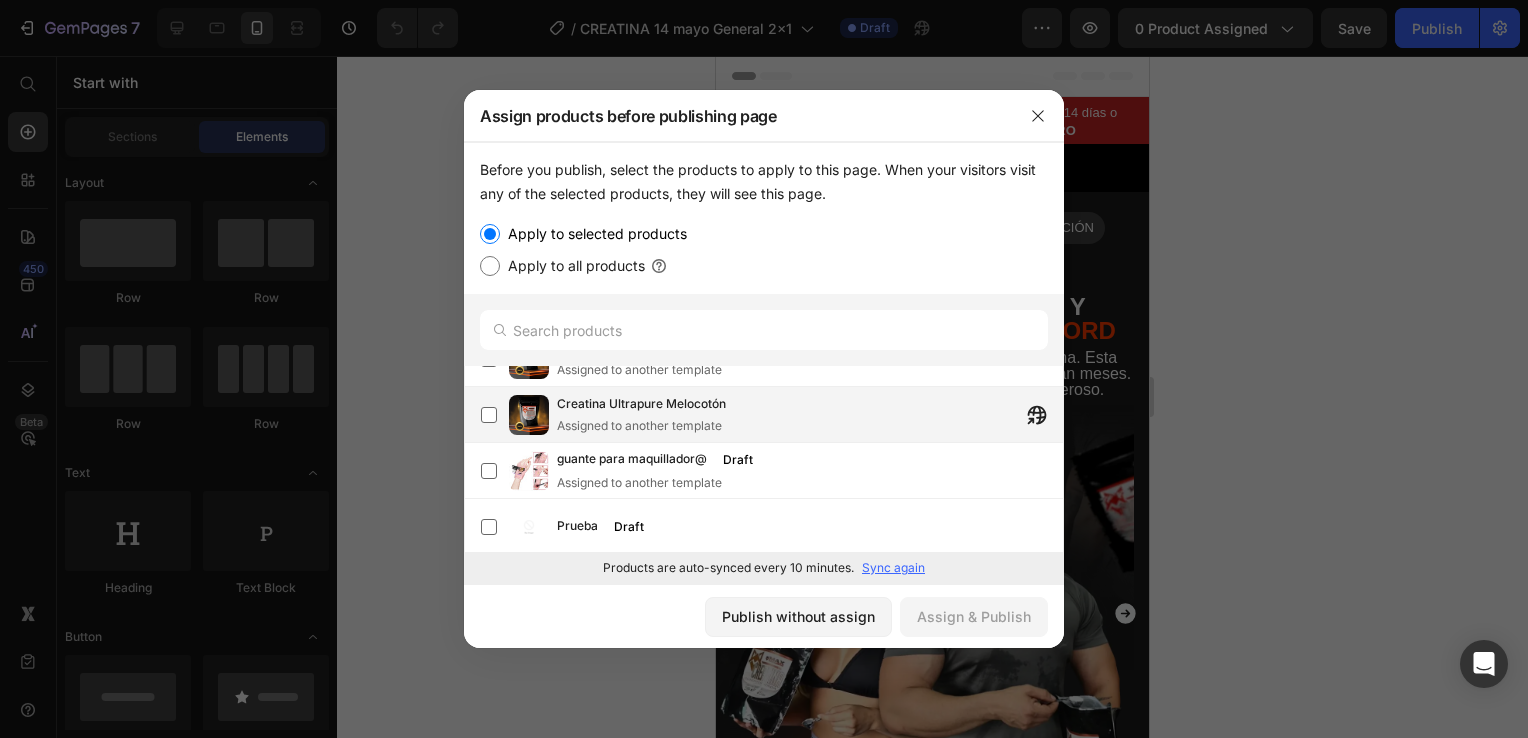 scroll, scrollTop: 0, scrollLeft: 0, axis: both 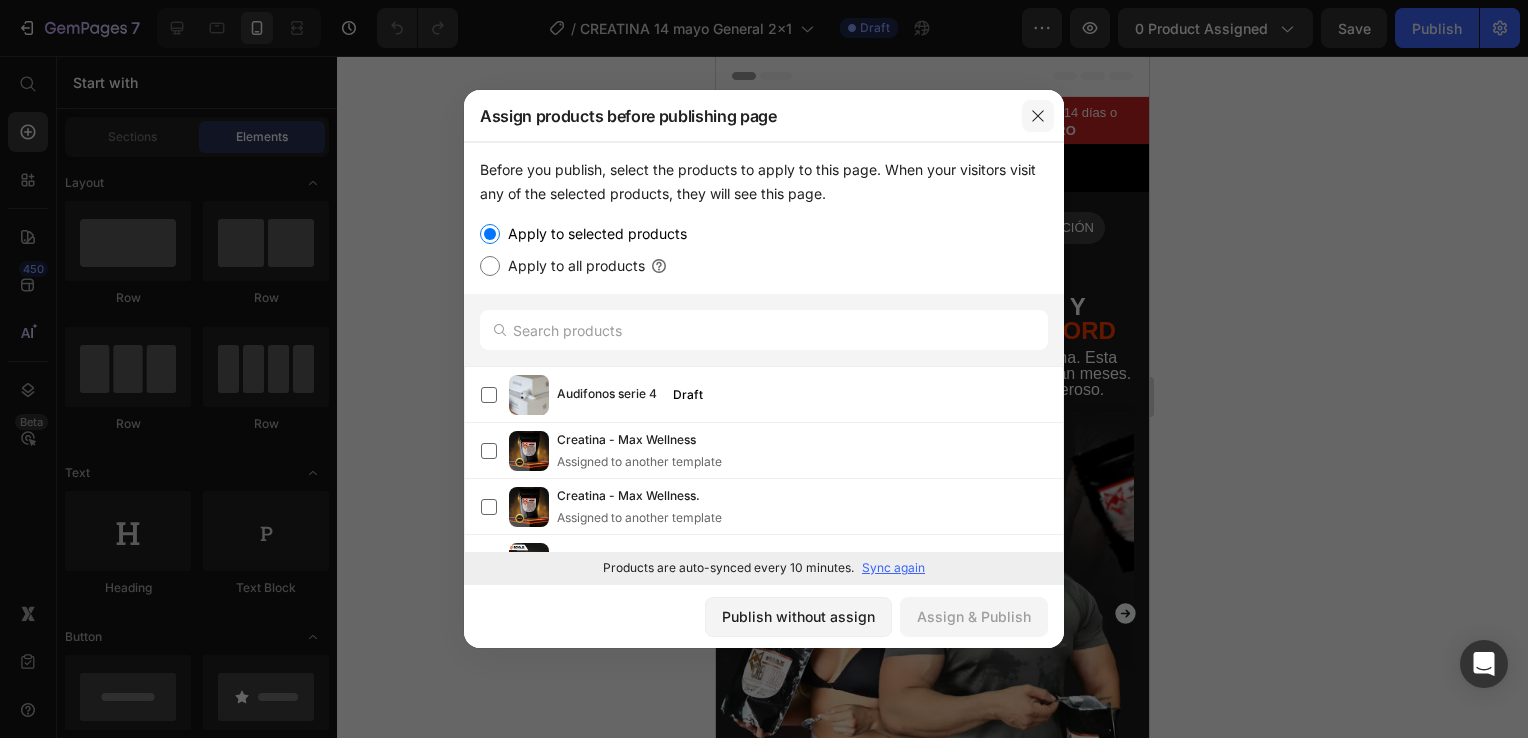 click 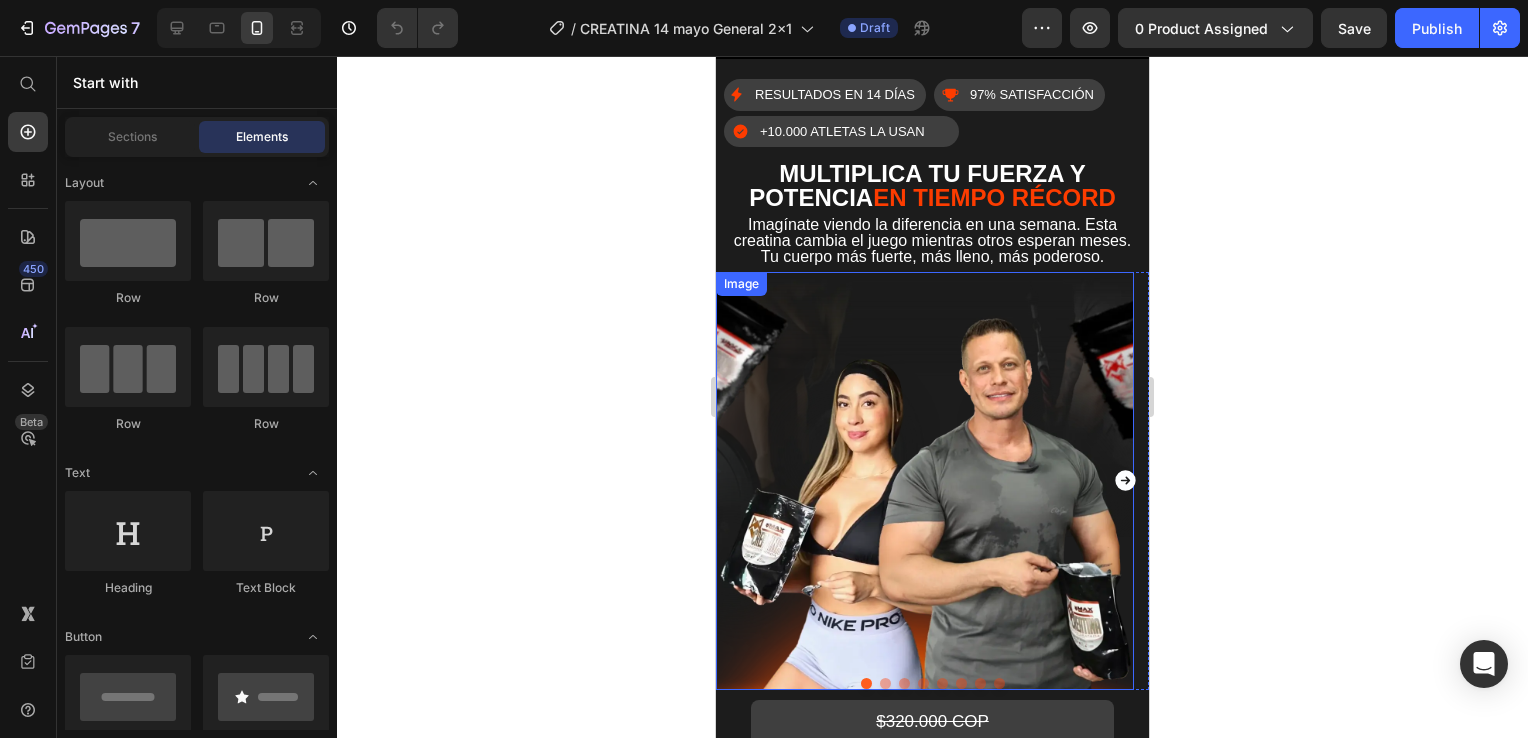 scroll, scrollTop: 0, scrollLeft: 0, axis: both 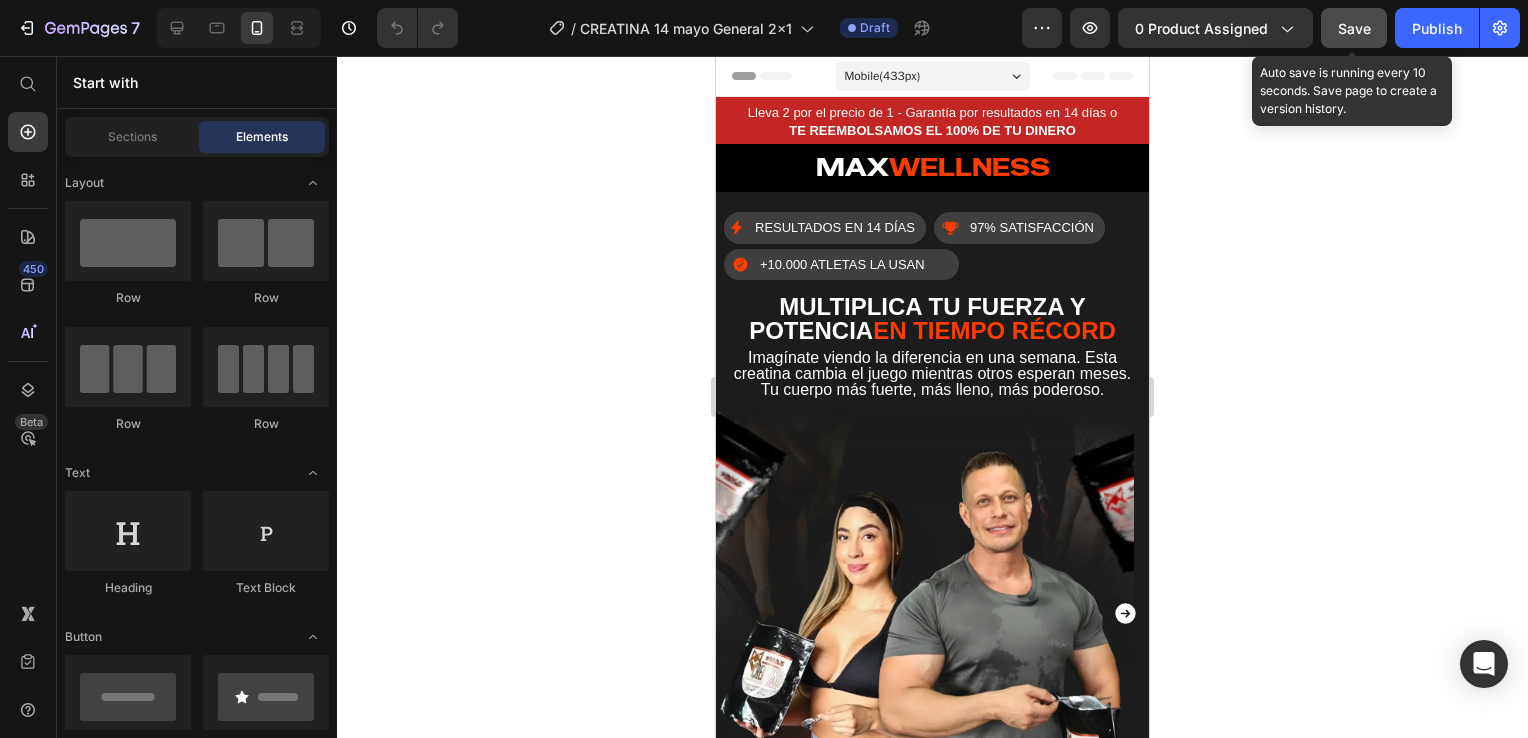 click on "Save" 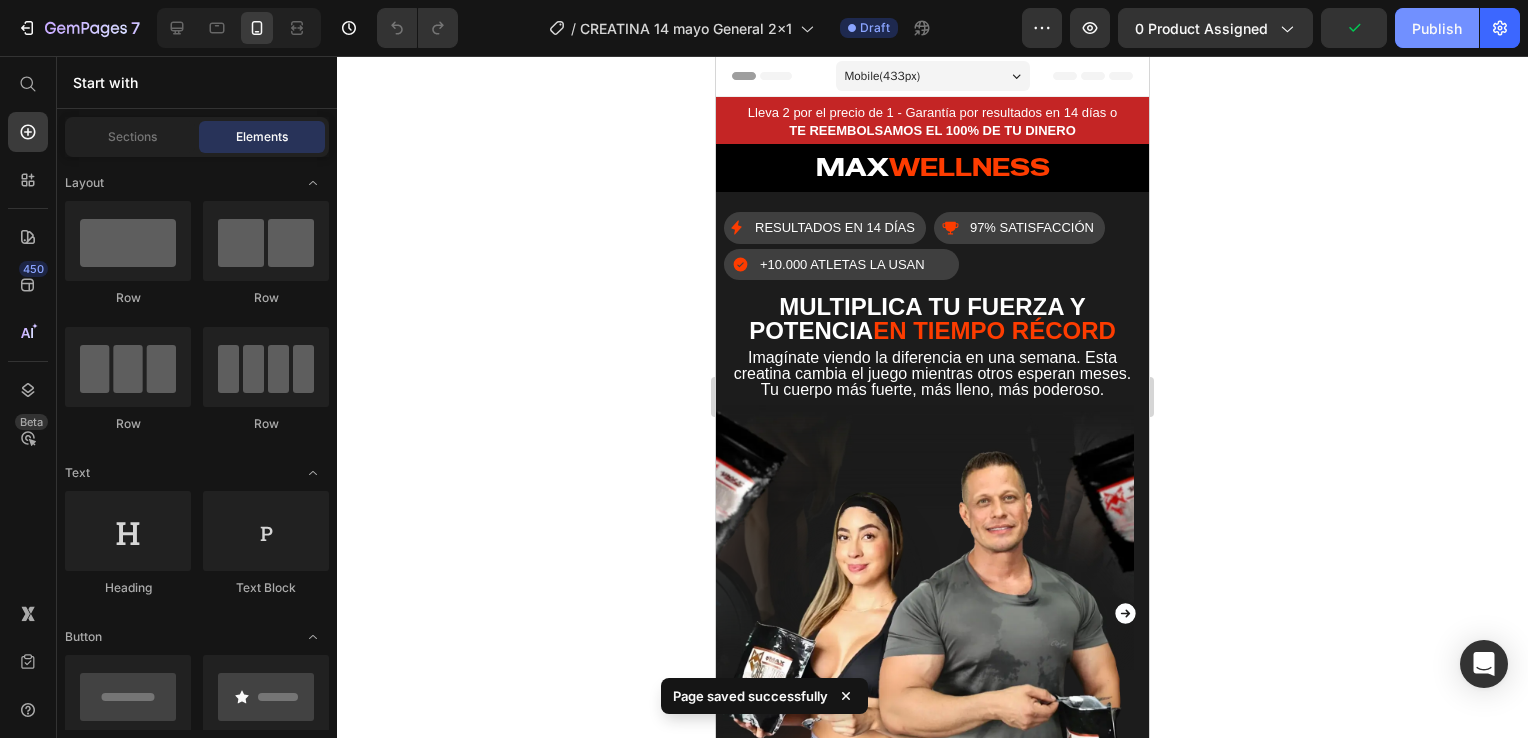 click on "Publish" 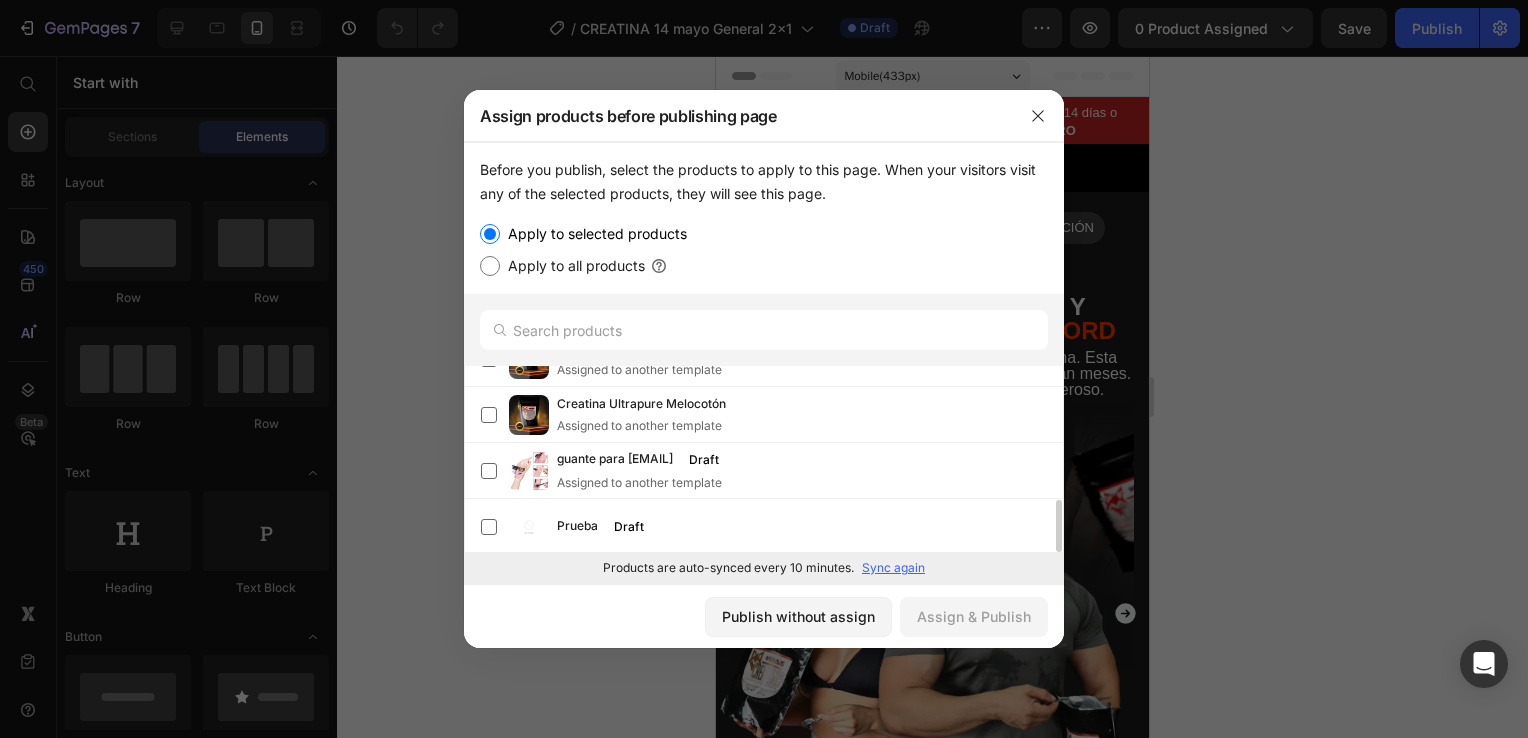 scroll, scrollTop: 0, scrollLeft: 0, axis: both 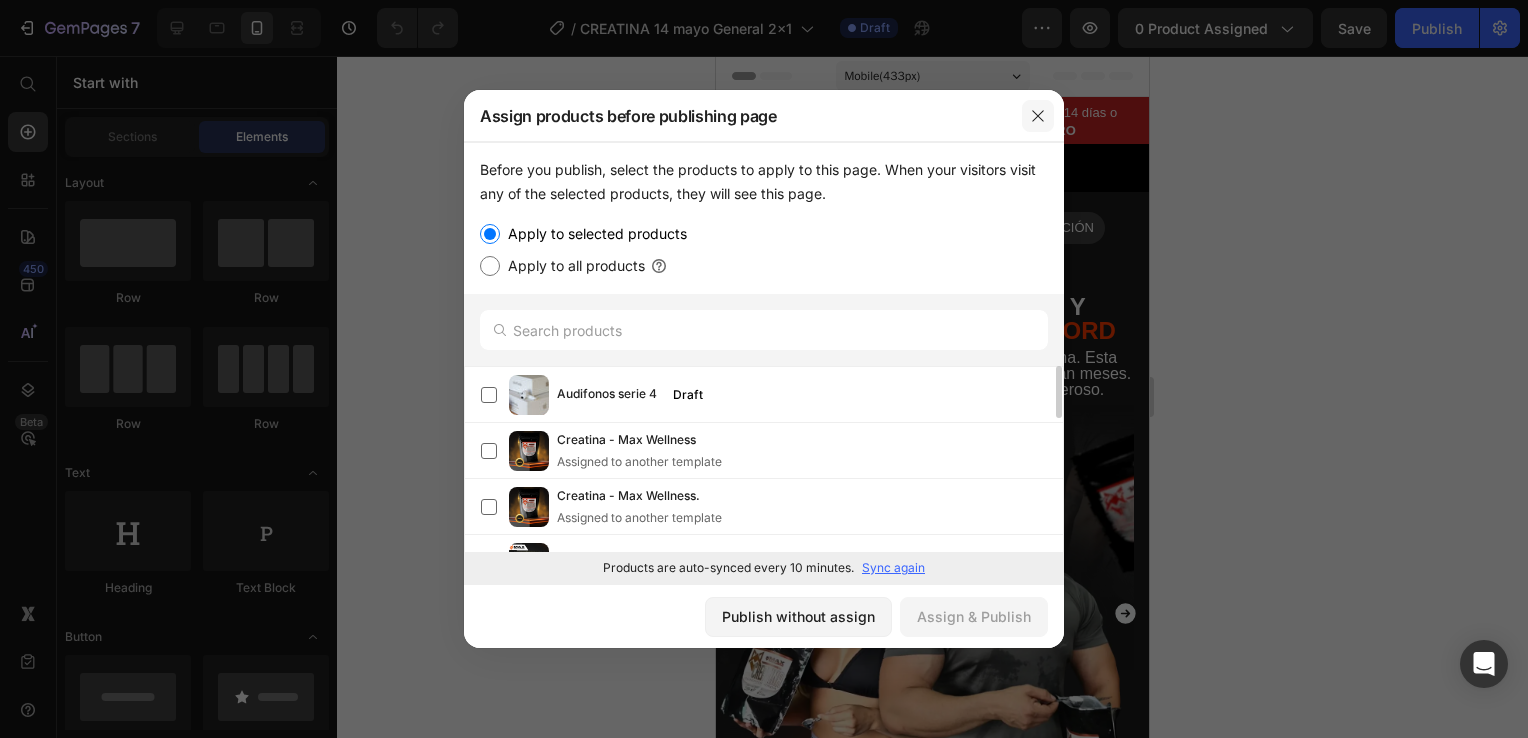 click at bounding box center (1038, 116) 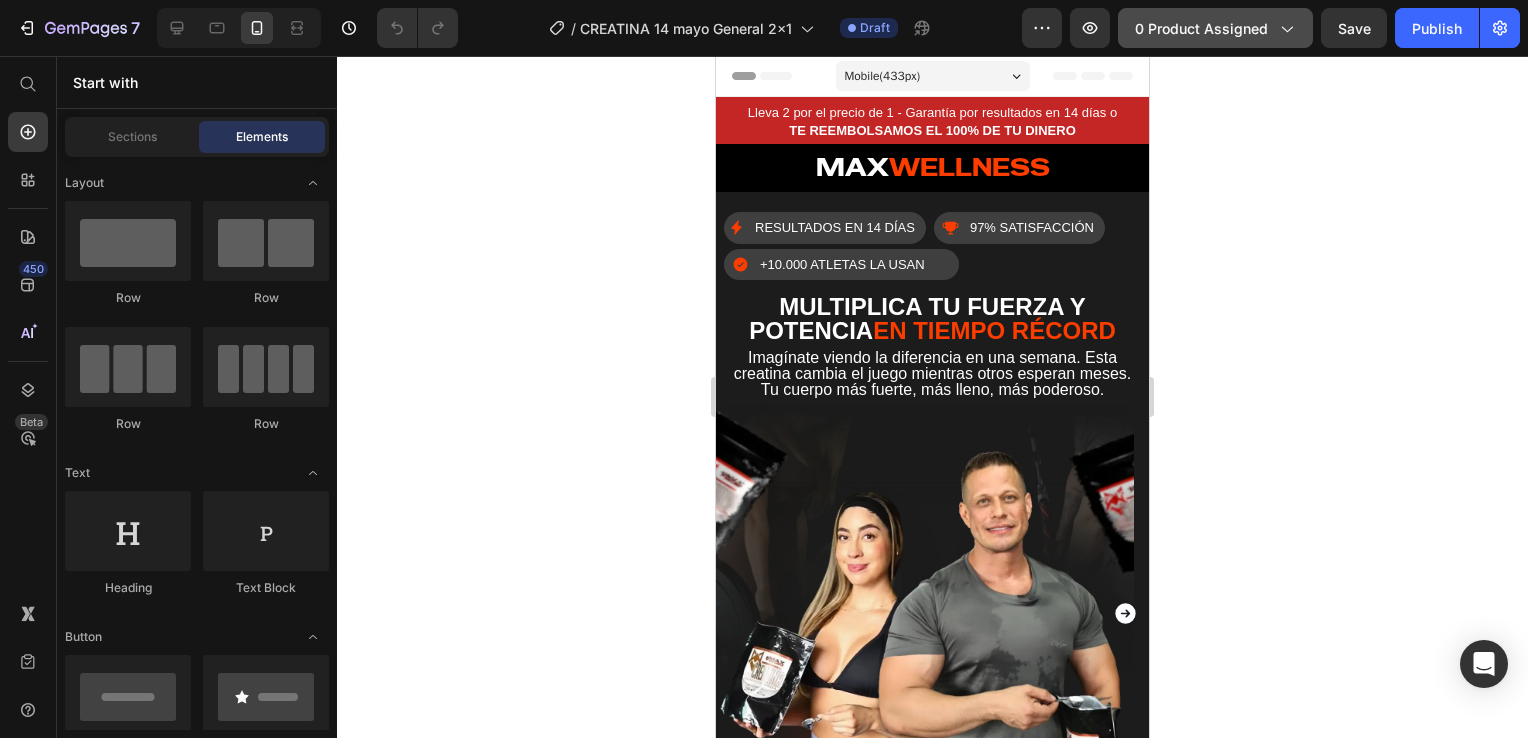click on "0 product assigned" 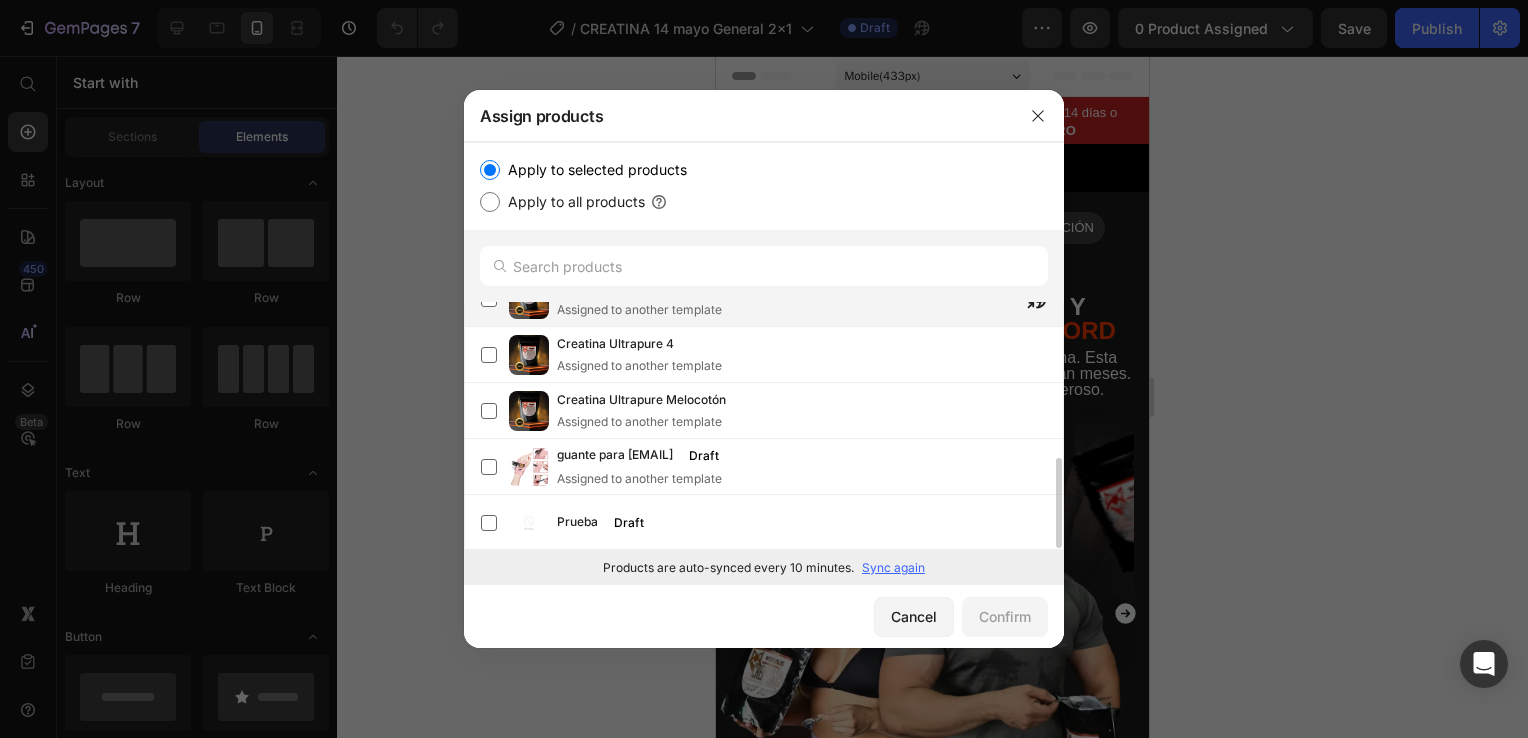 scroll, scrollTop: 0, scrollLeft: 0, axis: both 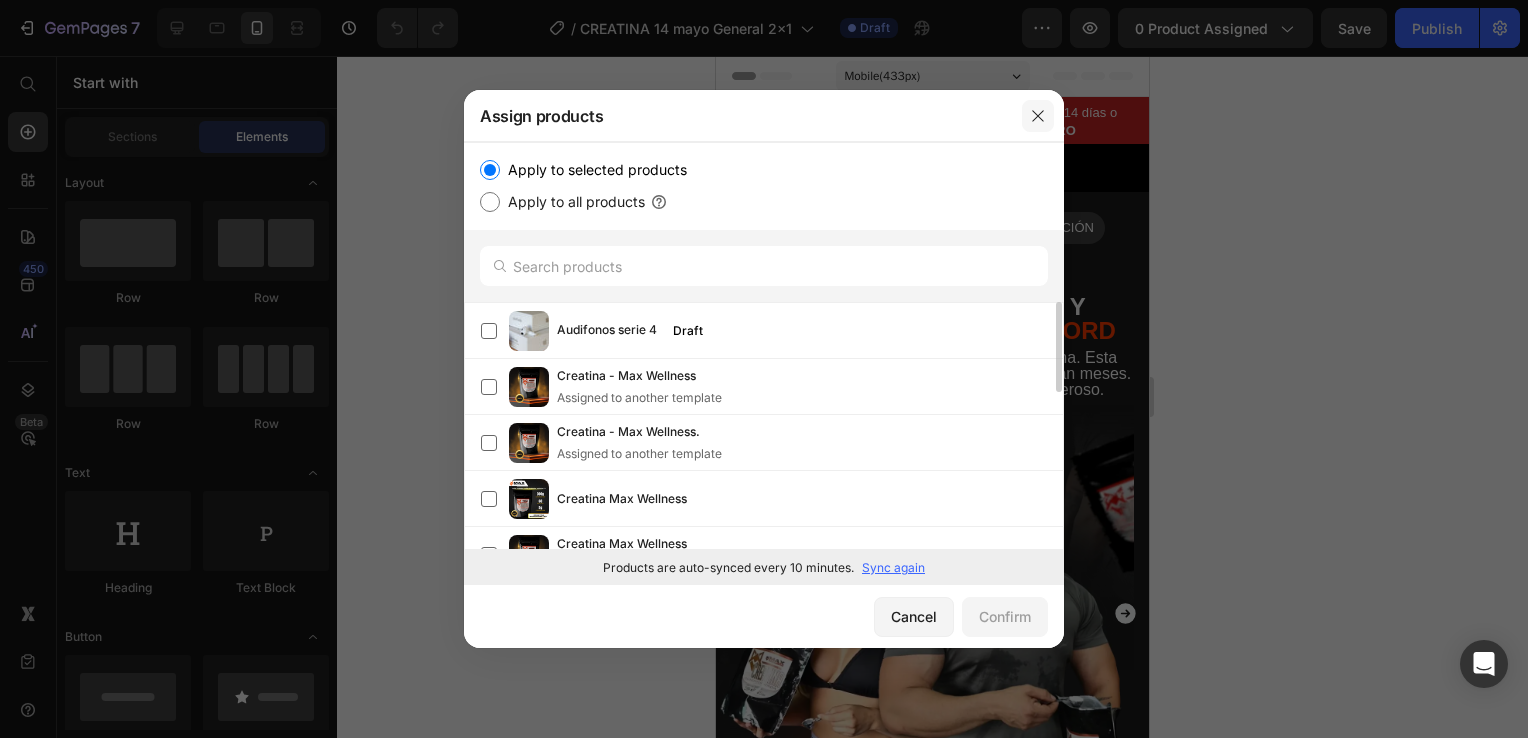 drag, startPoint x: 1038, startPoint y: 114, endPoint x: 322, endPoint y: 57, distance: 718.26526 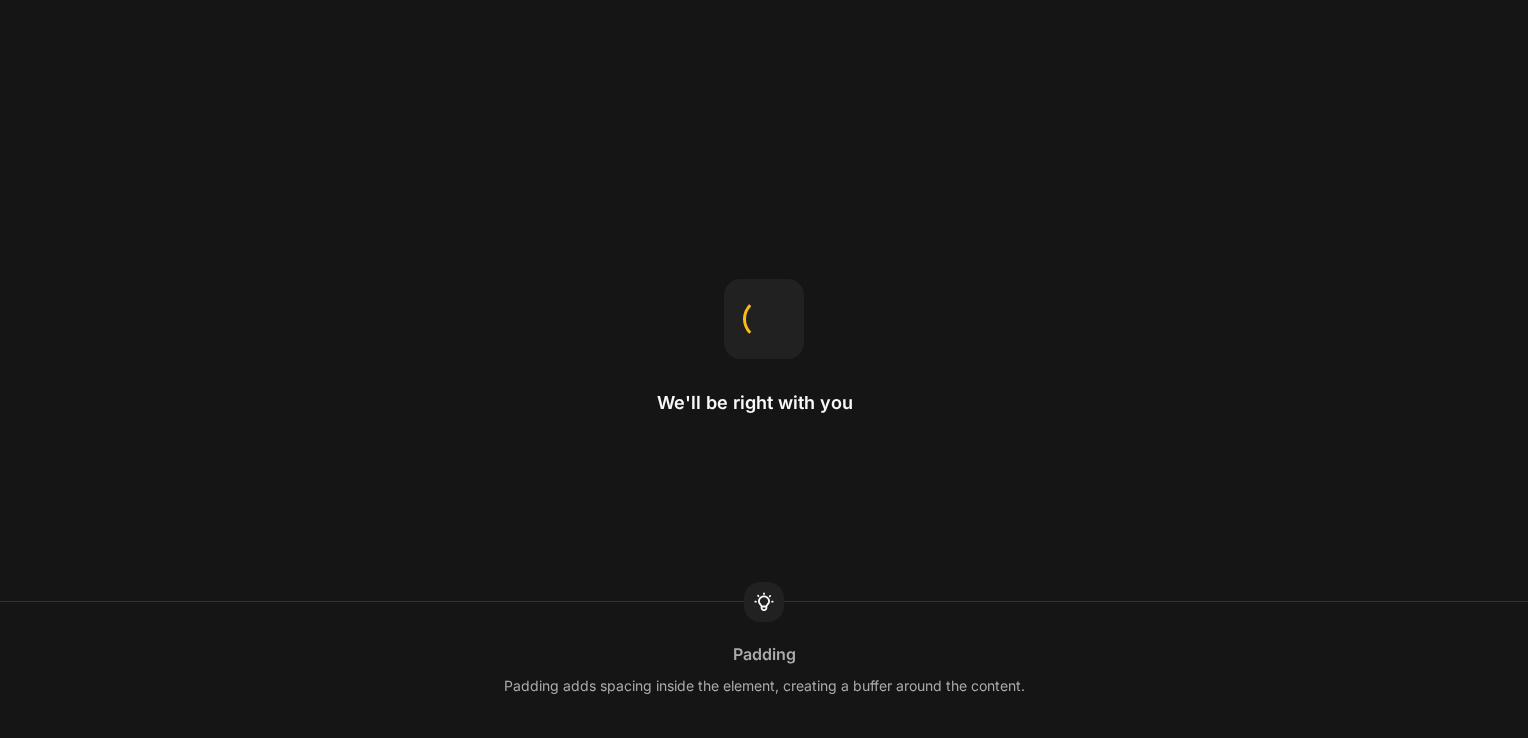 scroll, scrollTop: 0, scrollLeft: 0, axis: both 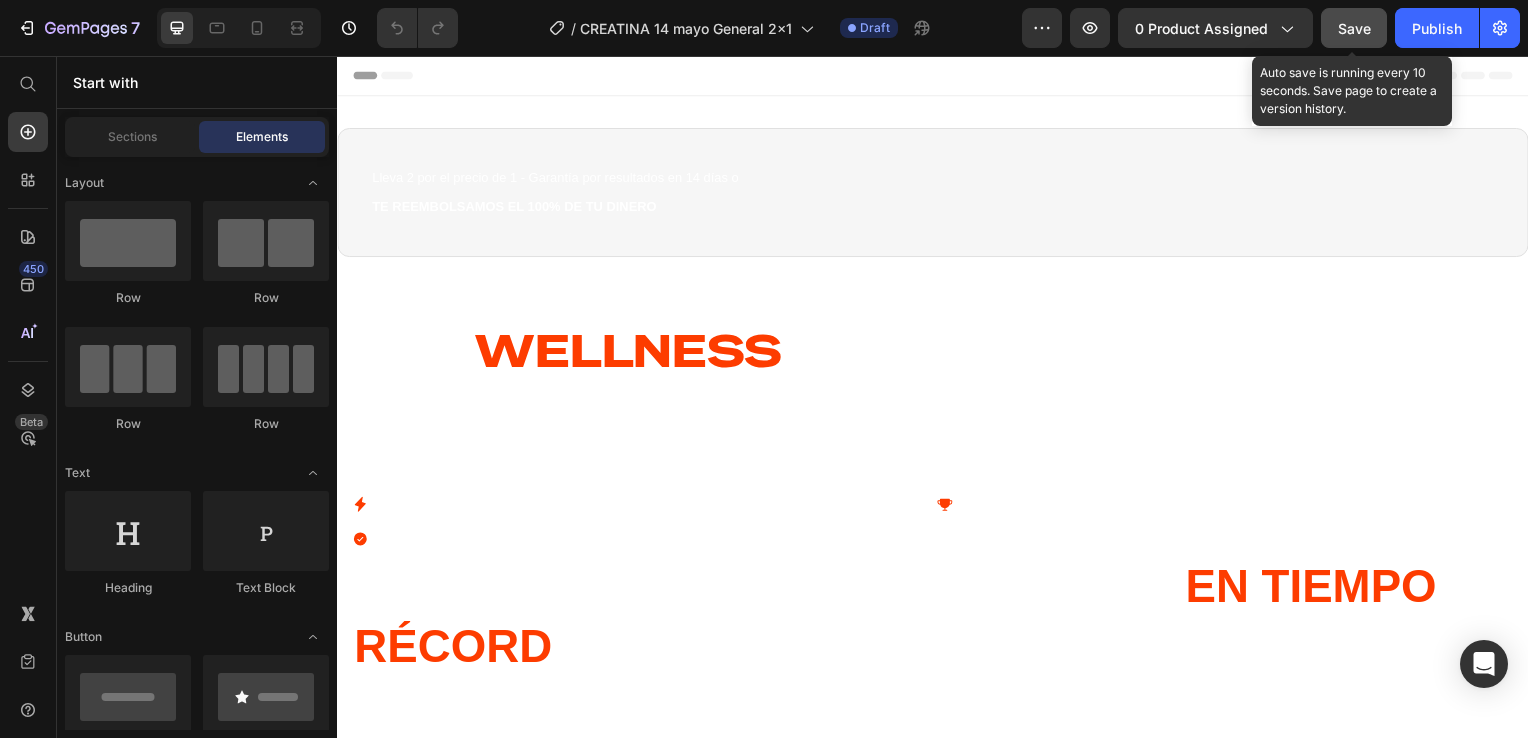 click on "Save" 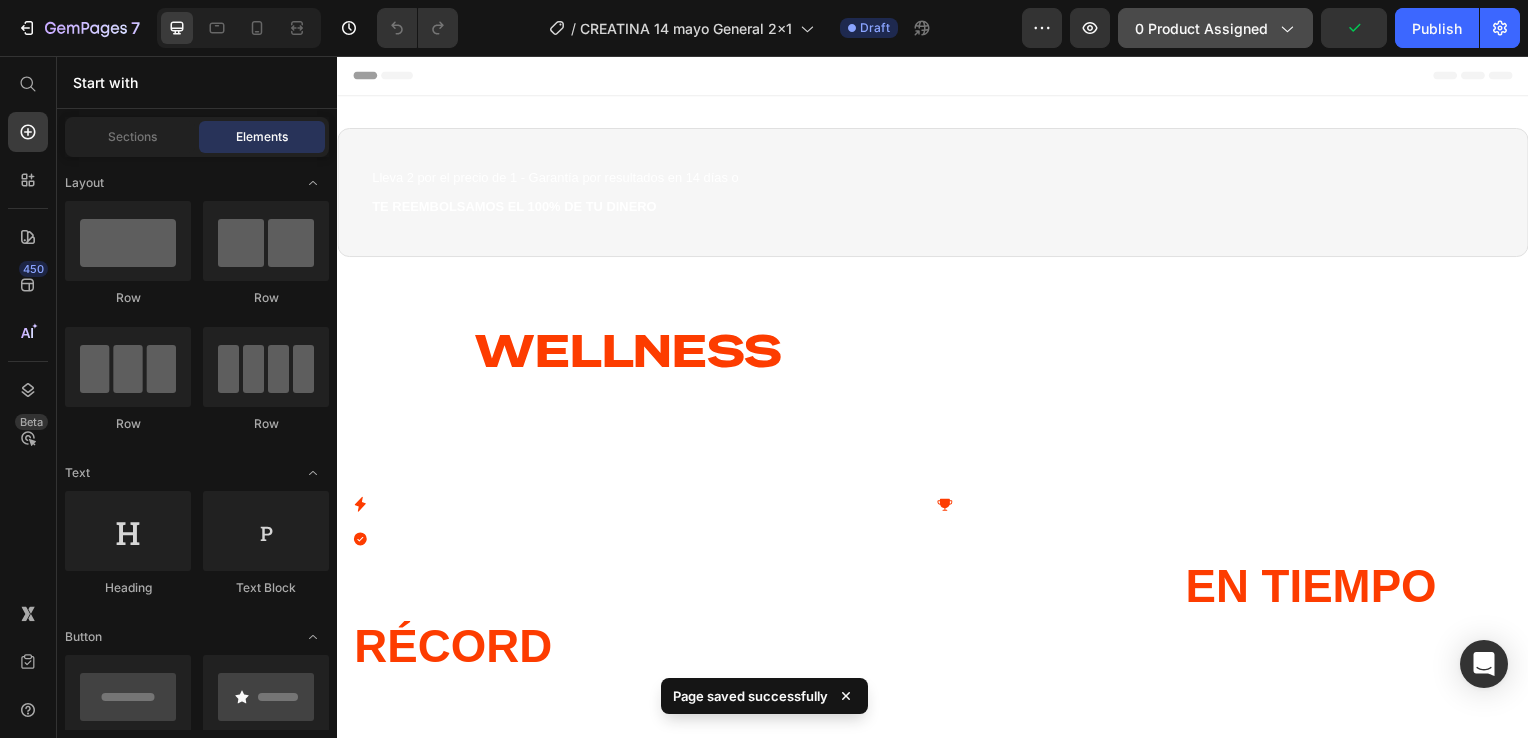 click on "0 product assigned" 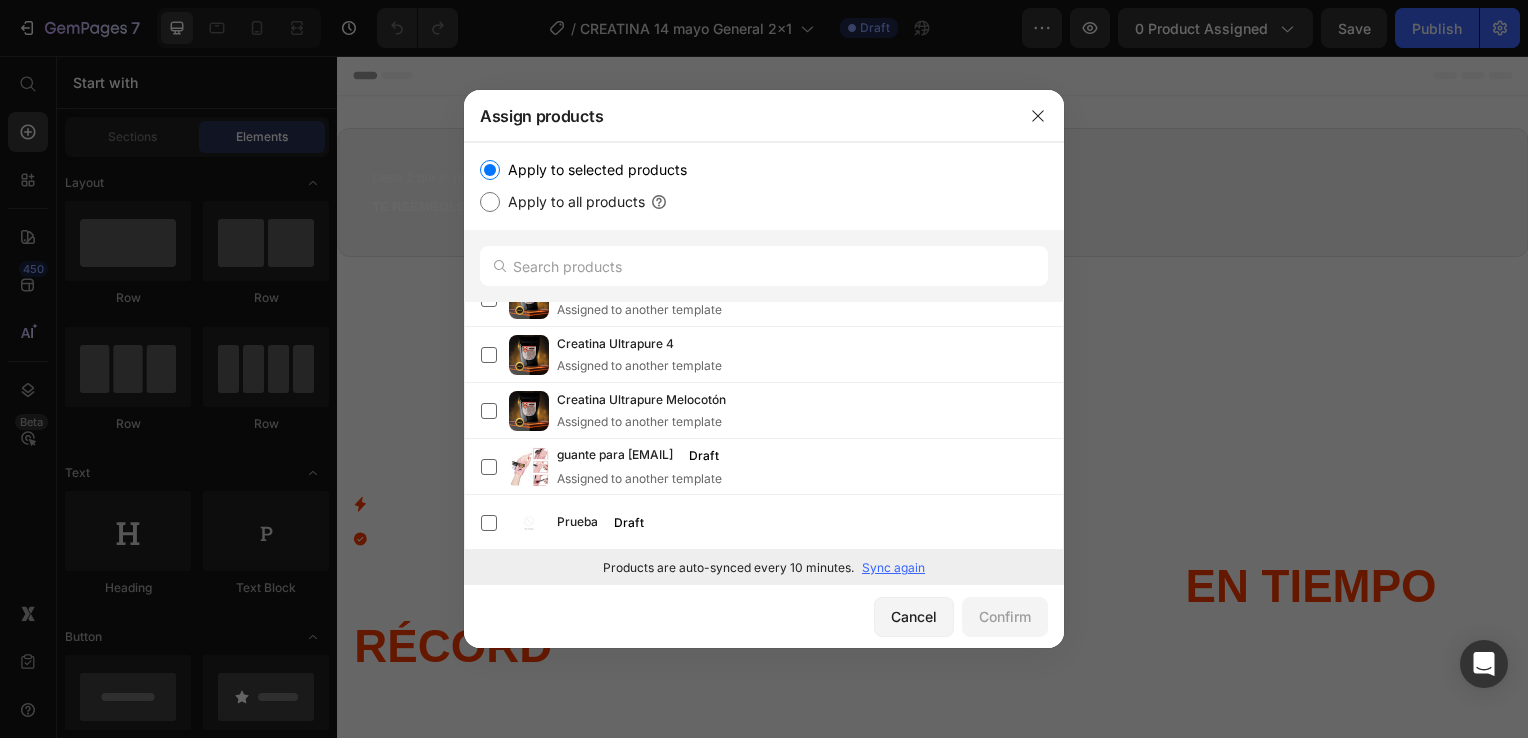 scroll, scrollTop: 0, scrollLeft: 0, axis: both 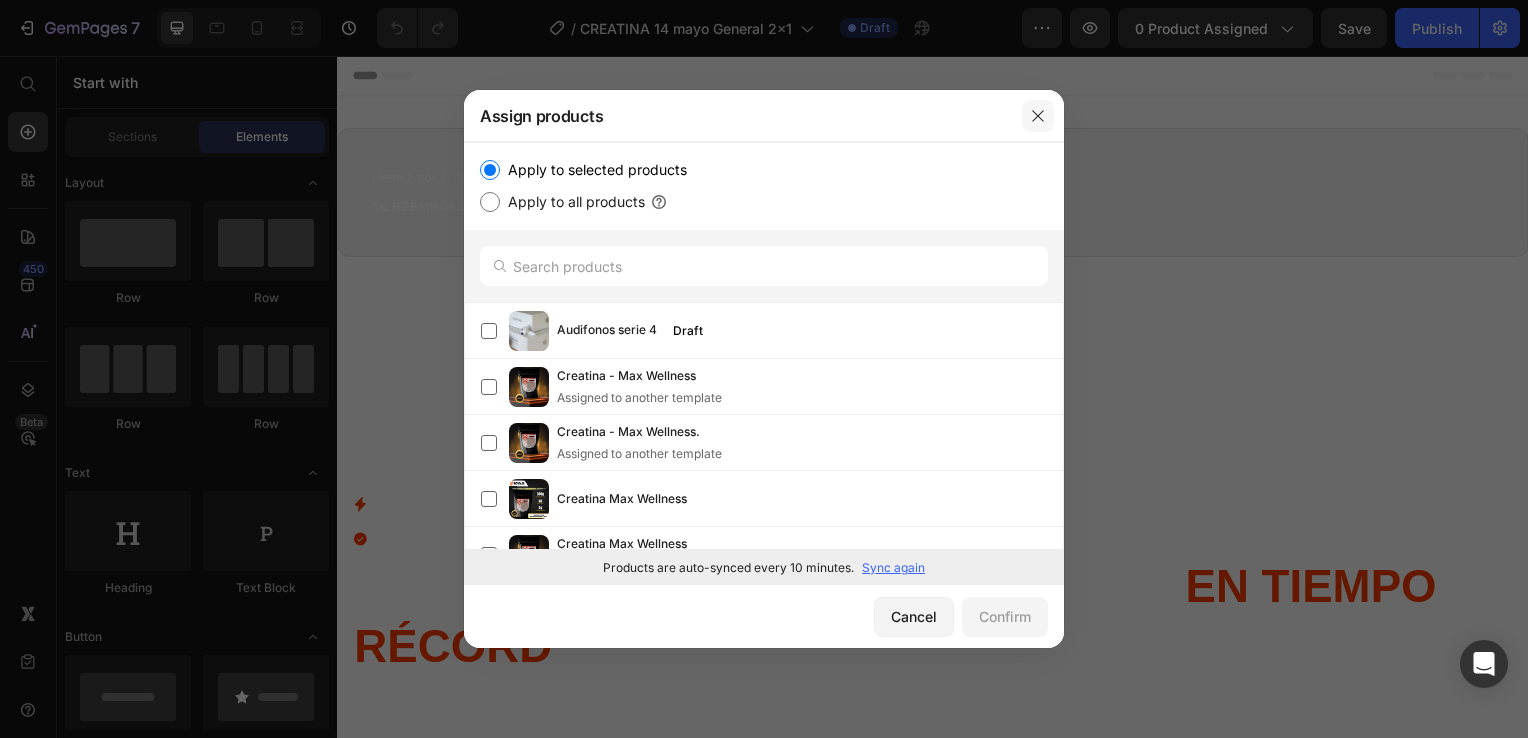 click 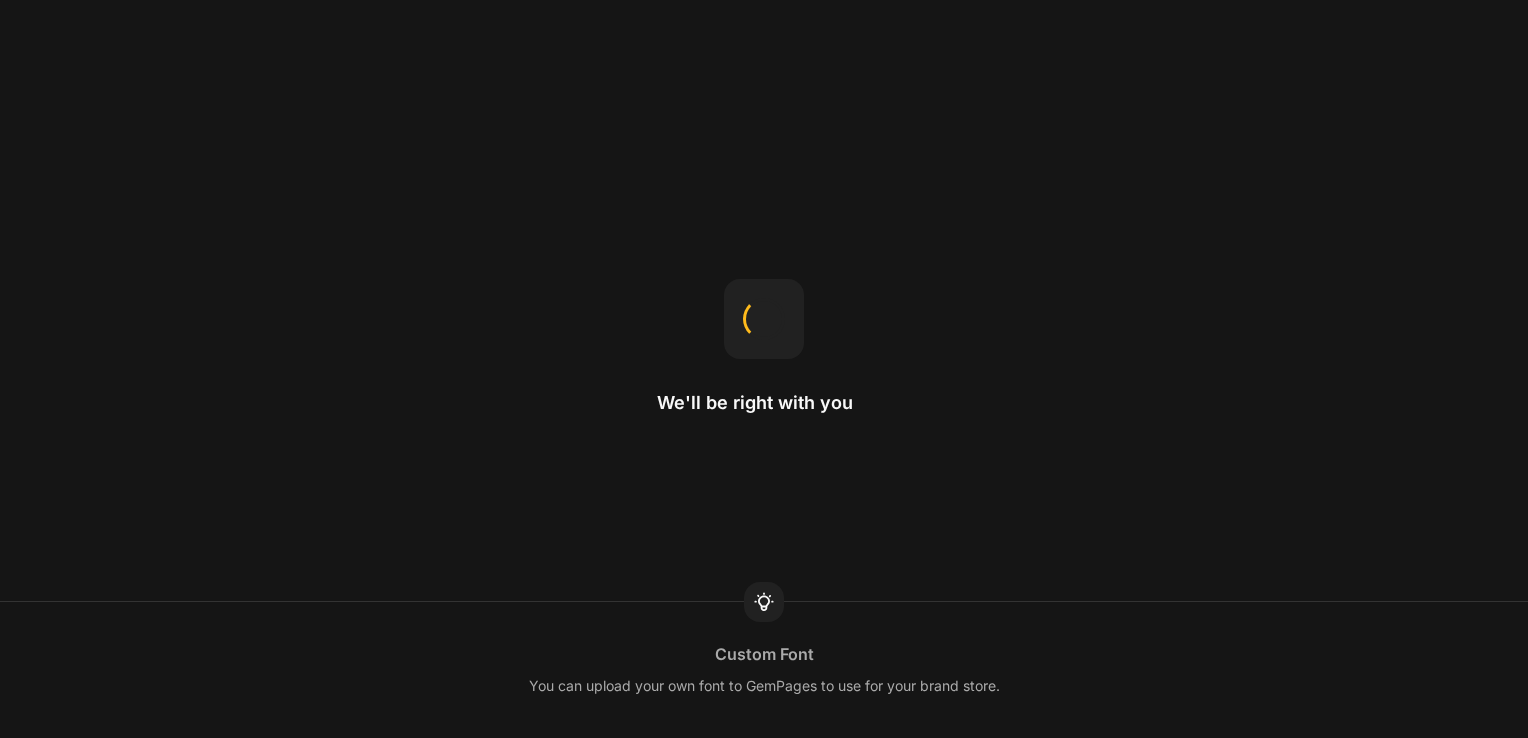 scroll, scrollTop: 0, scrollLeft: 0, axis: both 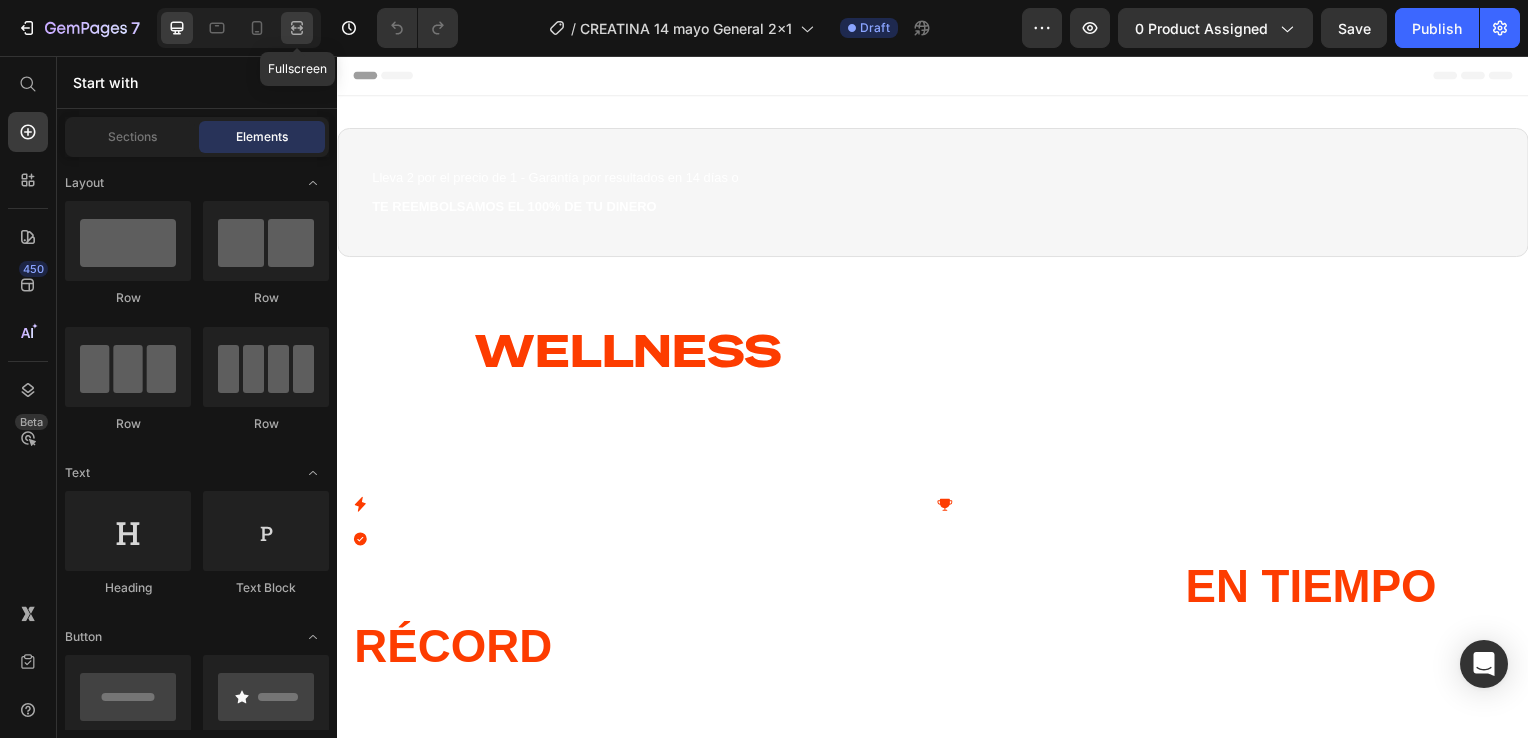 click 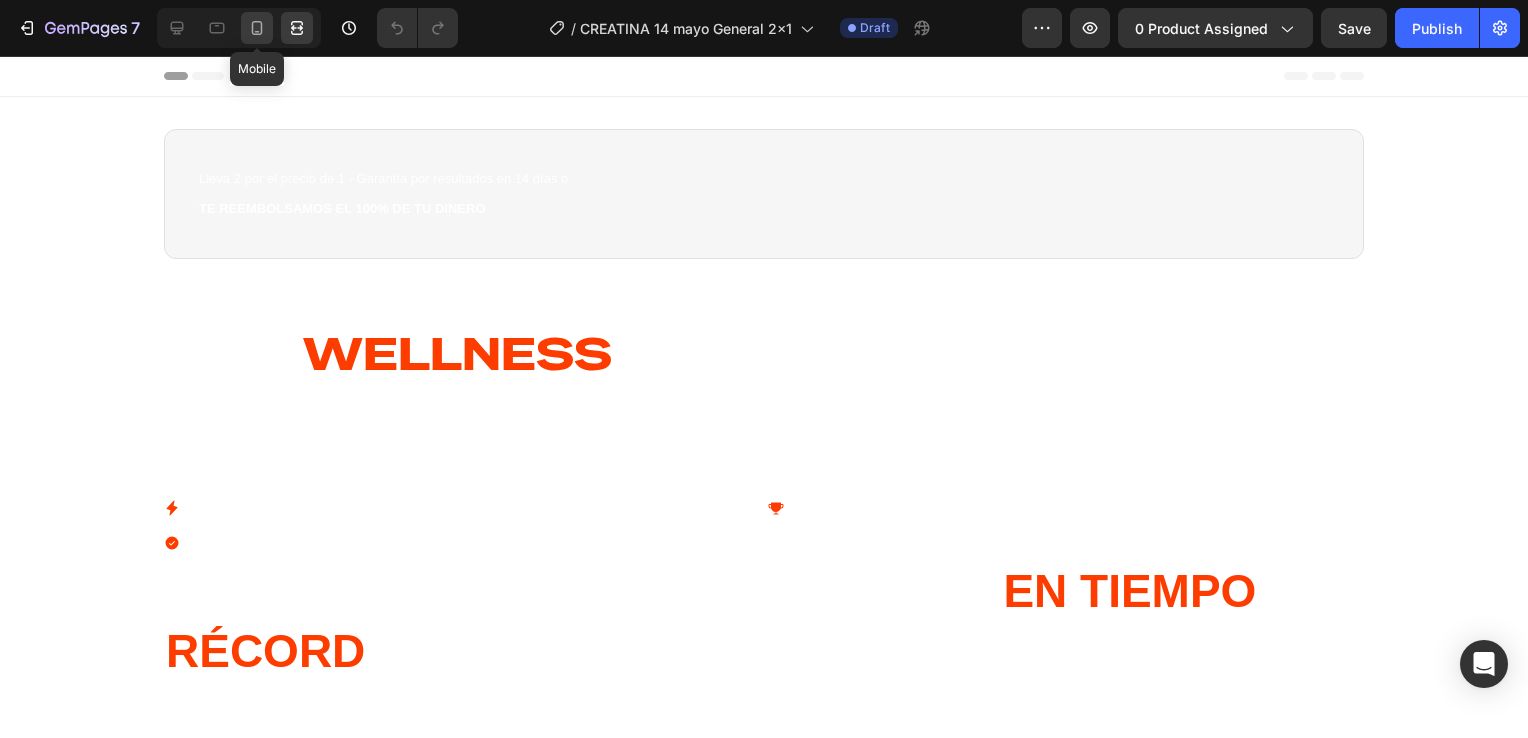 click 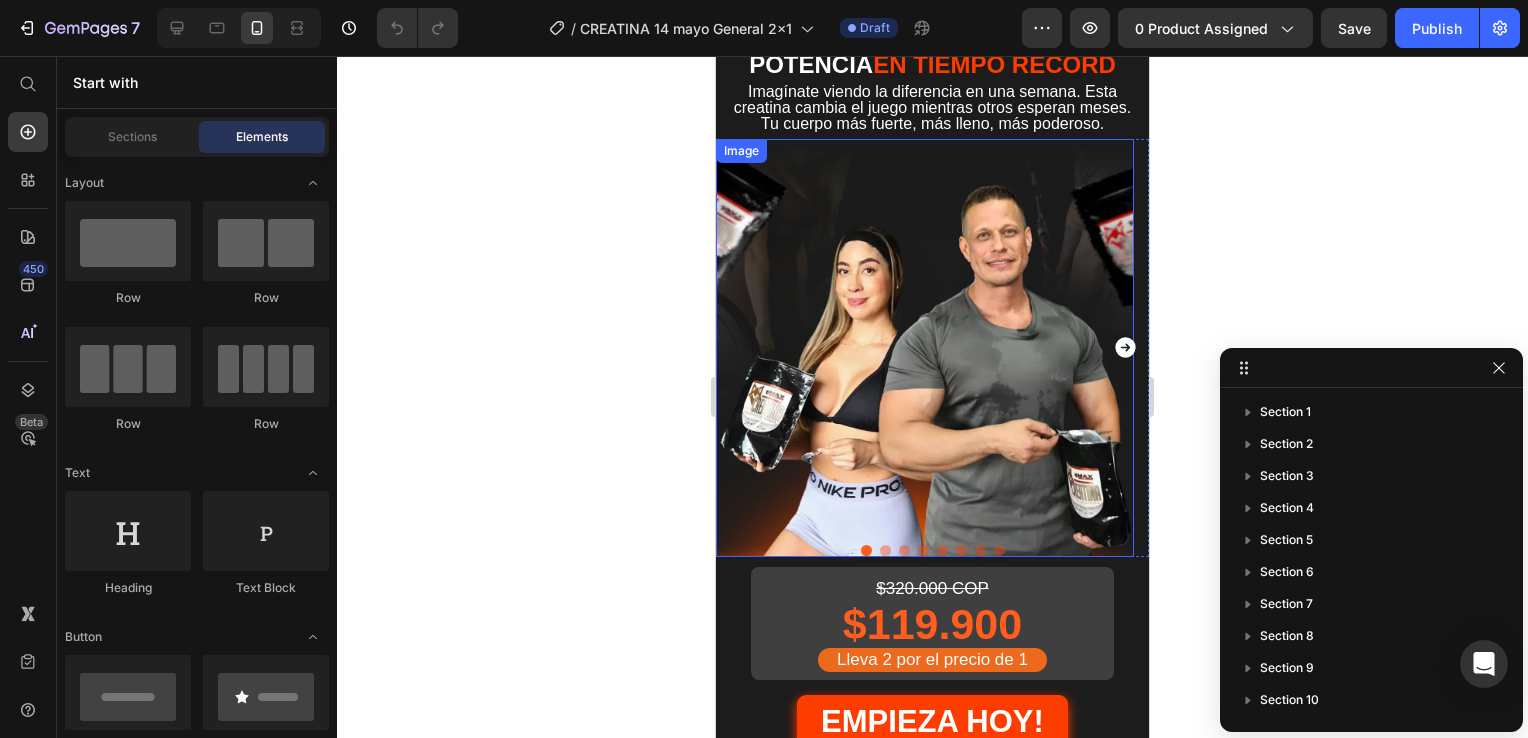 scroll, scrollTop: 0, scrollLeft: 0, axis: both 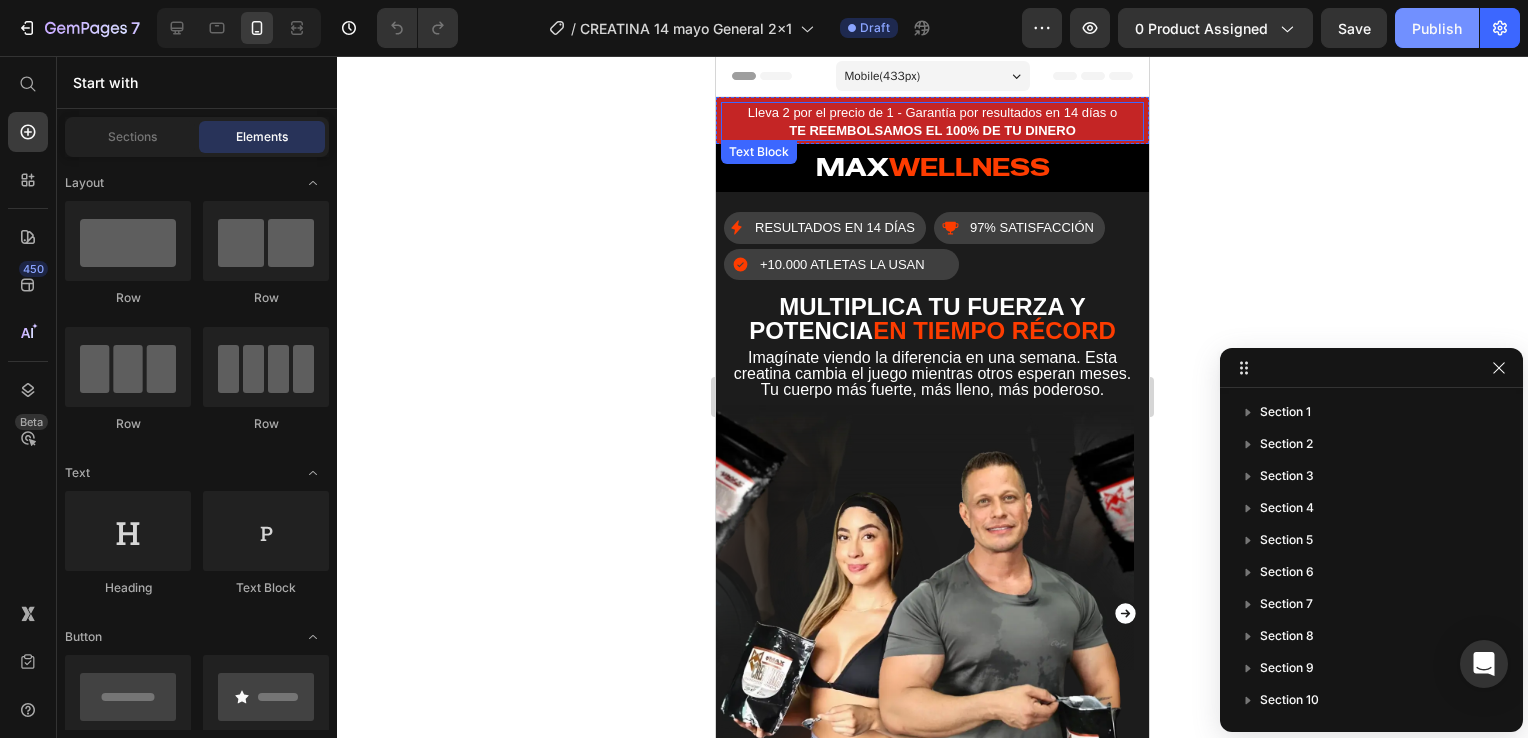 click on "Publish" at bounding box center (1437, 28) 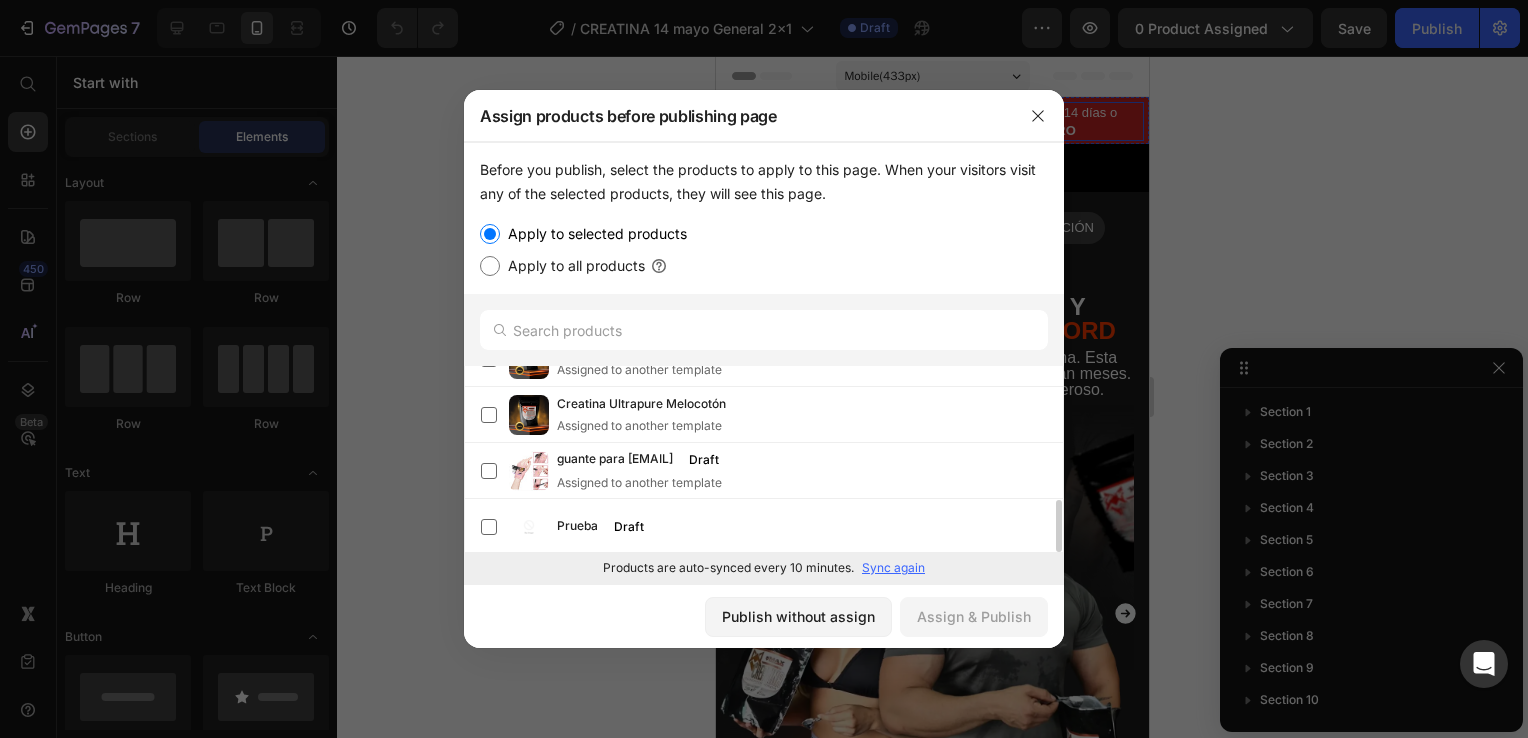 scroll, scrollTop: 0, scrollLeft: 0, axis: both 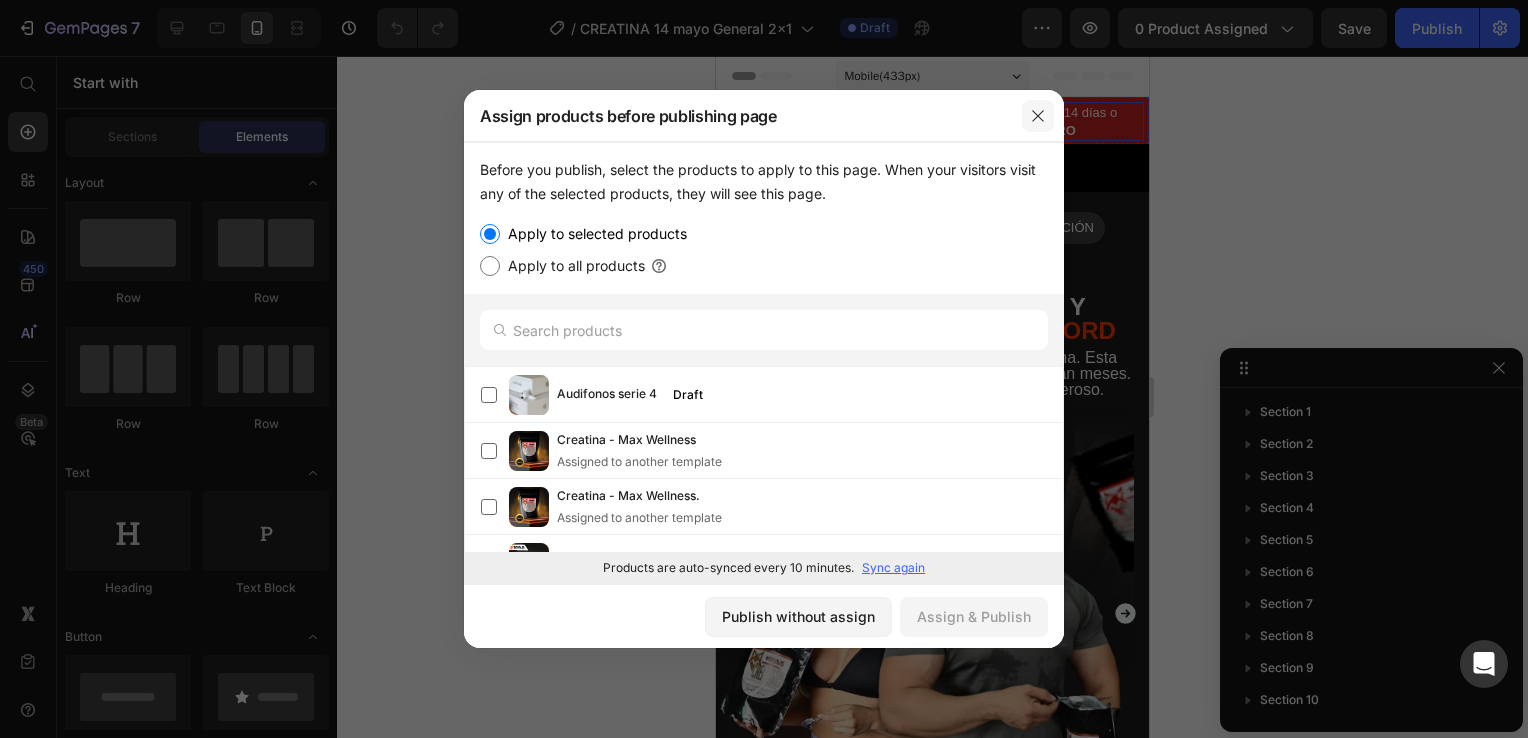 click 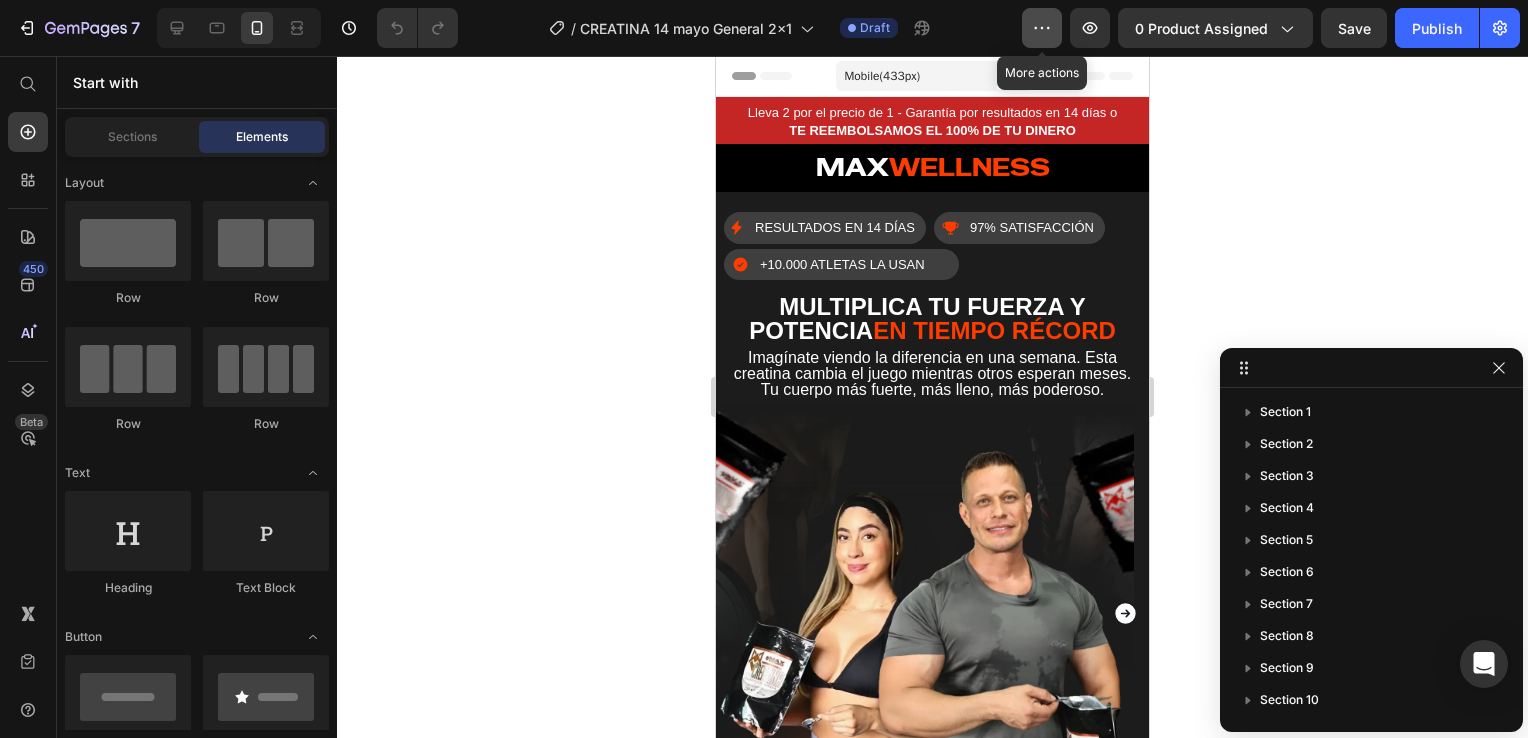click 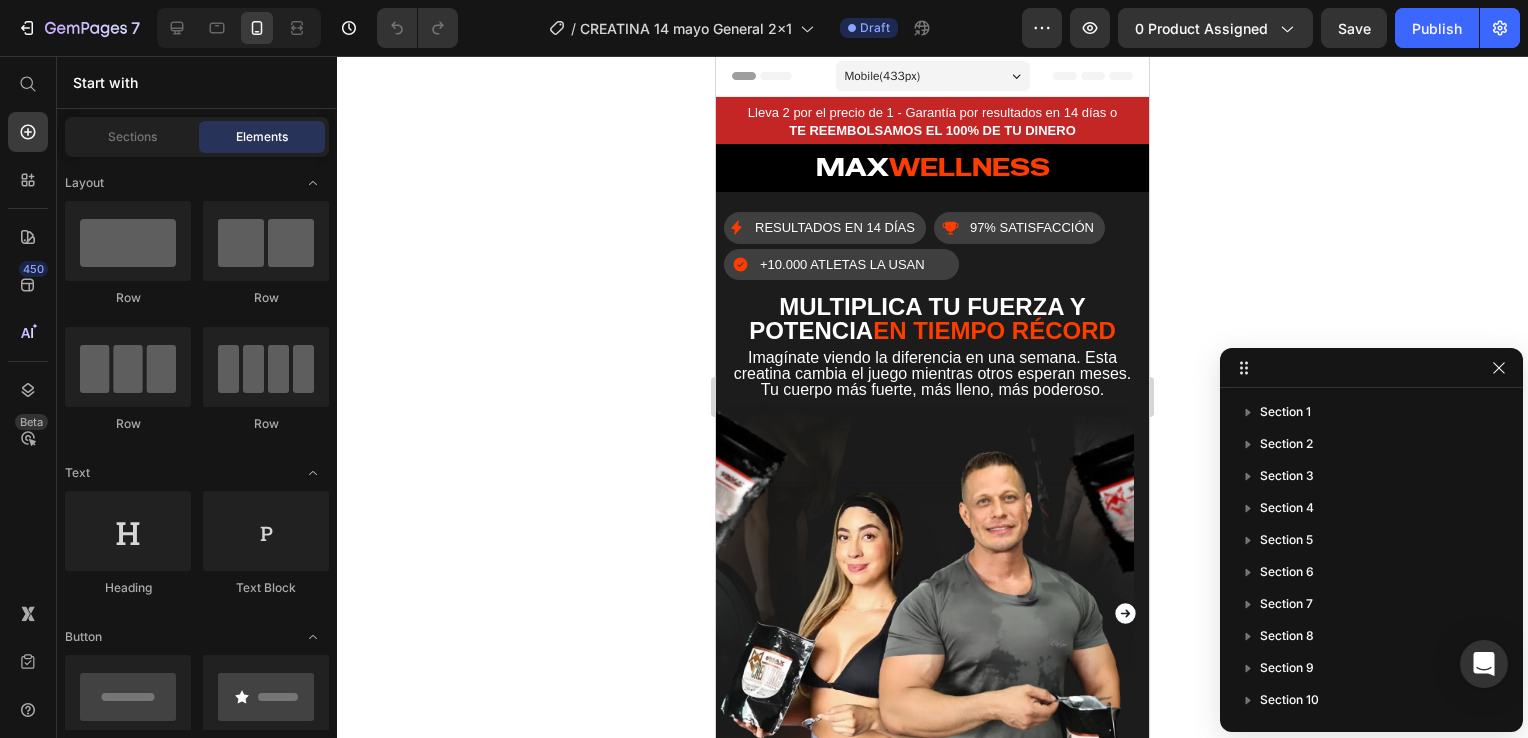 click 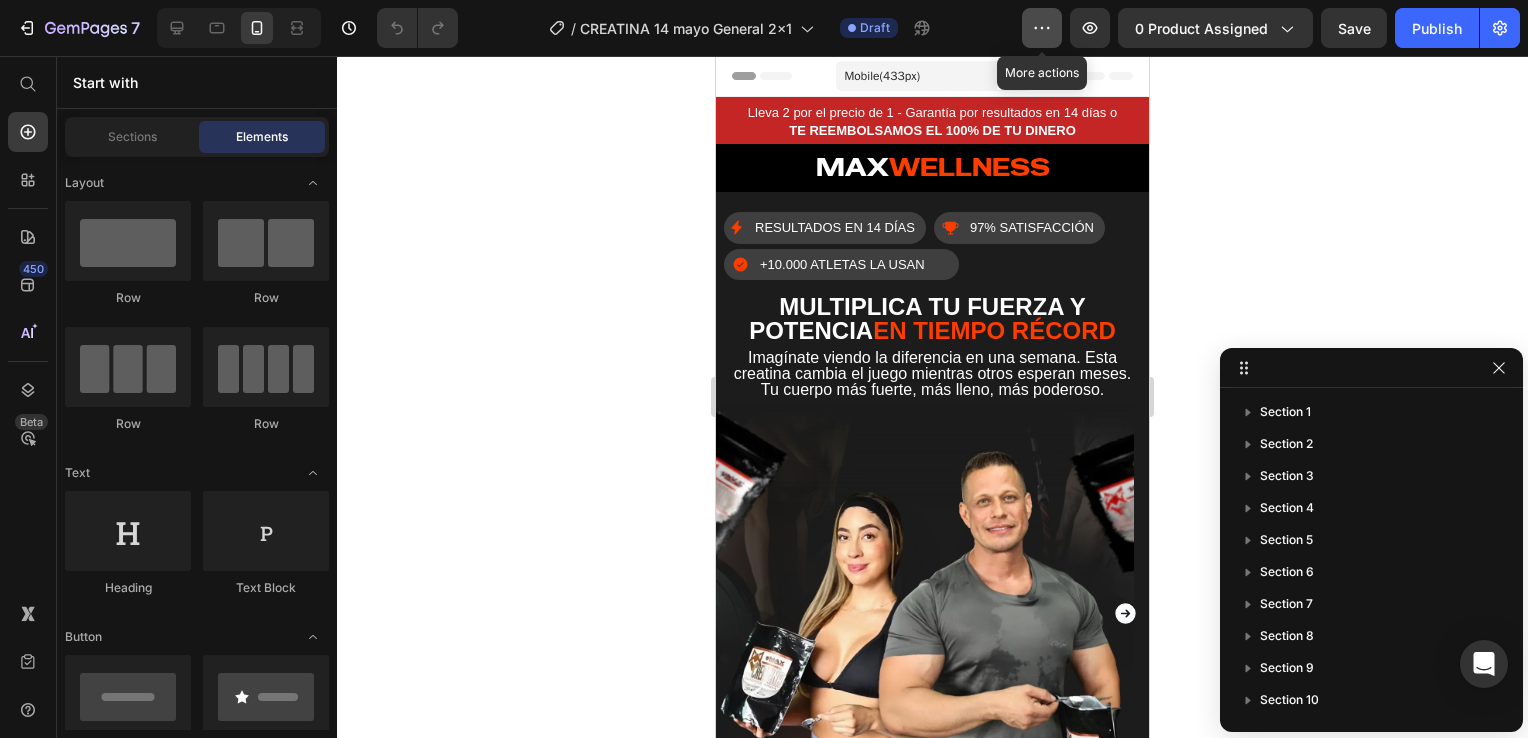 click 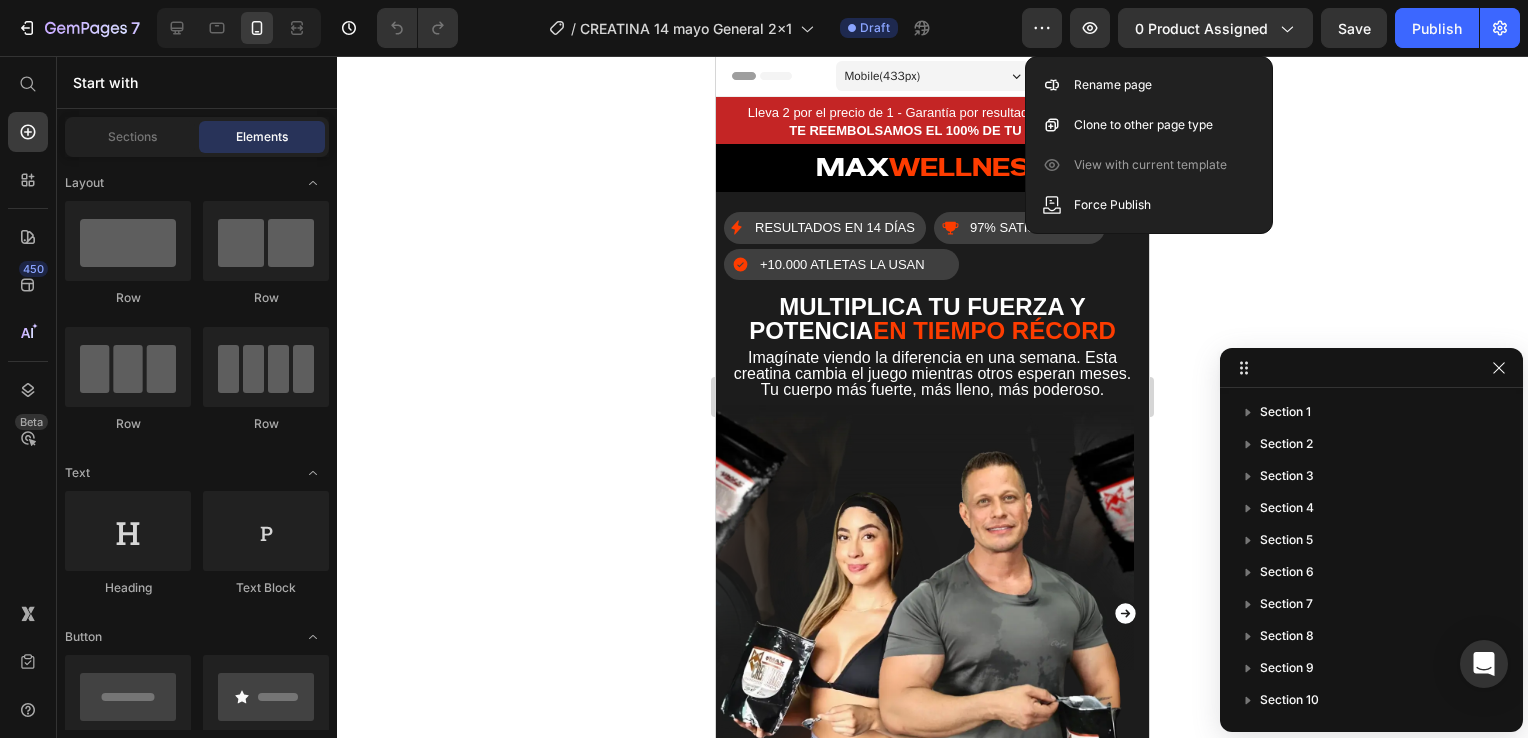 click 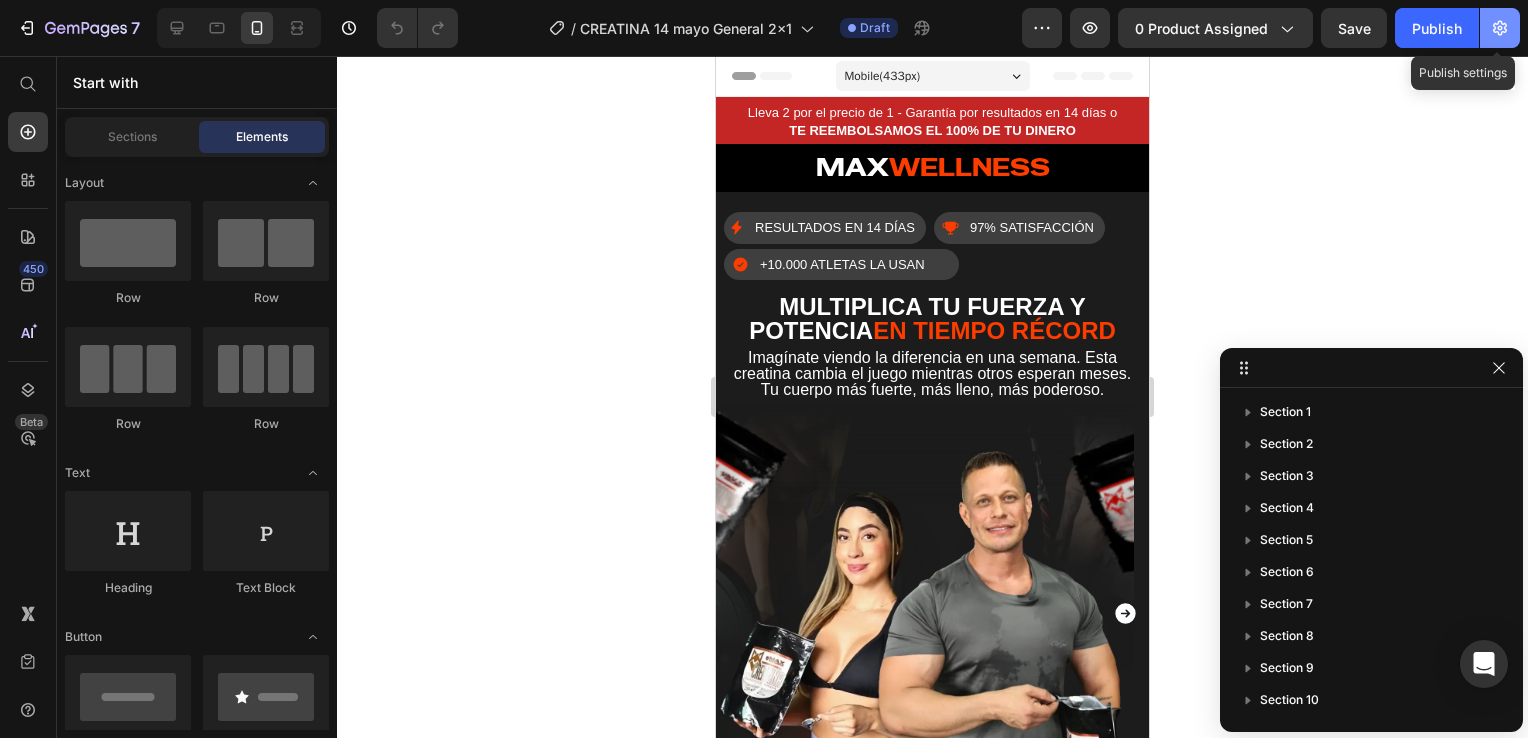 click 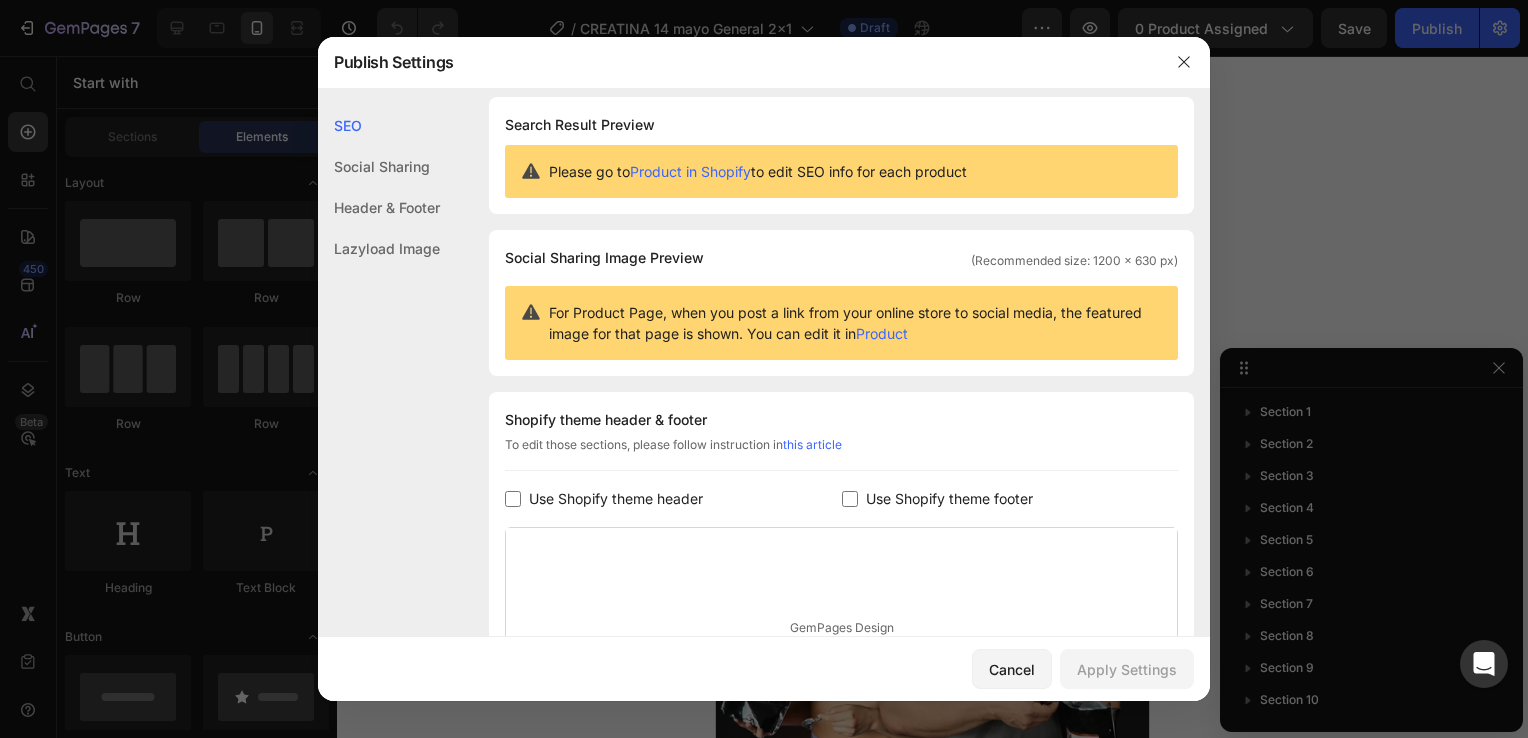 scroll, scrollTop: 0, scrollLeft: 0, axis: both 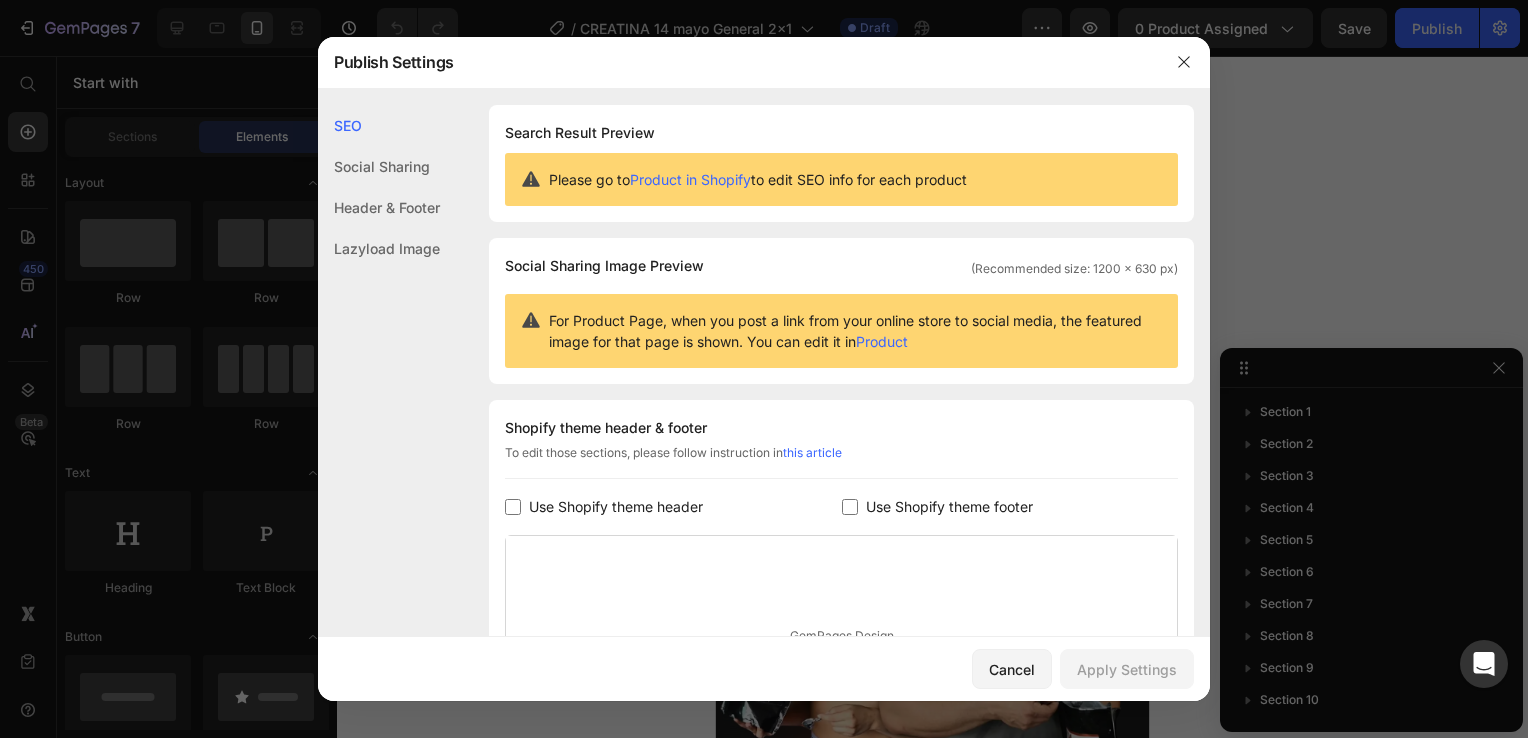 click on "Social Sharing" 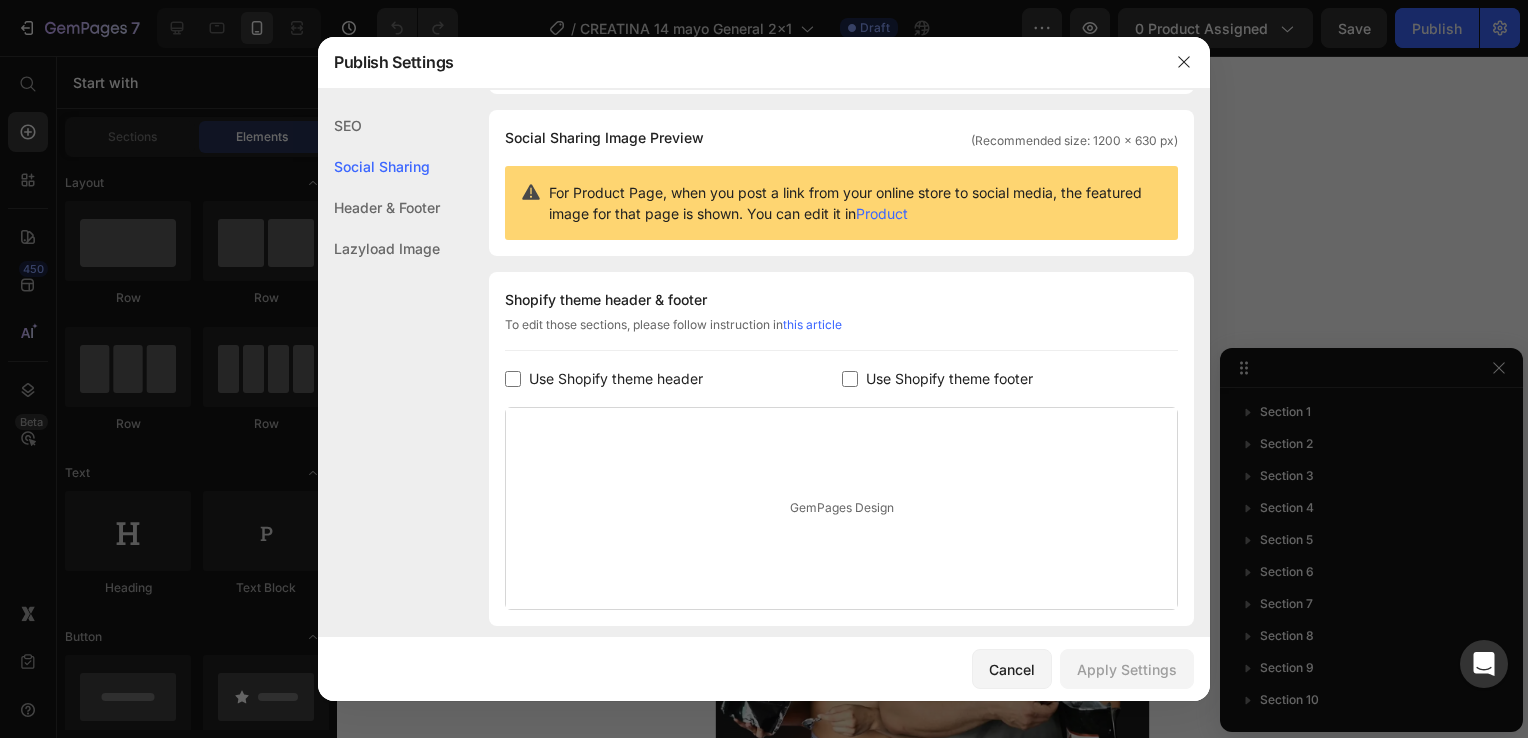 click on "Header & Footer" 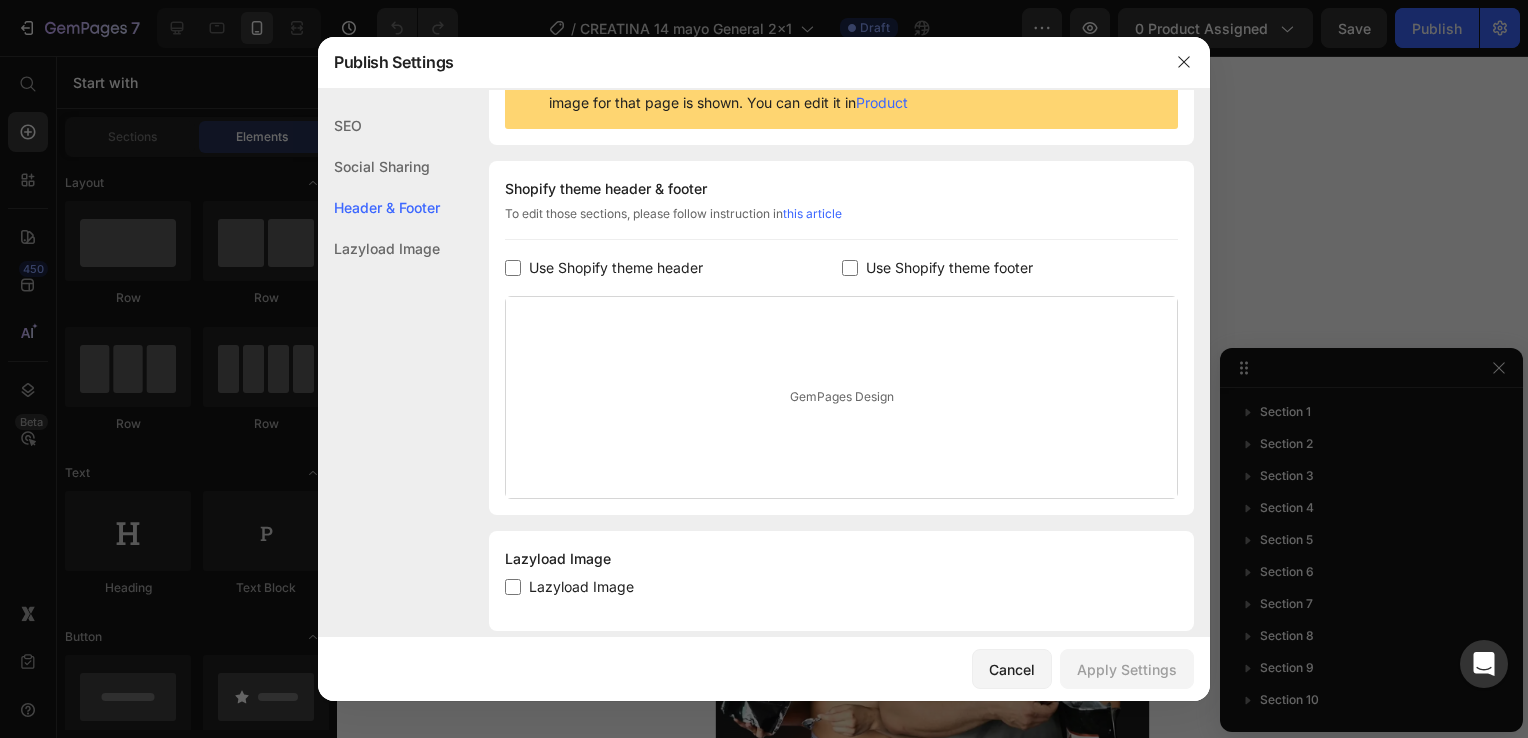 scroll, scrollTop: 252, scrollLeft: 0, axis: vertical 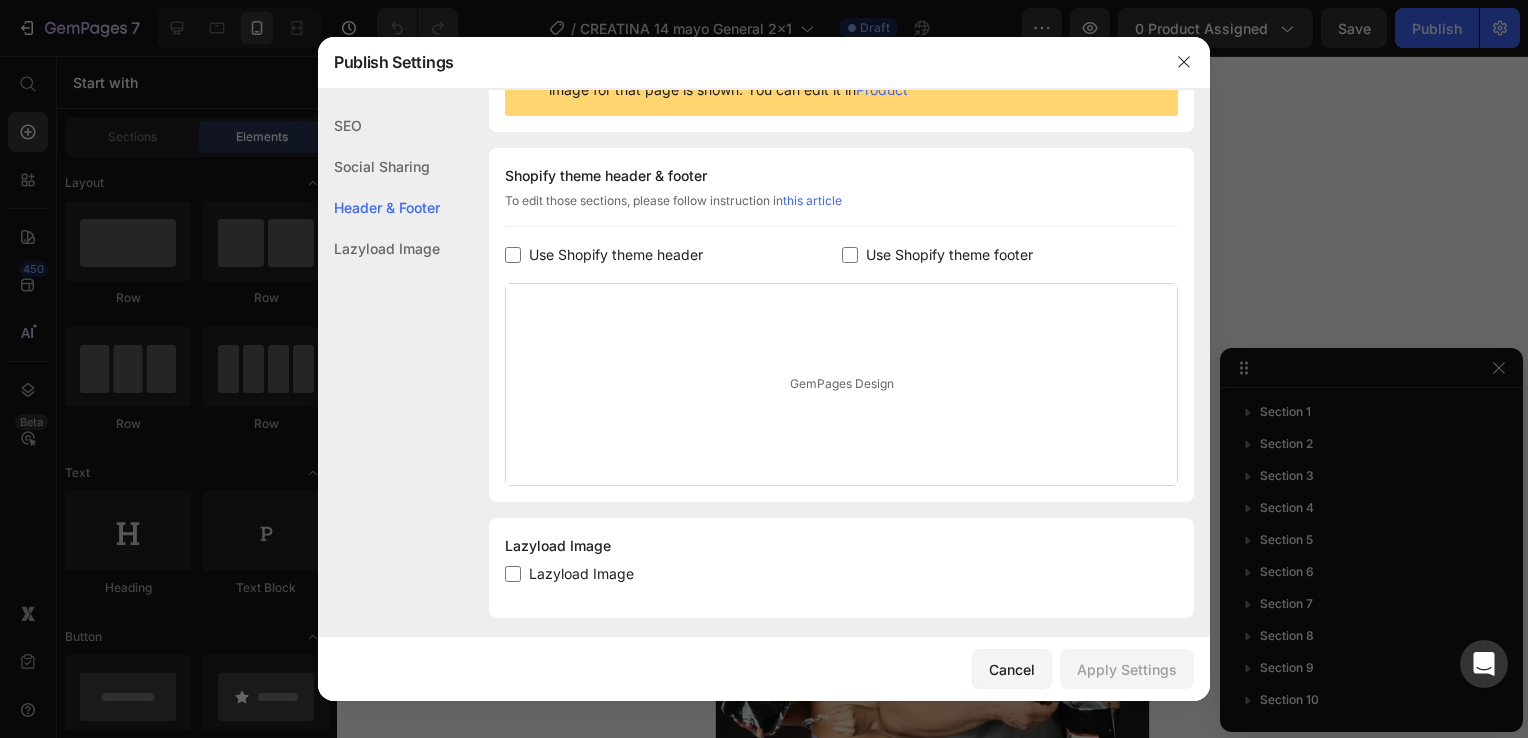 click on "Lazyload Image" 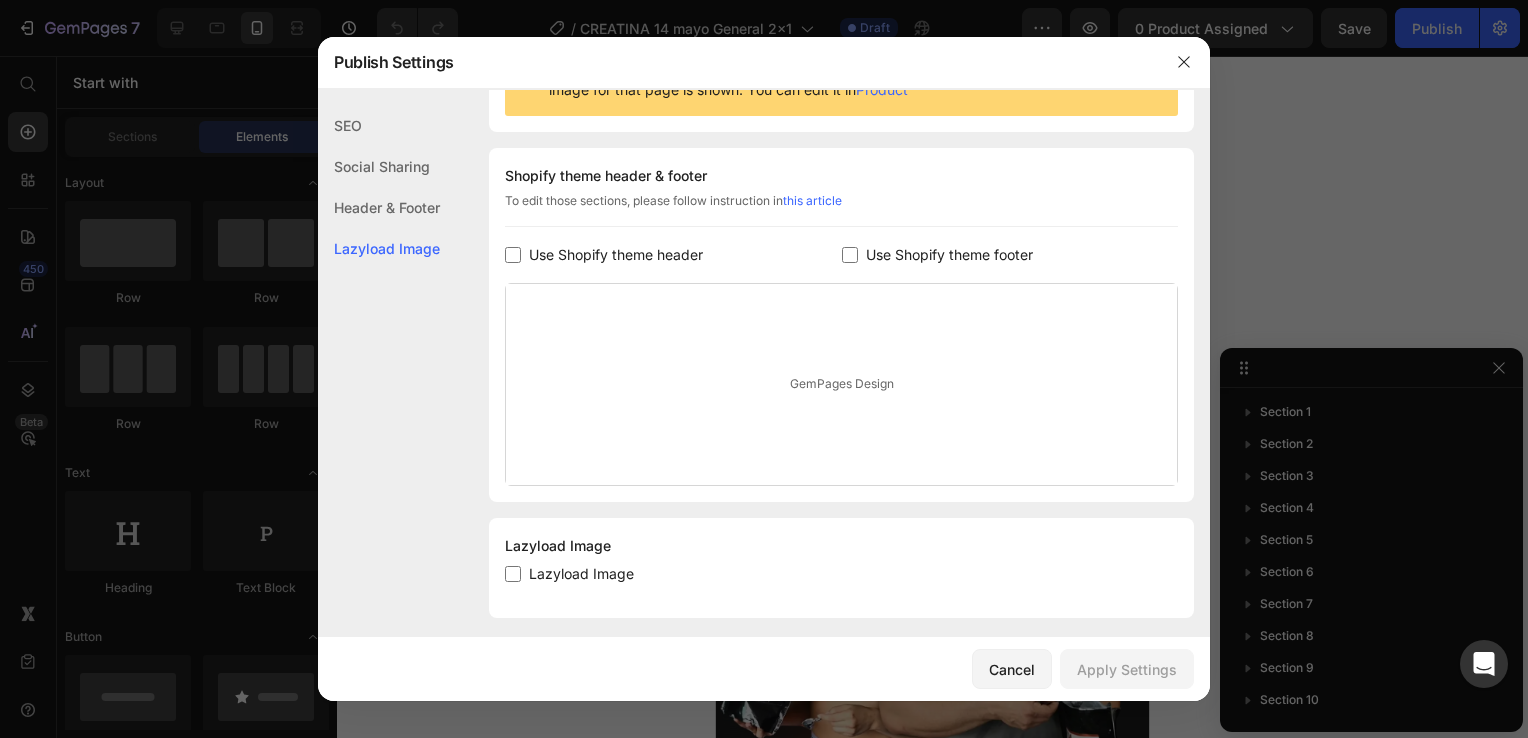 drag, startPoint x: 1192, startPoint y: 66, endPoint x: 1213, endPoint y: 62, distance: 21.377558 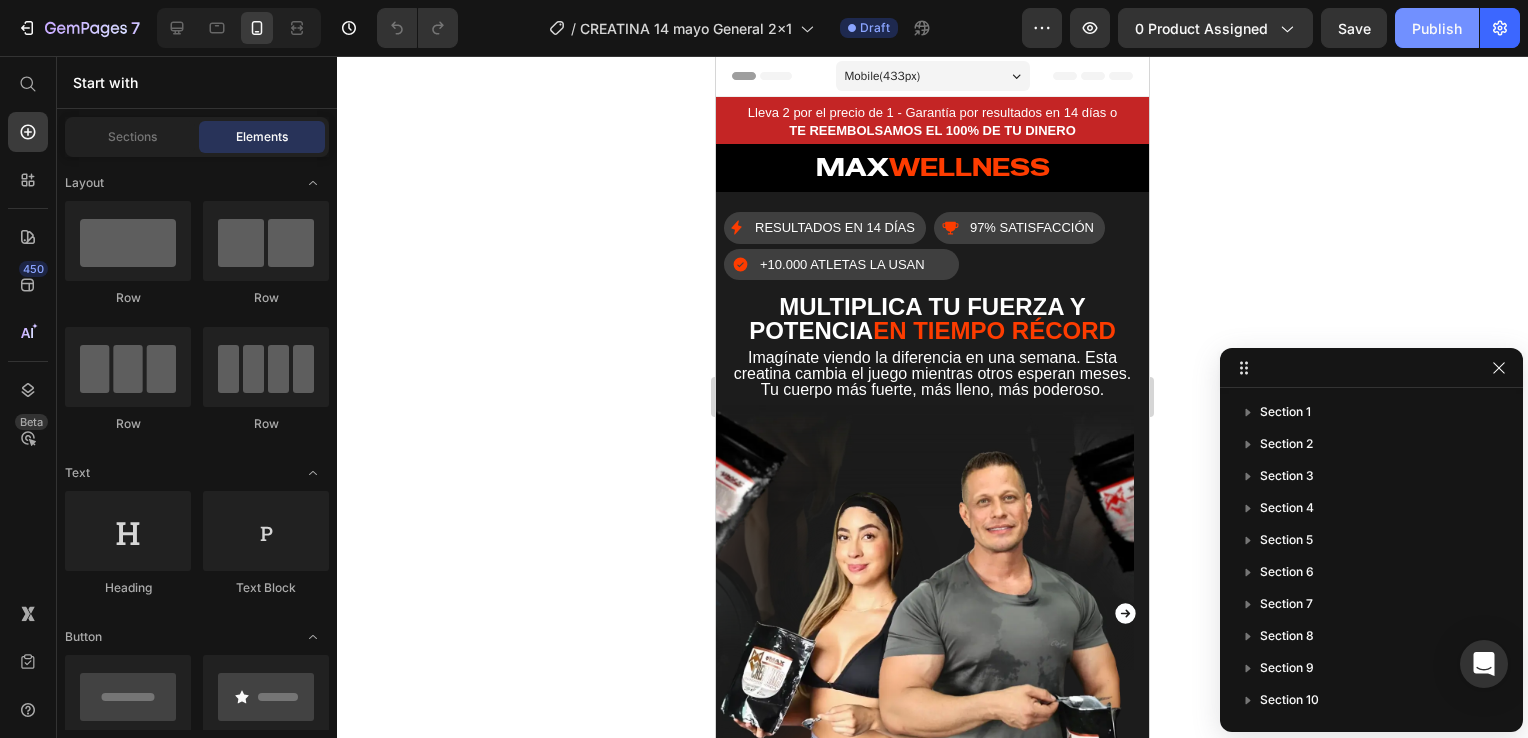 click on "Publish" at bounding box center (1437, 28) 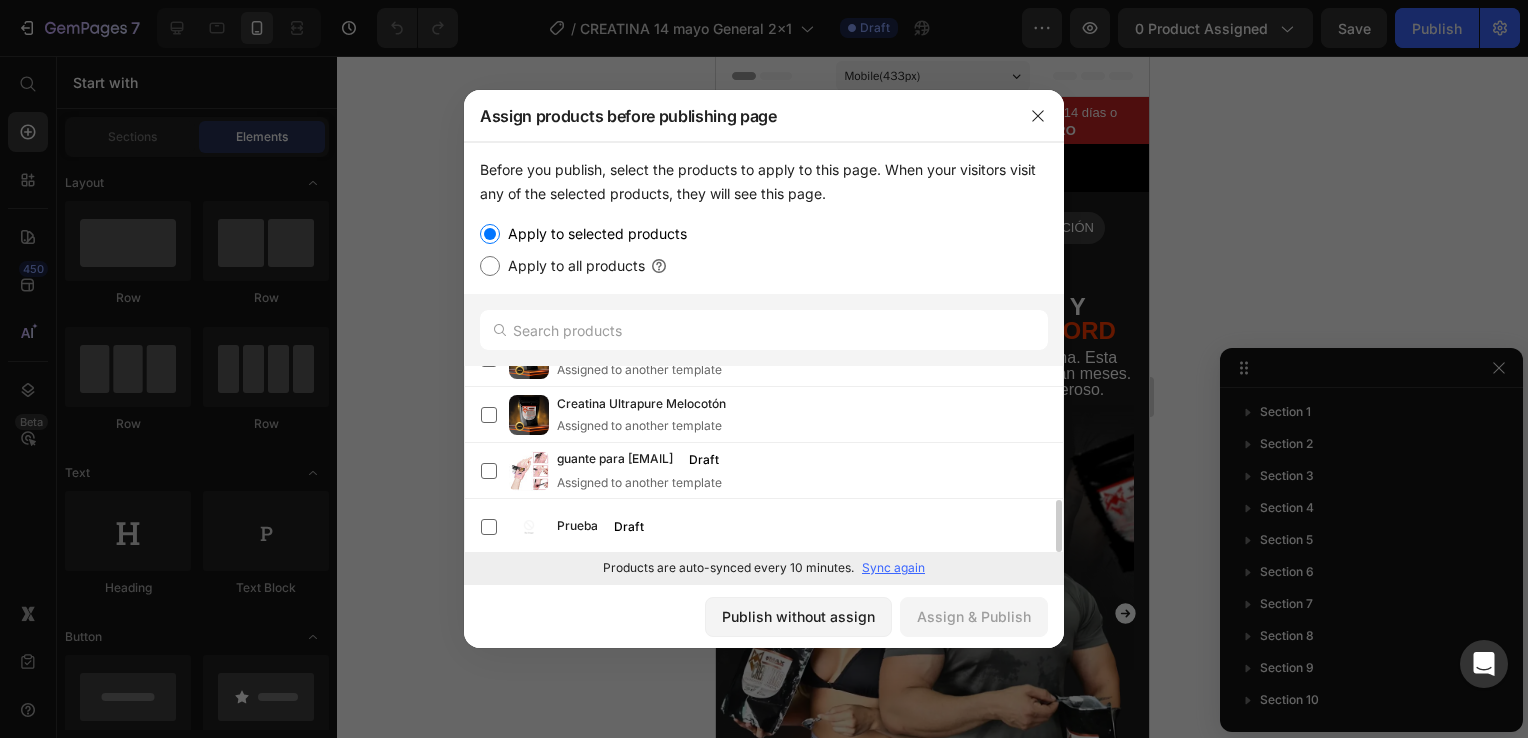 scroll, scrollTop: 0, scrollLeft: 0, axis: both 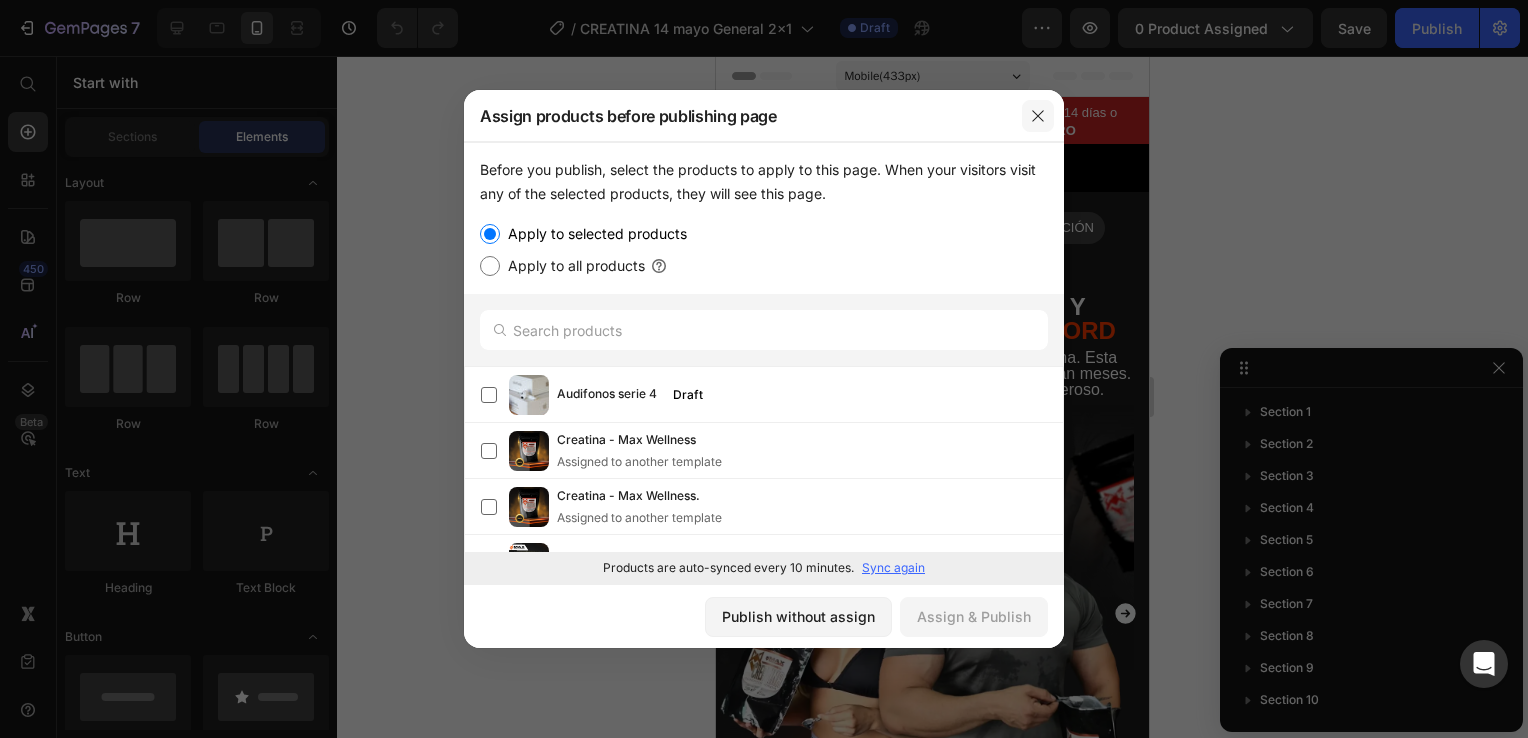 click 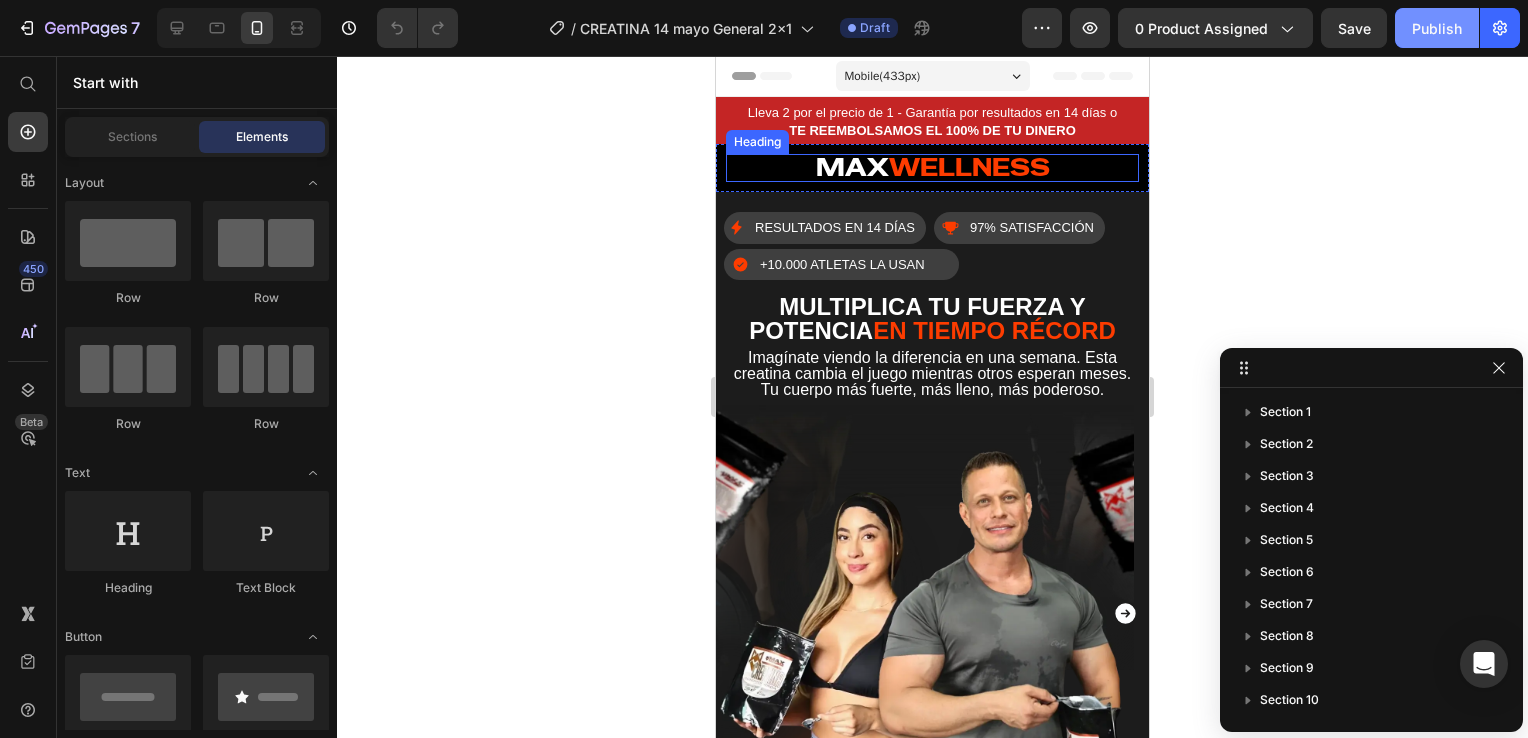 click on "Publish" 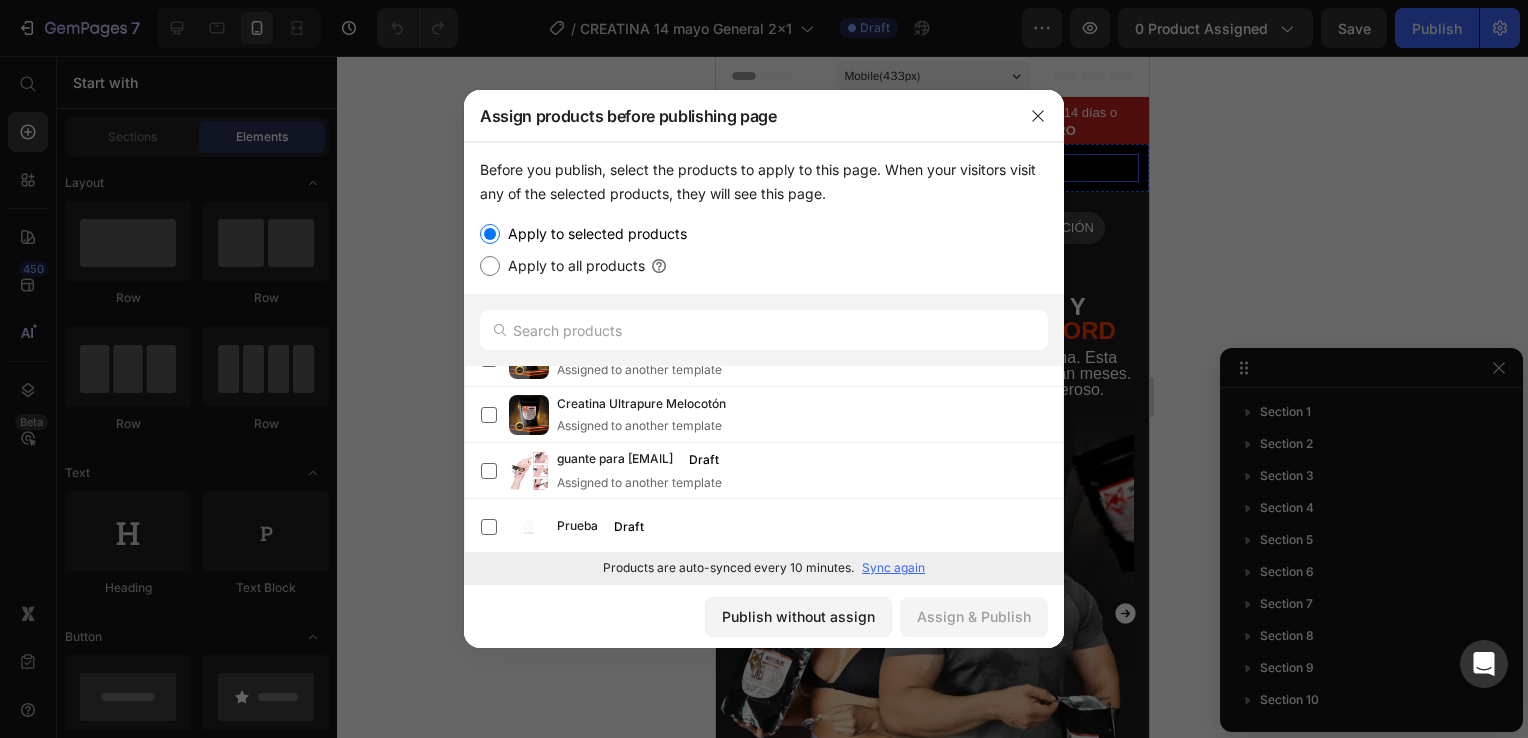 scroll, scrollTop: 0, scrollLeft: 0, axis: both 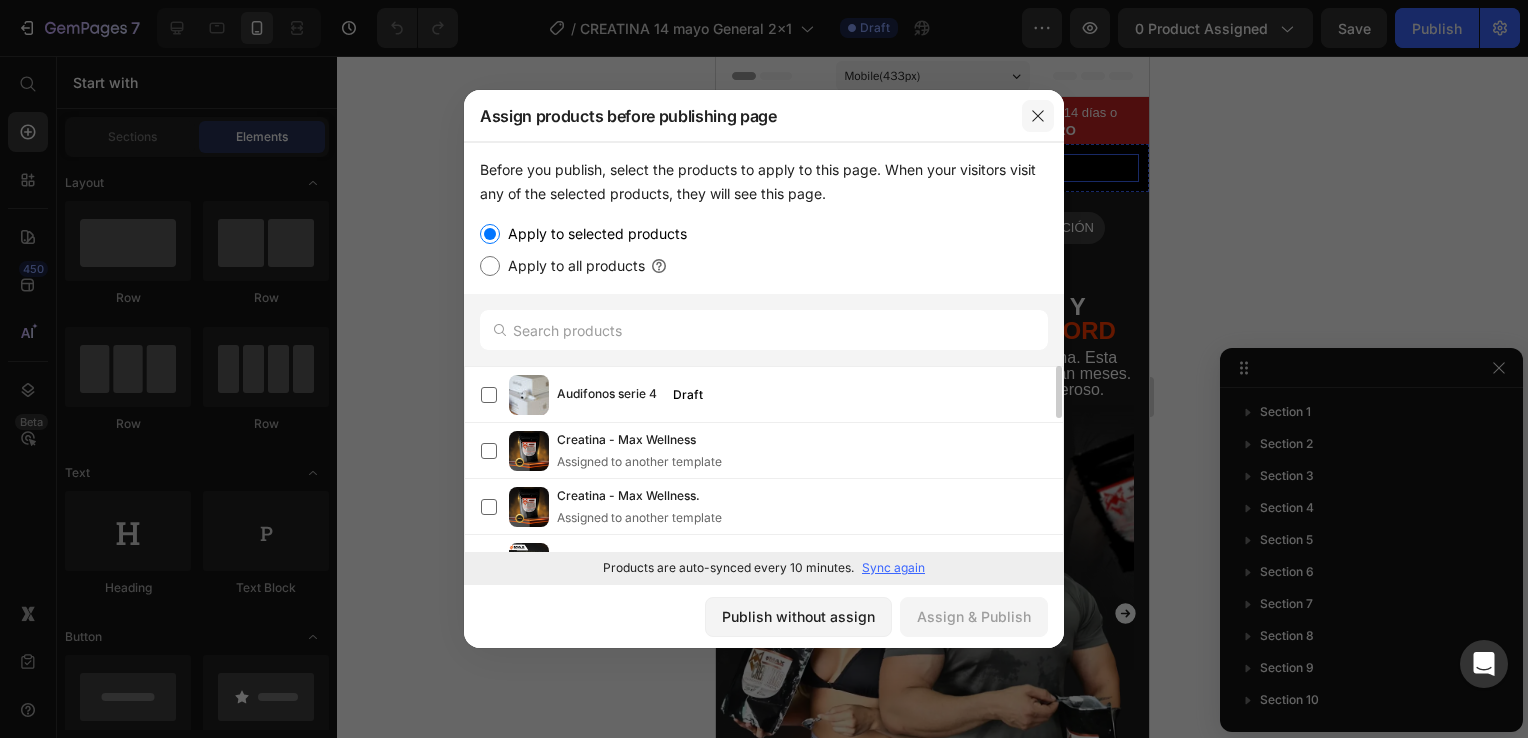 click 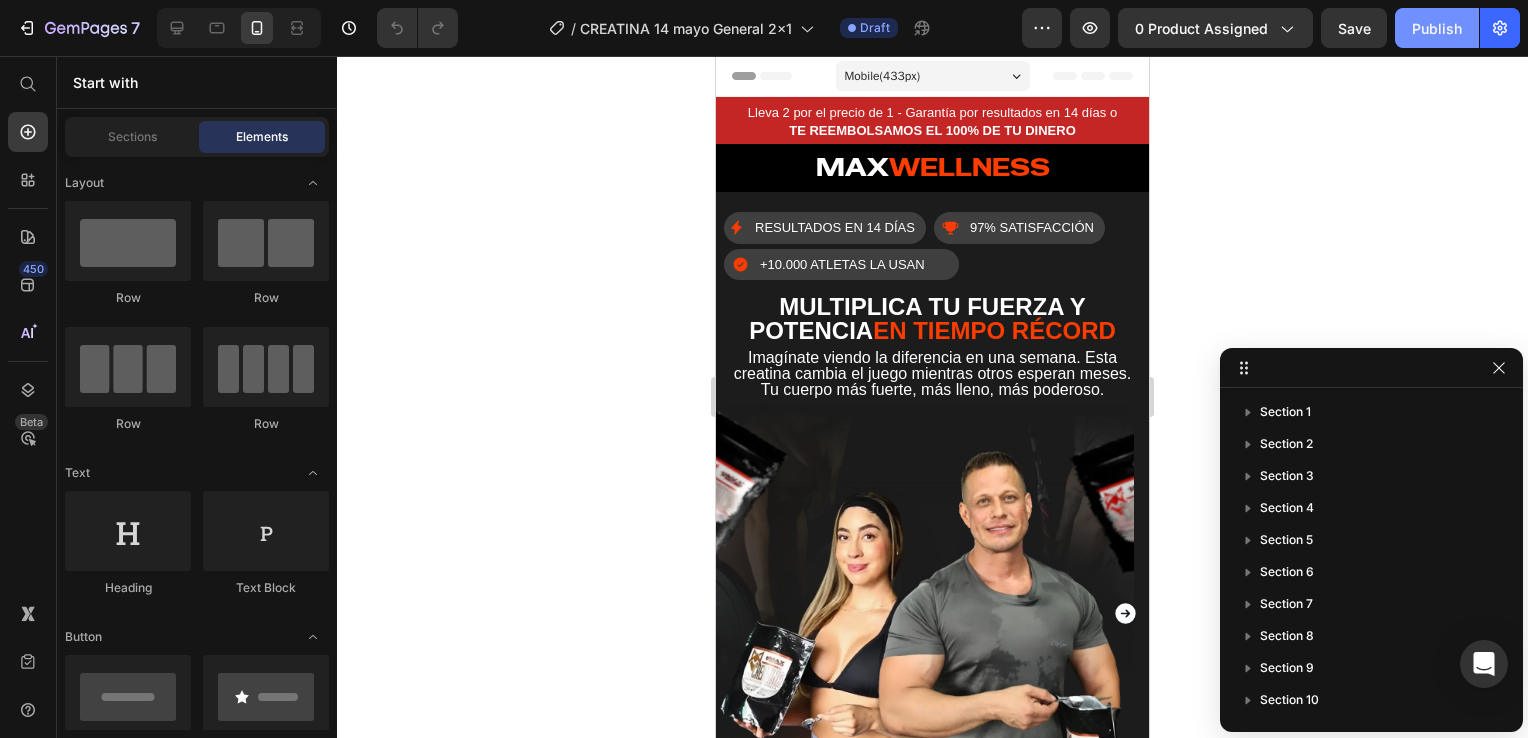 click on "Publish" at bounding box center [1437, 28] 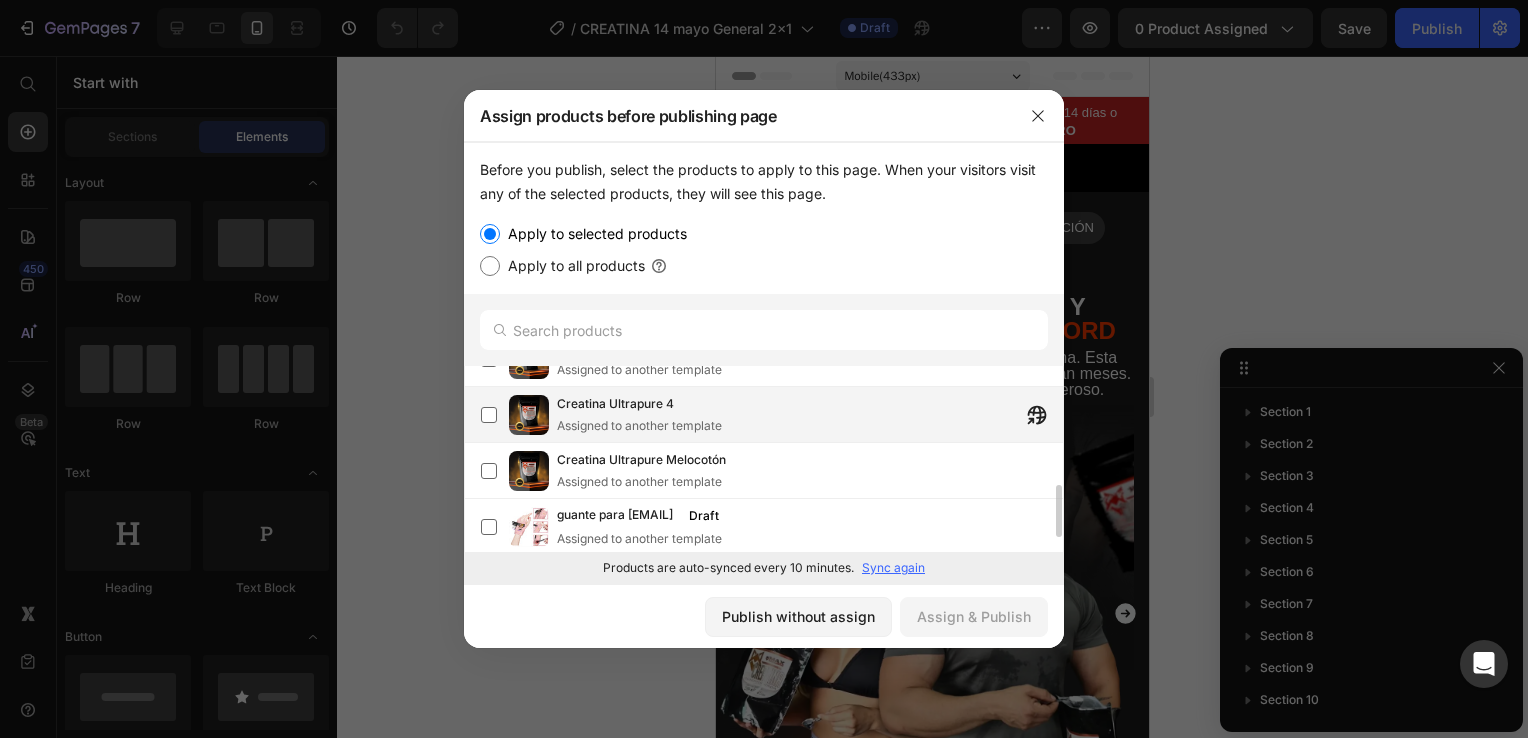 scroll, scrollTop: 484, scrollLeft: 0, axis: vertical 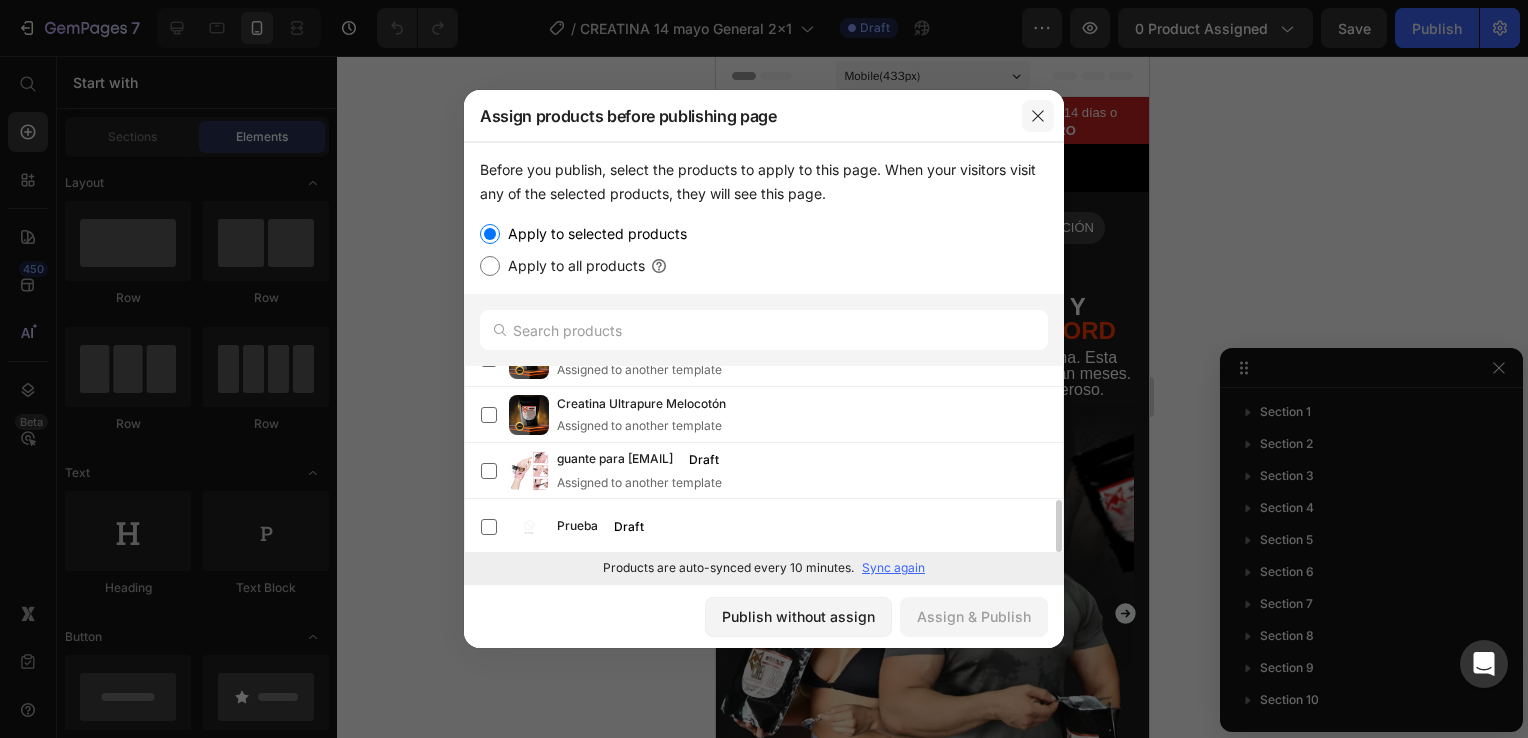 click 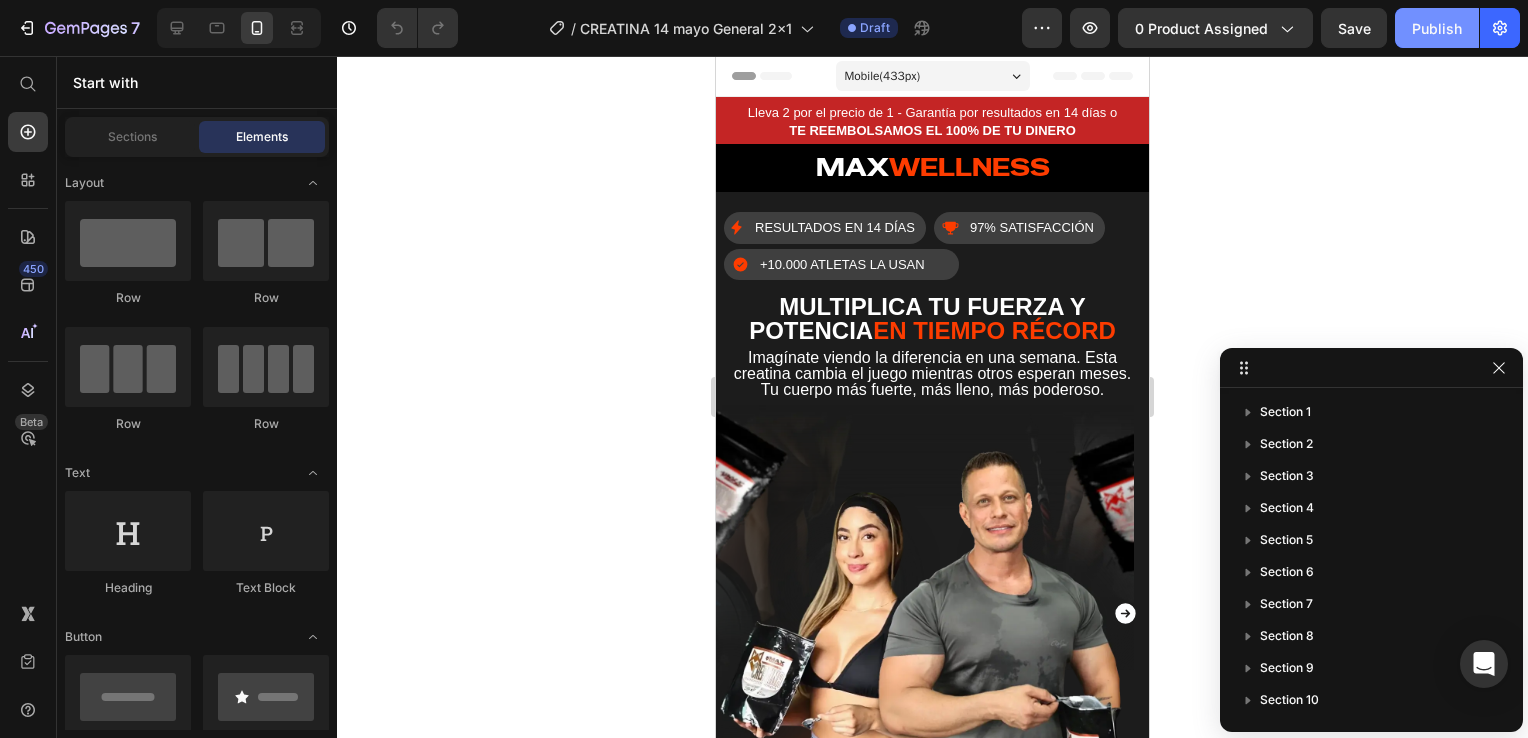 click on "Publish" at bounding box center [1437, 28] 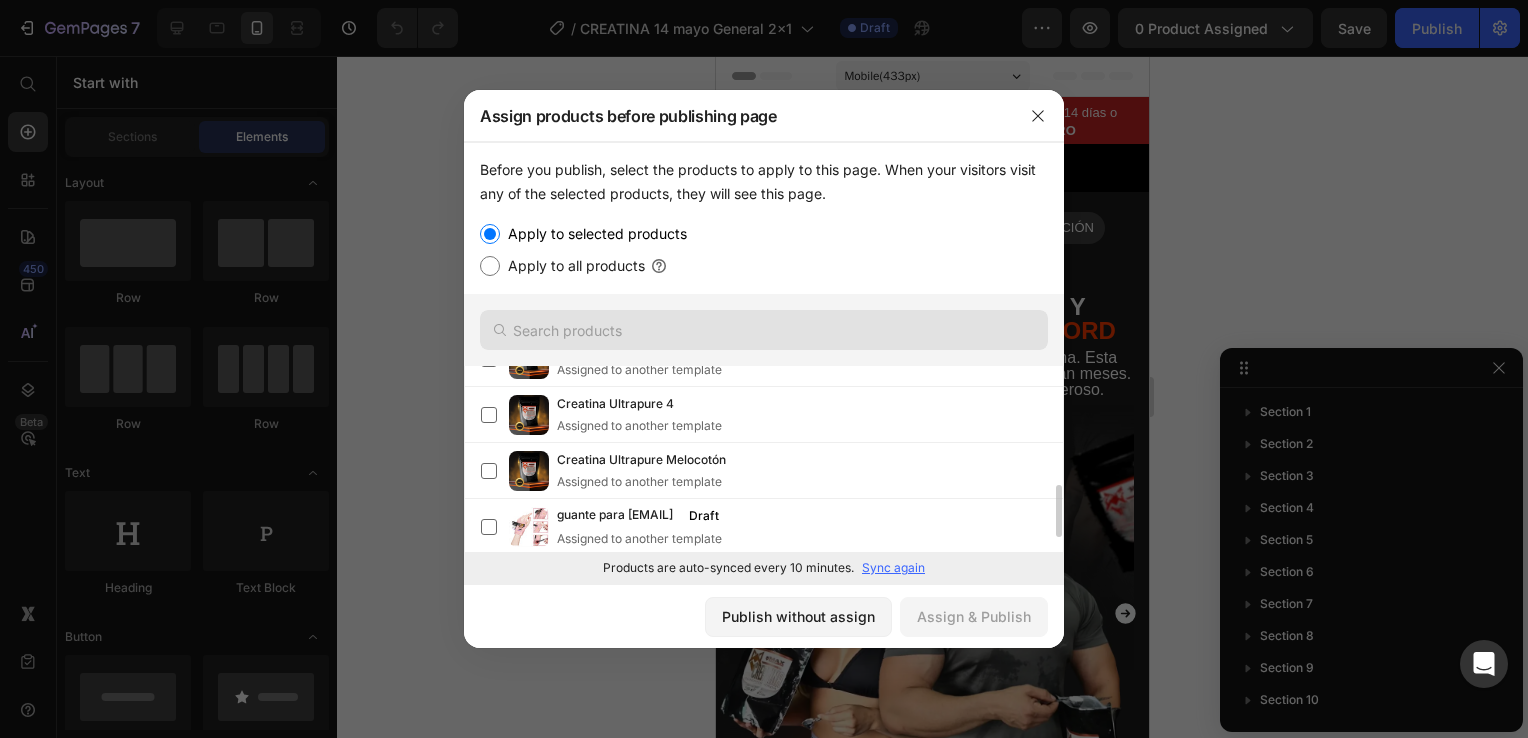scroll, scrollTop: 484, scrollLeft: 0, axis: vertical 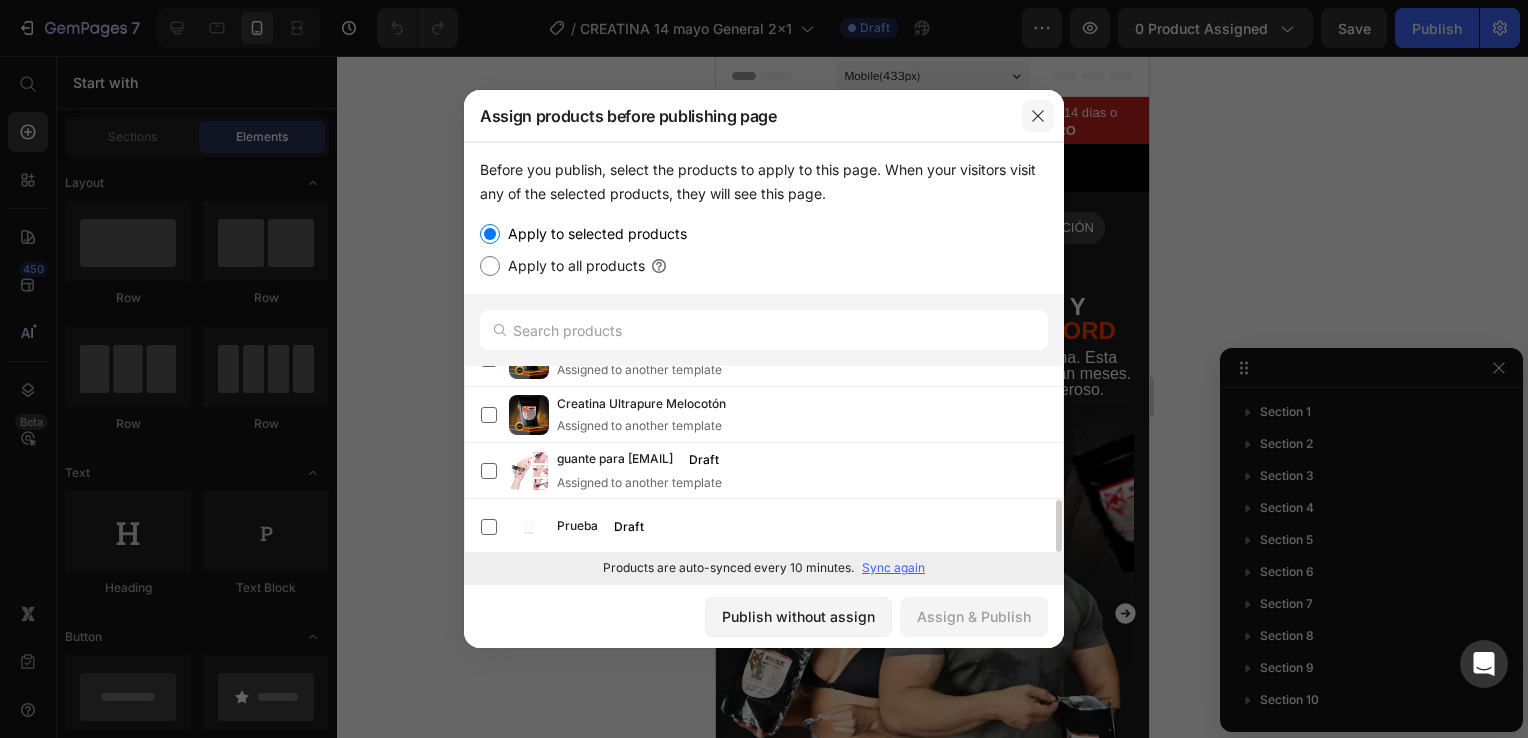 click 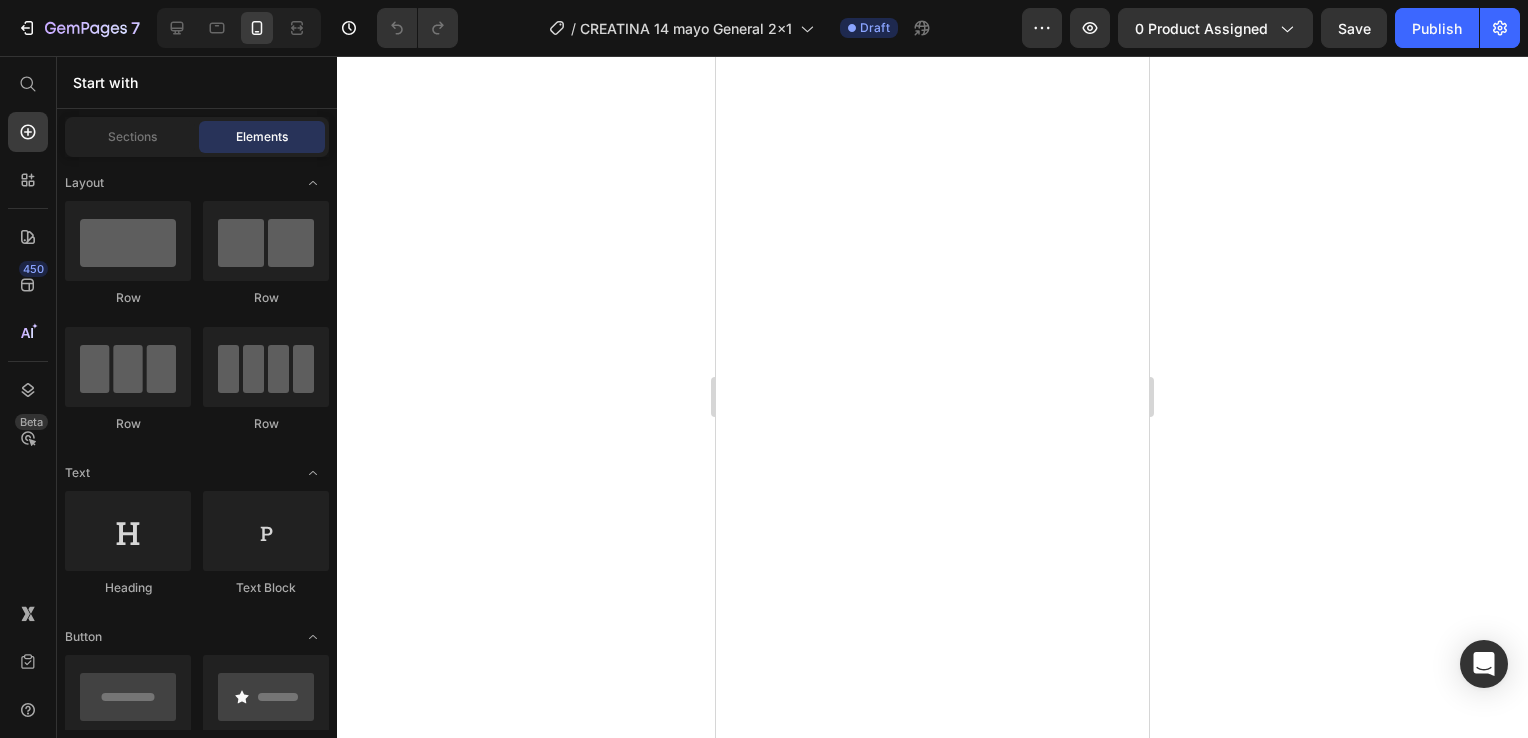 scroll, scrollTop: 0, scrollLeft: 0, axis: both 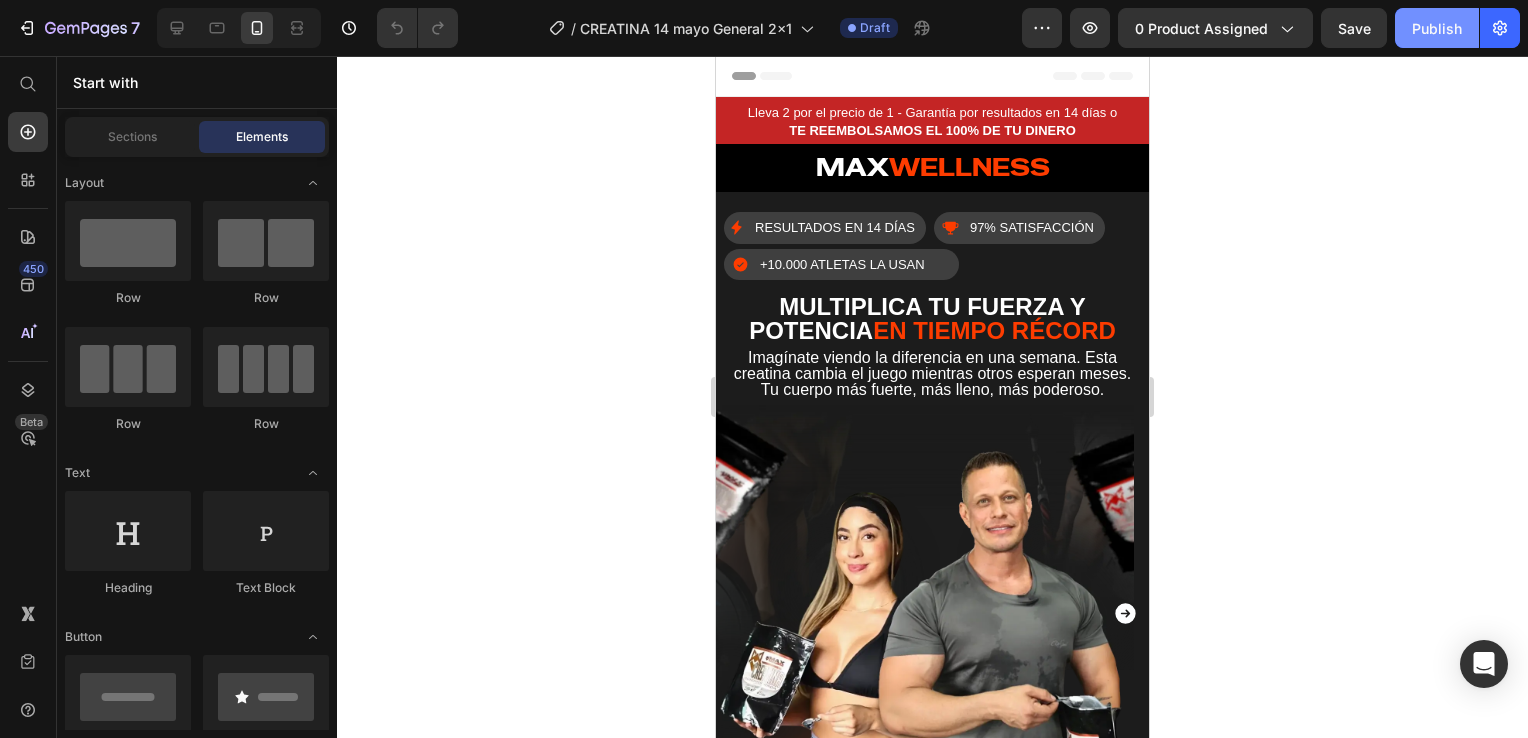click on "Publish" at bounding box center (1437, 28) 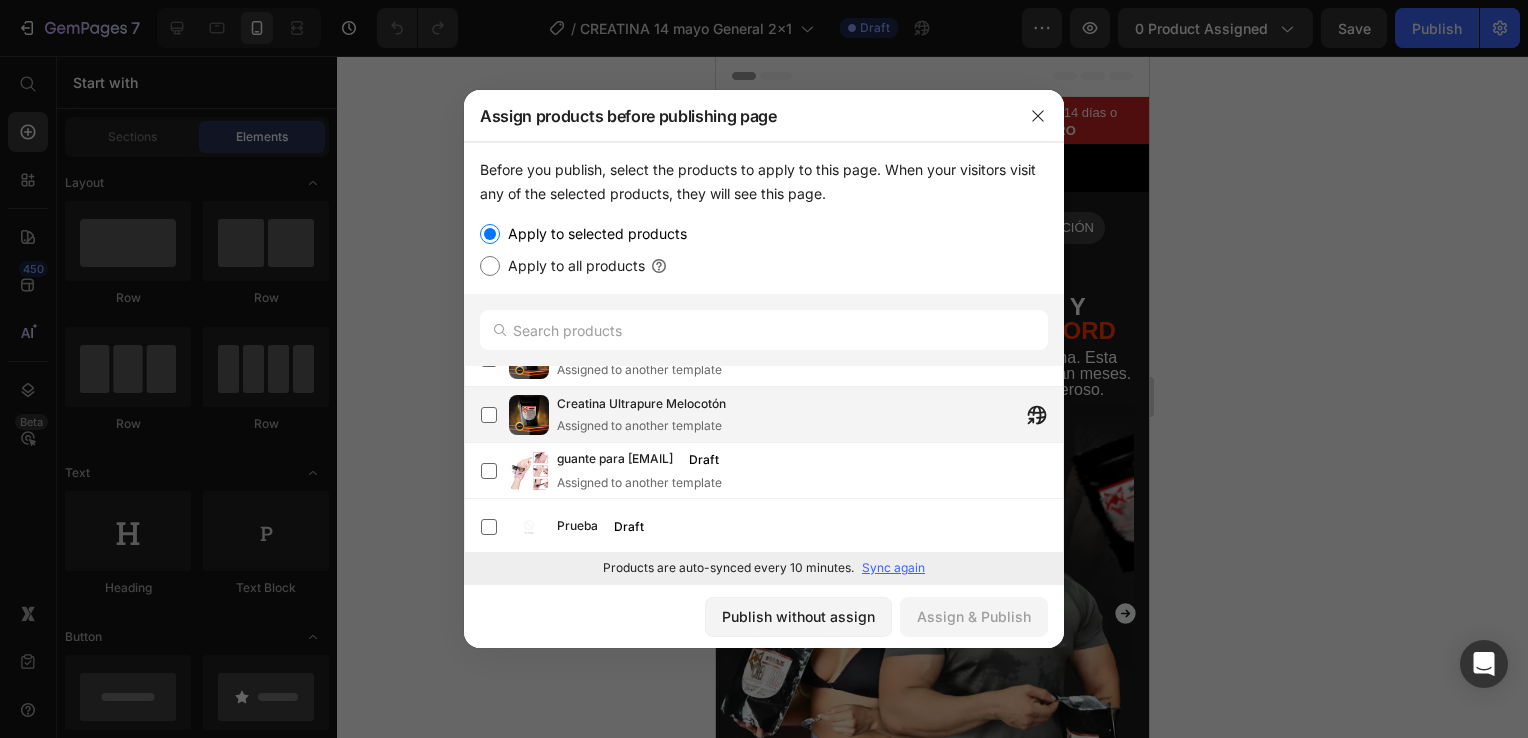 scroll, scrollTop: 0, scrollLeft: 0, axis: both 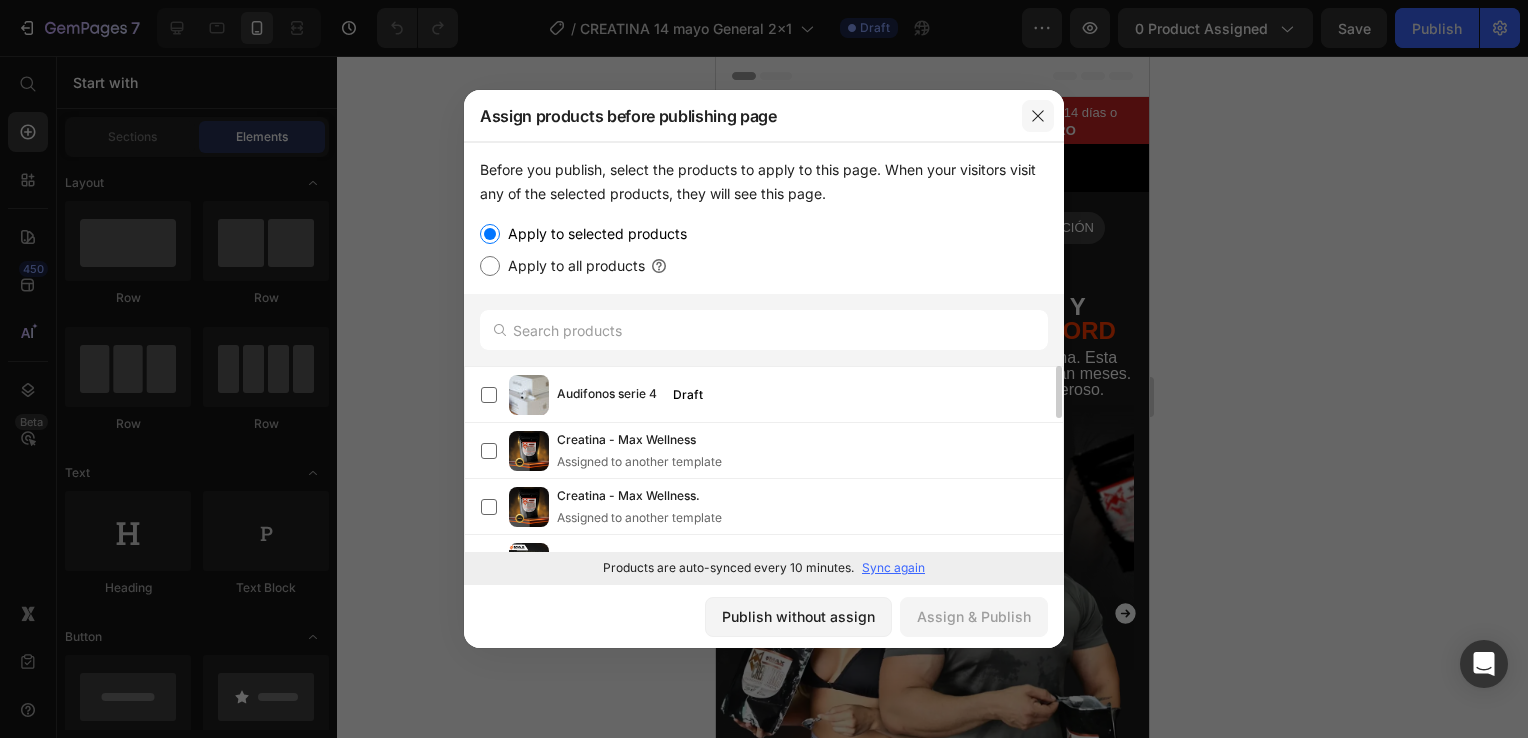 drag, startPoint x: 1036, startPoint y: 106, endPoint x: 305, endPoint y: 33, distance: 734.636 